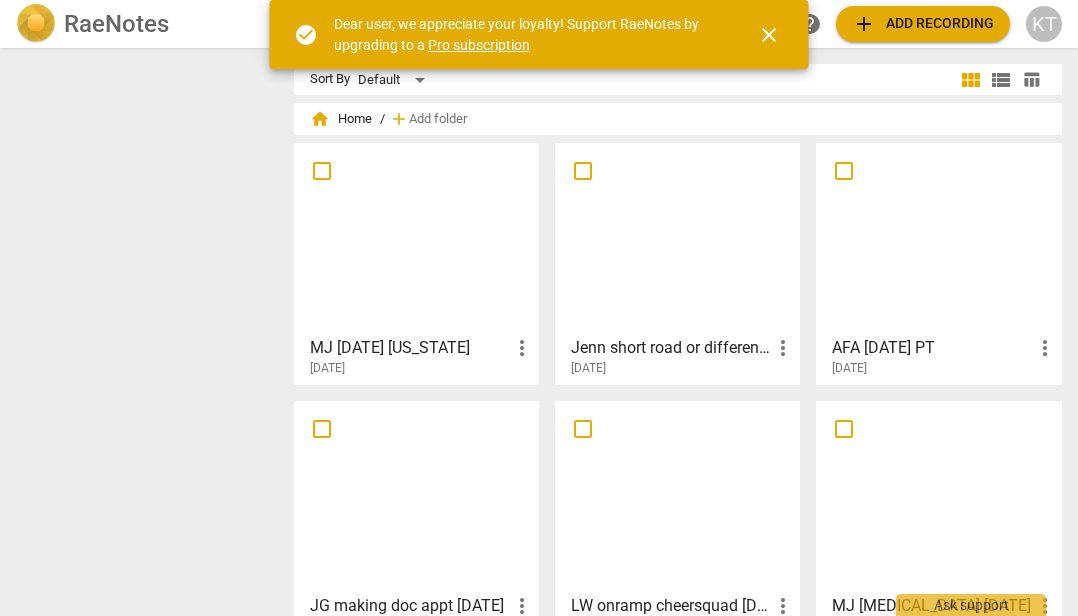 scroll, scrollTop: 0, scrollLeft: 0, axis: both 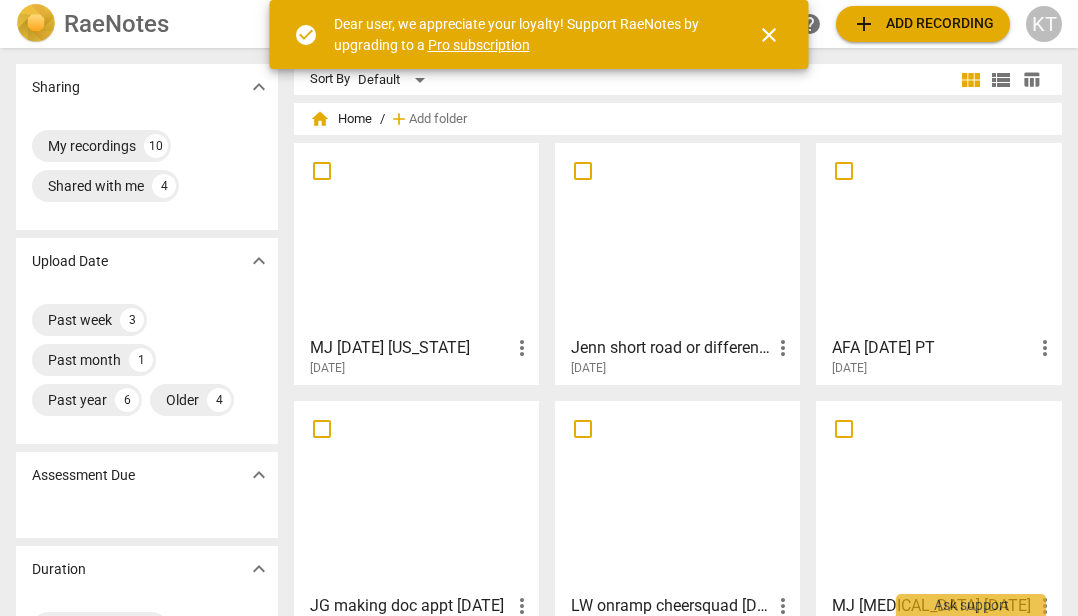 click at bounding box center [938, 238] 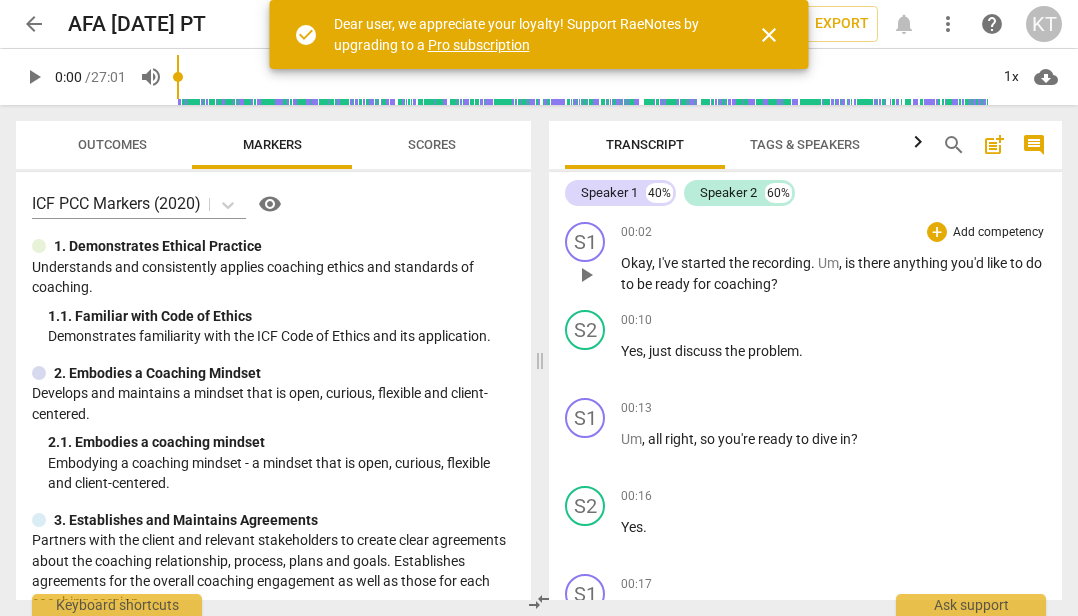 click on "play_arrow" at bounding box center [586, 275] 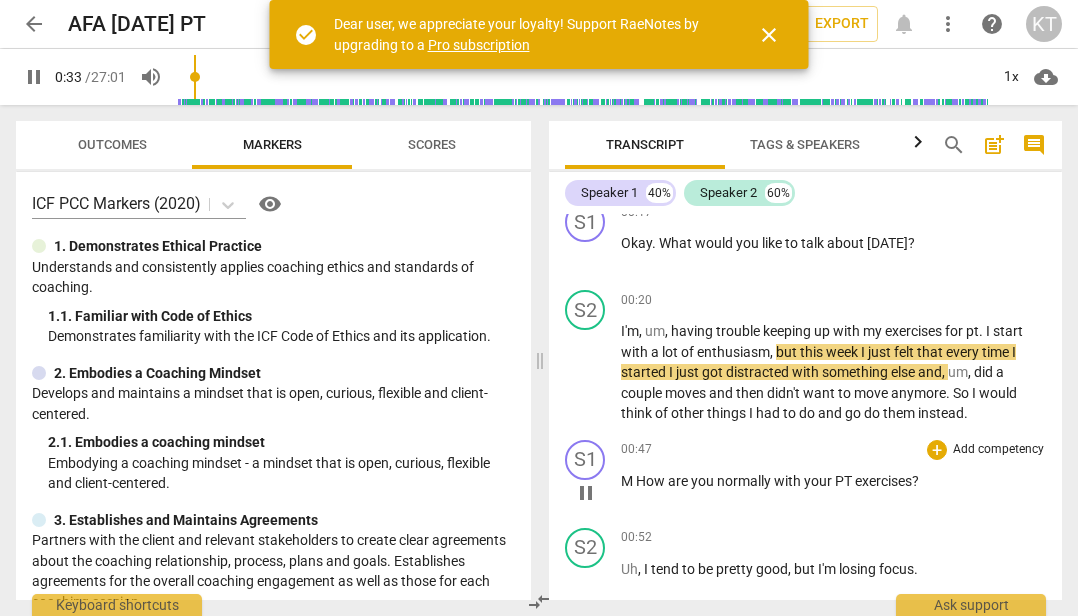 scroll, scrollTop: 379, scrollLeft: 0, axis: vertical 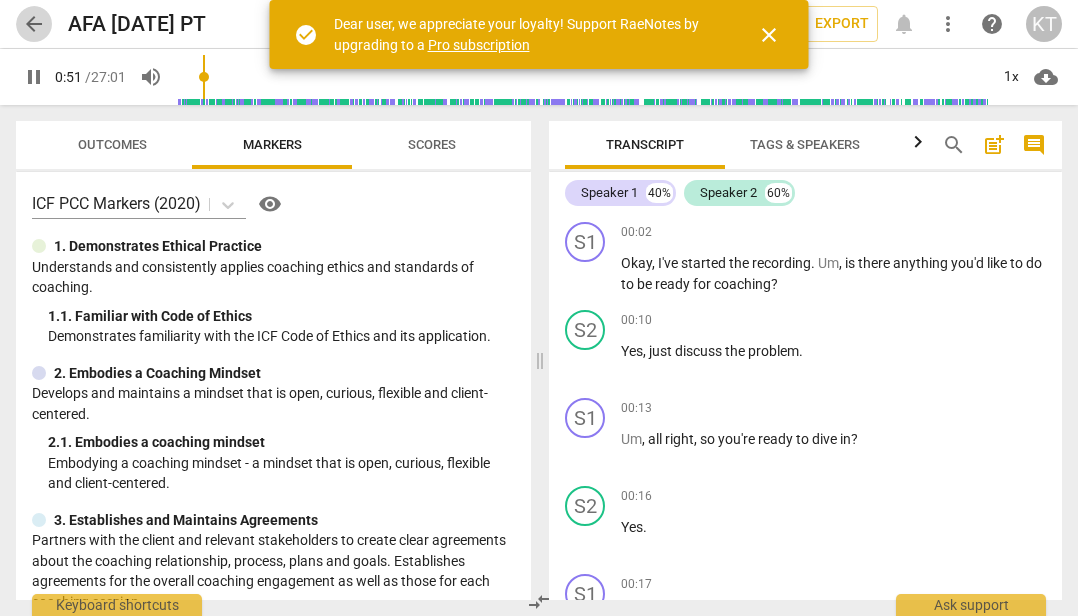 type on "52" 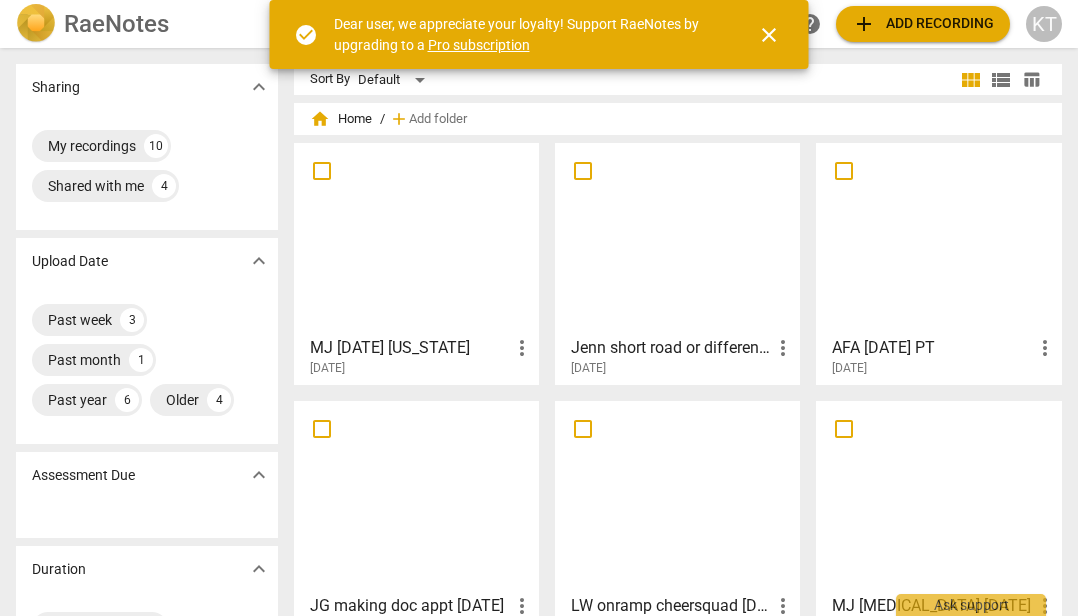 click at bounding box center [677, 238] 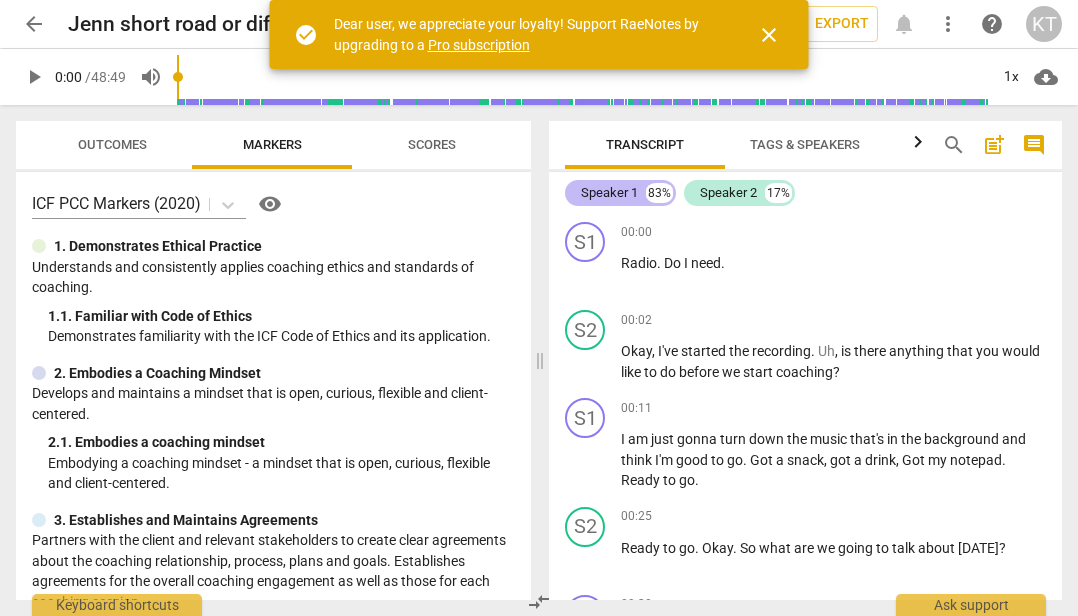 click on "Speaker 1" at bounding box center (609, 193) 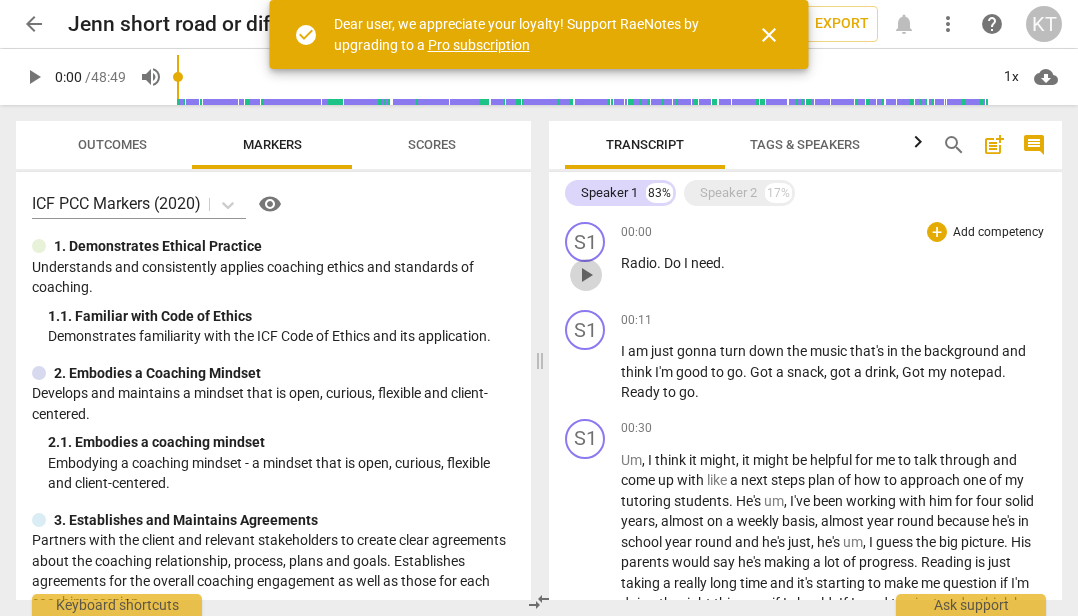 click on "play_arrow" at bounding box center [586, 275] 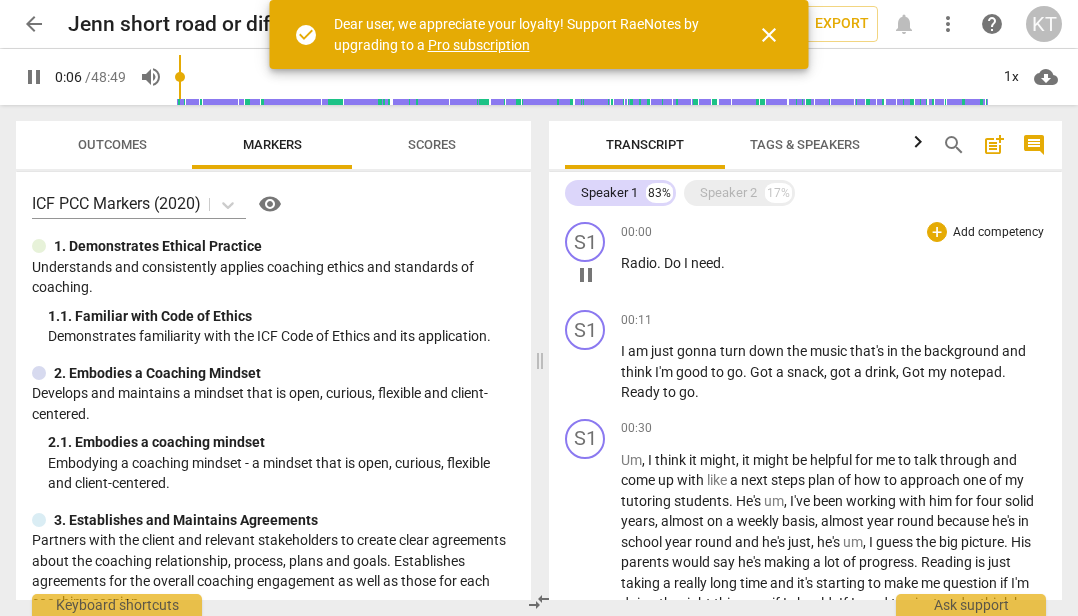 click on "pause" at bounding box center (586, 275) 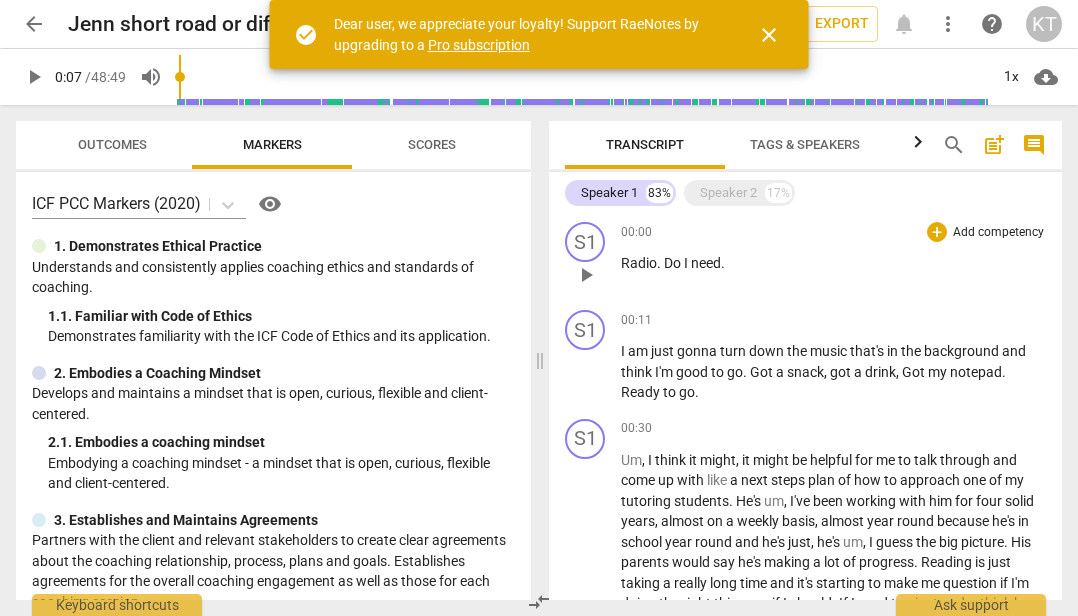 scroll, scrollTop: 0, scrollLeft: 0, axis: both 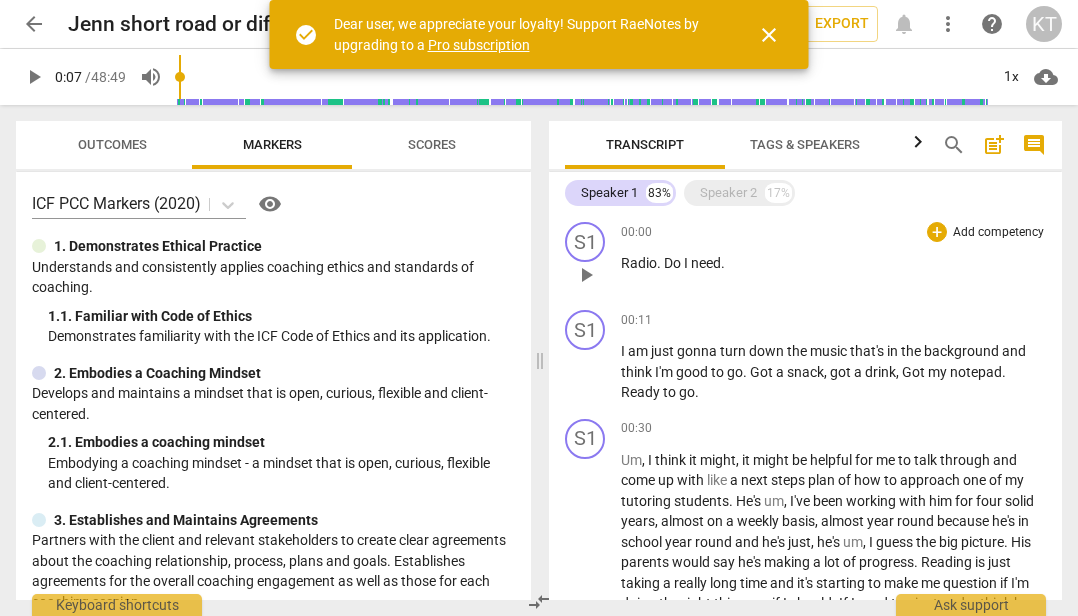 click on "Radio .   Do   I   need ." at bounding box center [833, 263] 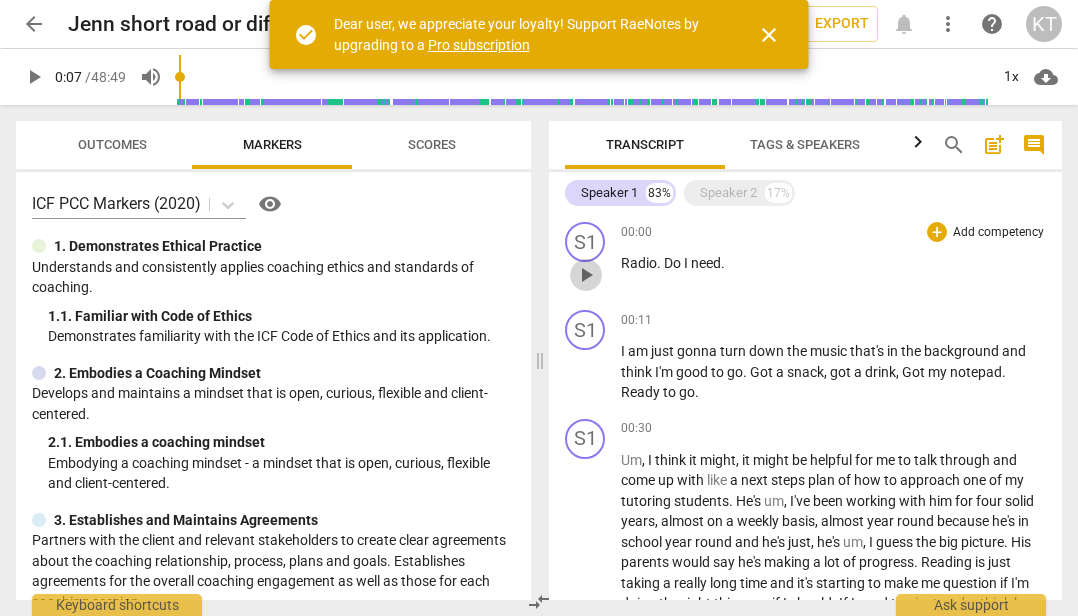 click on "play_arrow" at bounding box center [586, 275] 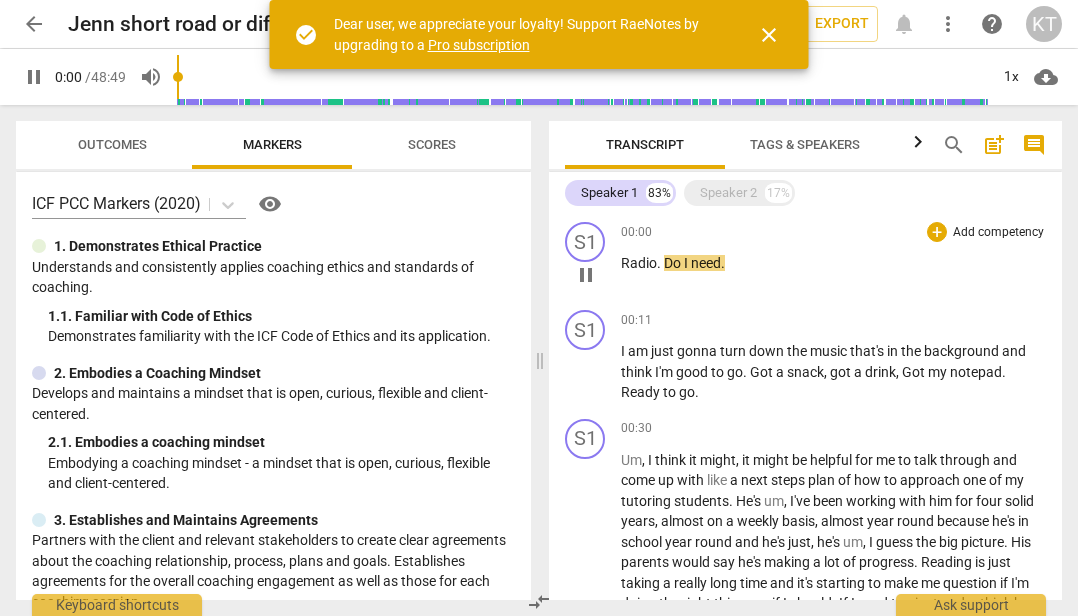 click on "Radio .   Do   I   need ." at bounding box center (833, 263) 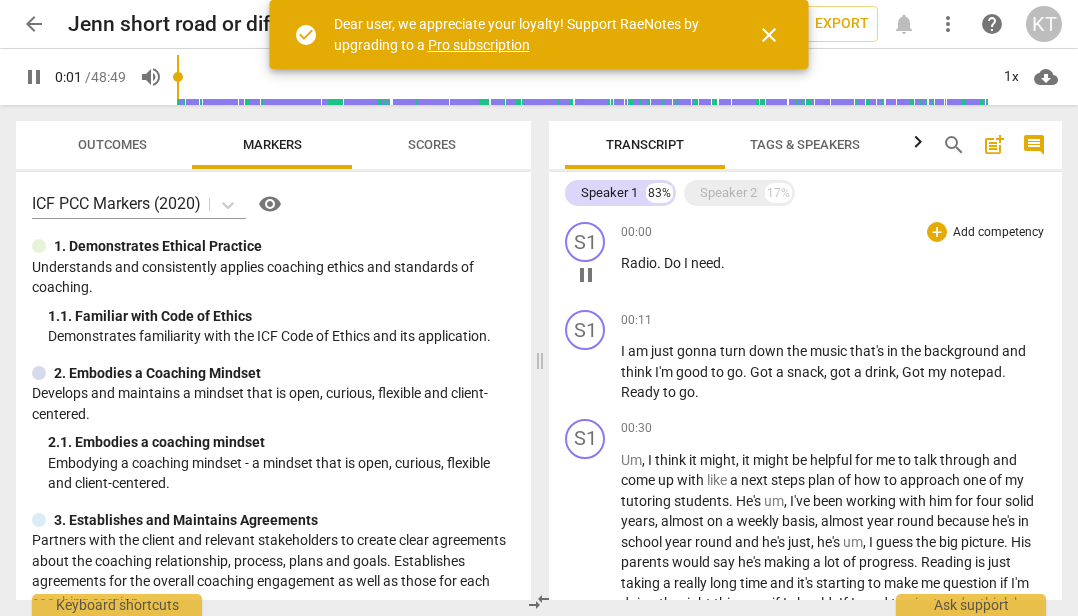 type on "2" 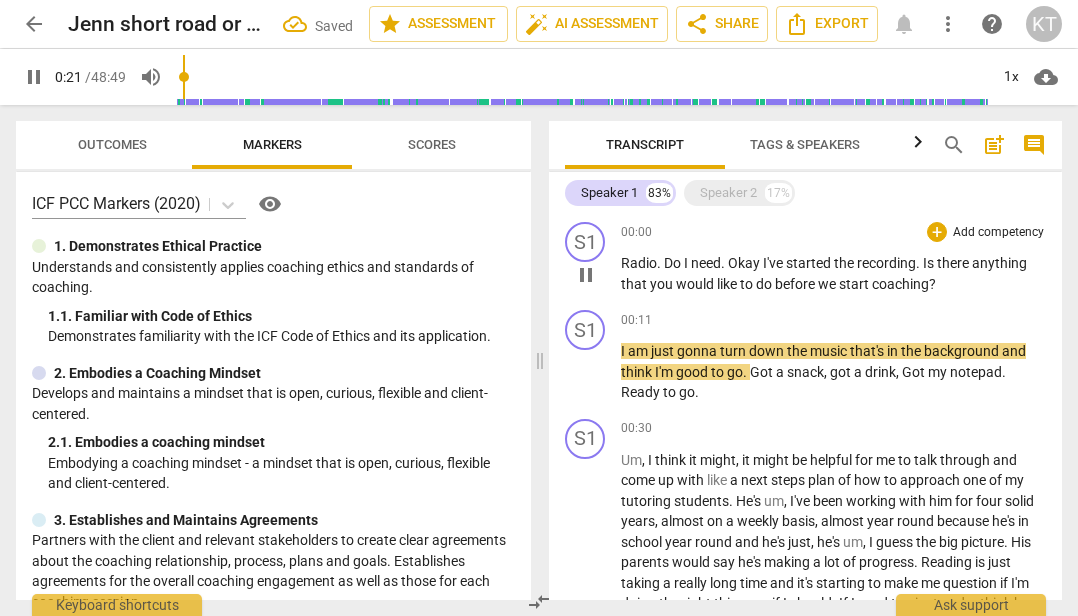 click on ". Okay I've started the recording. Is there anything that you would like to do before we start coaching?" at bounding box center (824, 273) 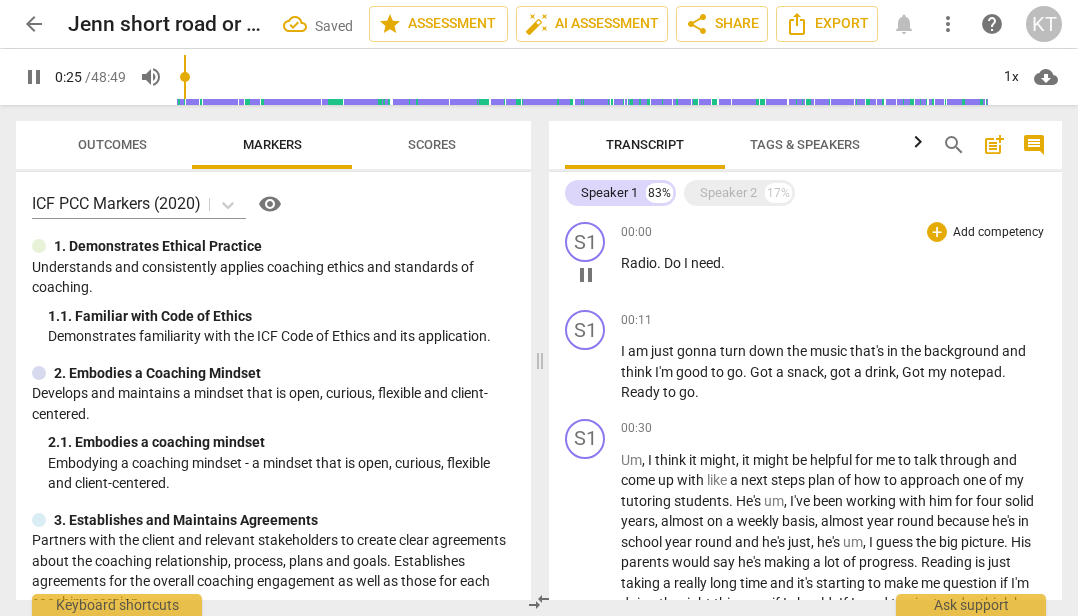 click on "Radio .   Do   I   need ." at bounding box center [833, 263] 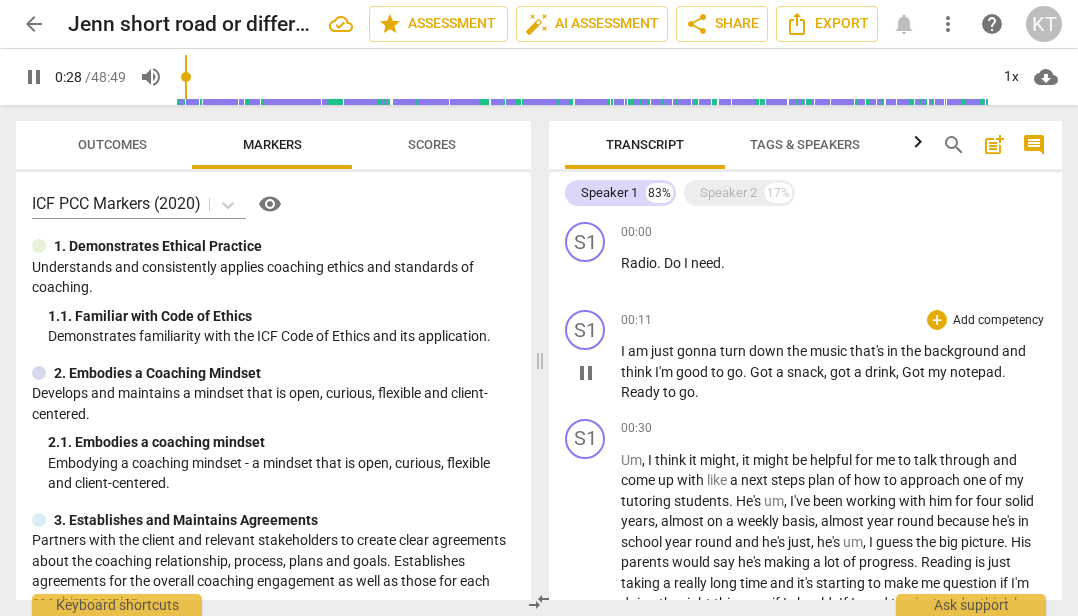 scroll, scrollTop: 0, scrollLeft: 0, axis: both 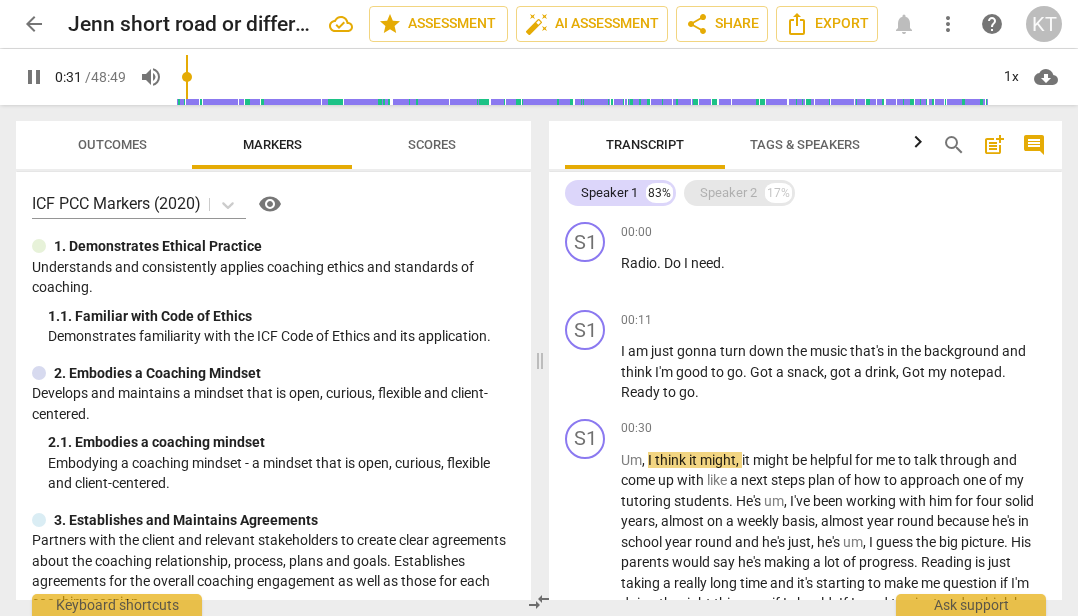 click on "Speaker 2" at bounding box center (728, 193) 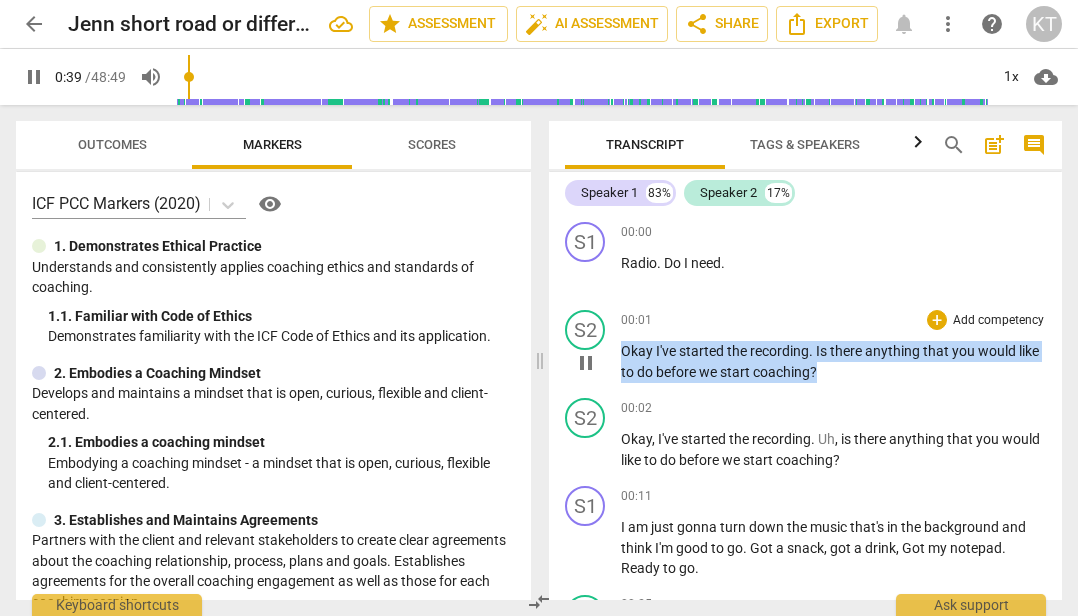 drag, startPoint x: 828, startPoint y: 373, endPoint x: 608, endPoint y: 343, distance: 222.03603 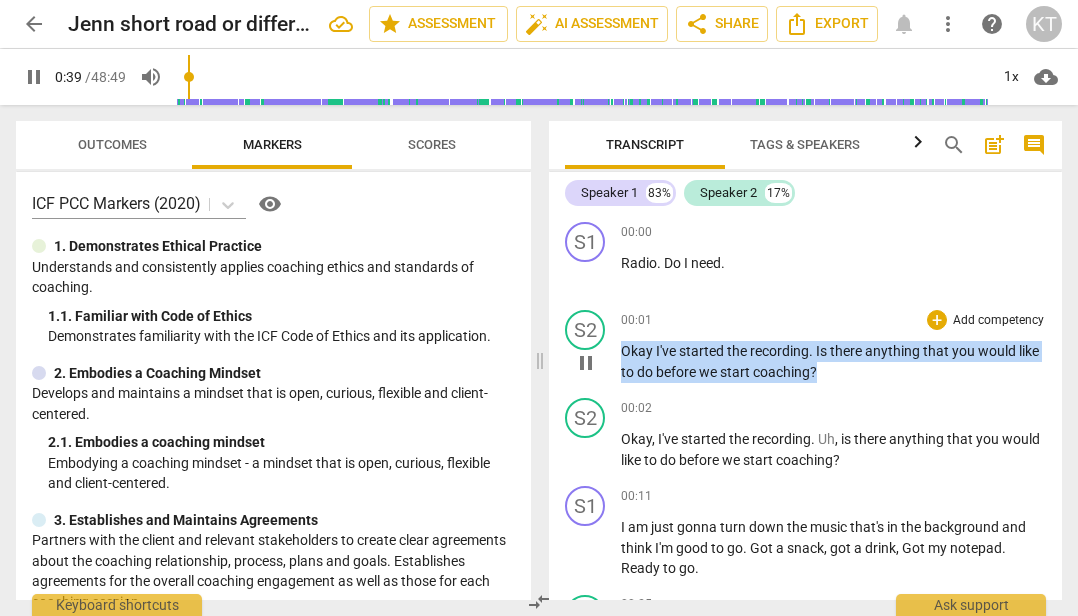 click on "S2 play_arrow pause 00:01 + Add competency keyboard_arrow_right Okay   I've   started   the   recording .   Is   there   anything   that   you   would   like   to   do   before   we   start   coaching ?" at bounding box center (805, 346) 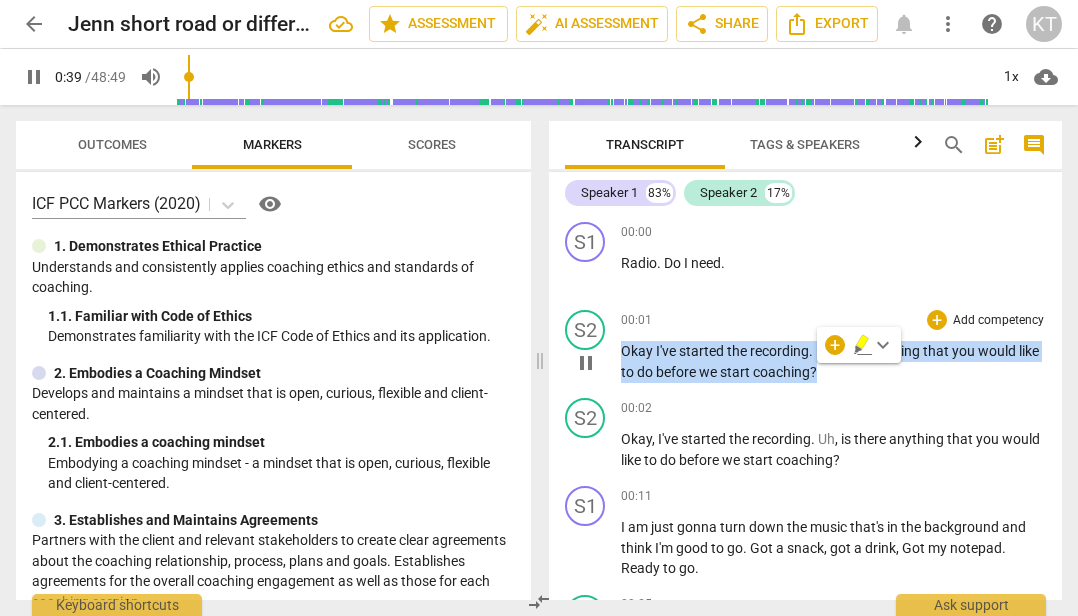type on "40" 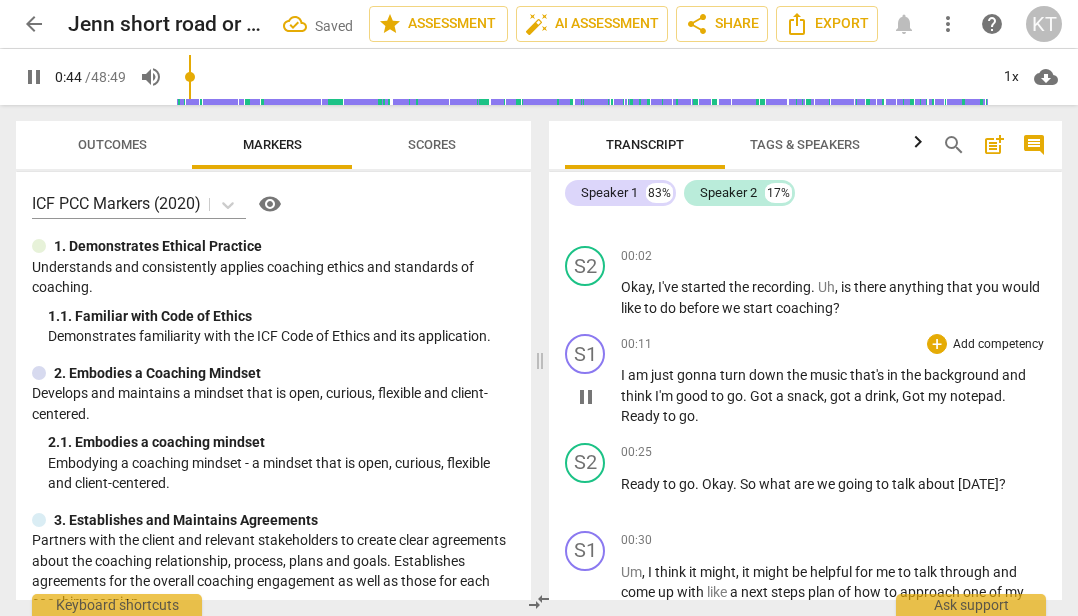 scroll, scrollTop: 63, scrollLeft: 0, axis: vertical 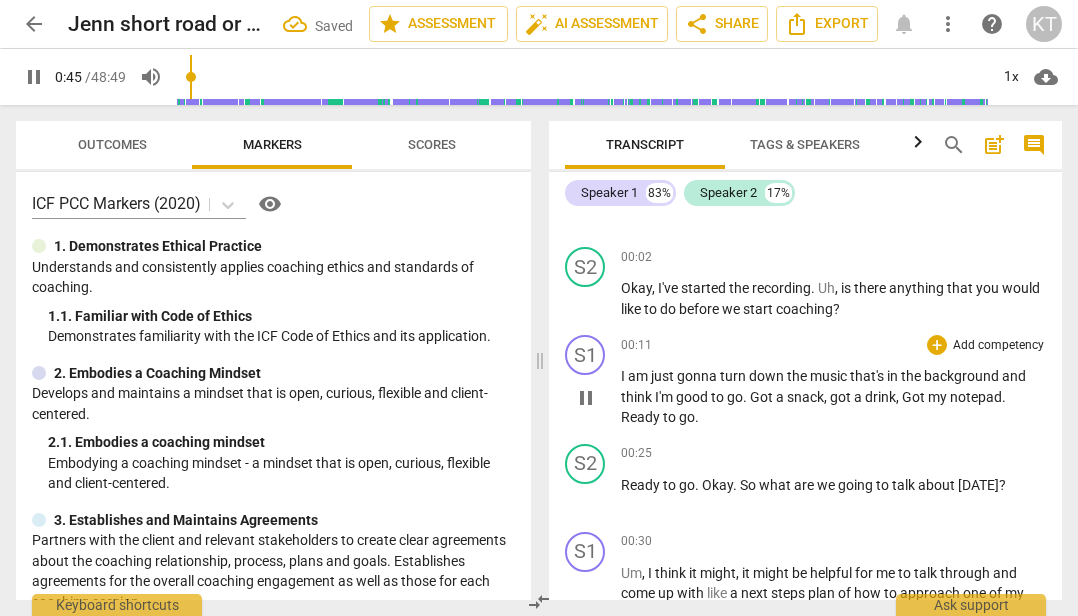 click on "pause" at bounding box center [586, 398] 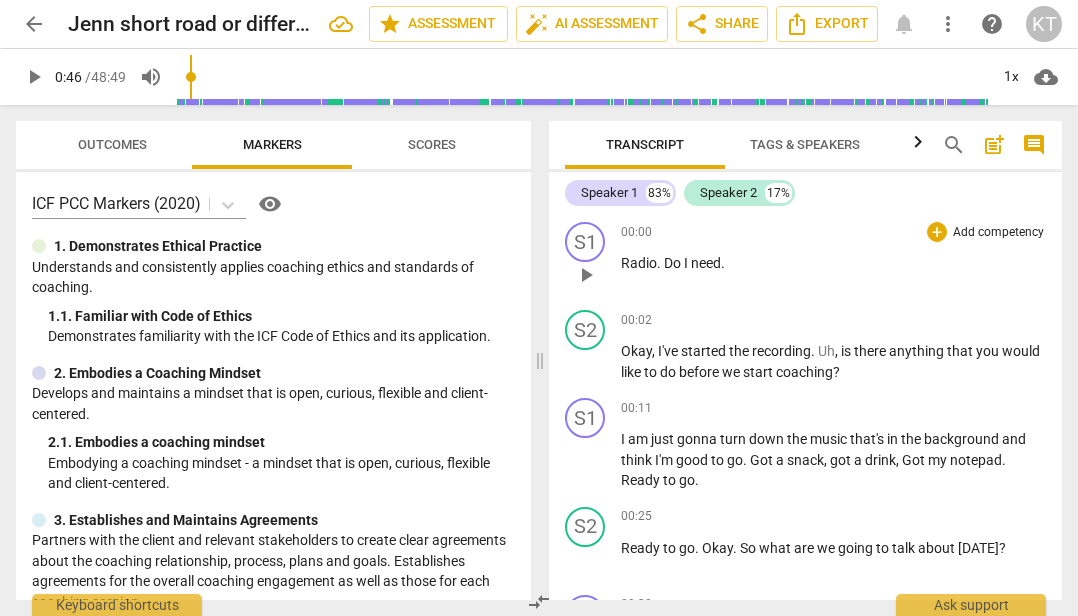 scroll, scrollTop: 0, scrollLeft: 0, axis: both 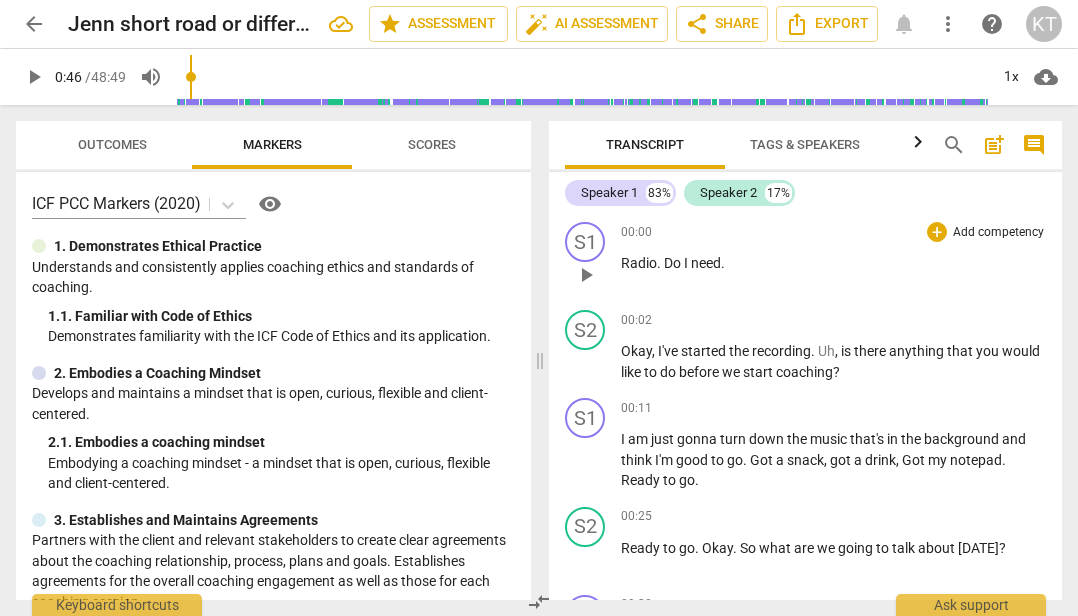 click on "Radio .   Do   I   need ." at bounding box center [833, 263] 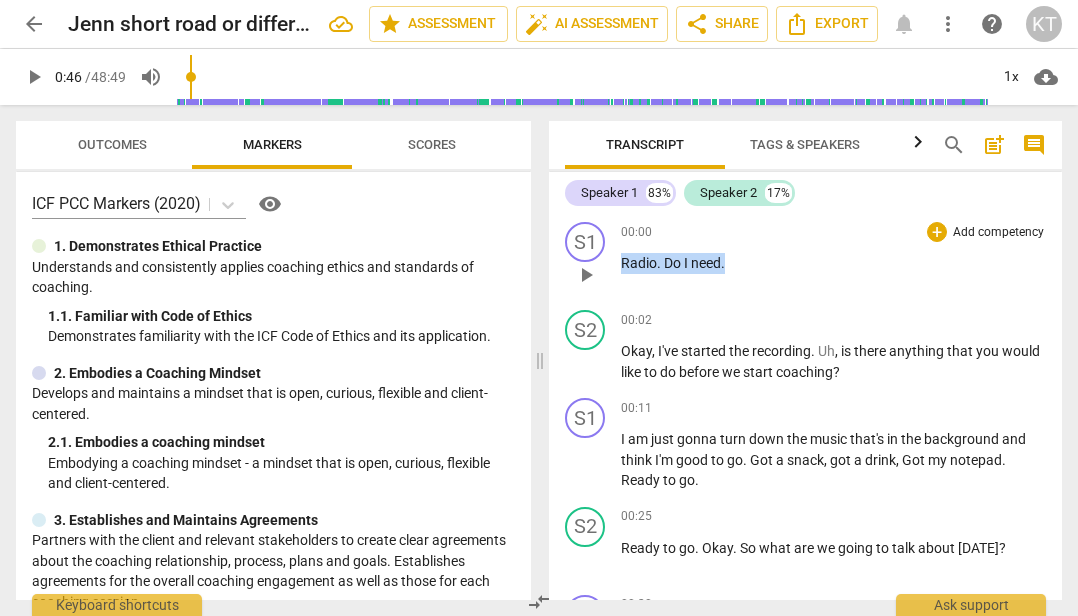 scroll, scrollTop: 0, scrollLeft: 0, axis: both 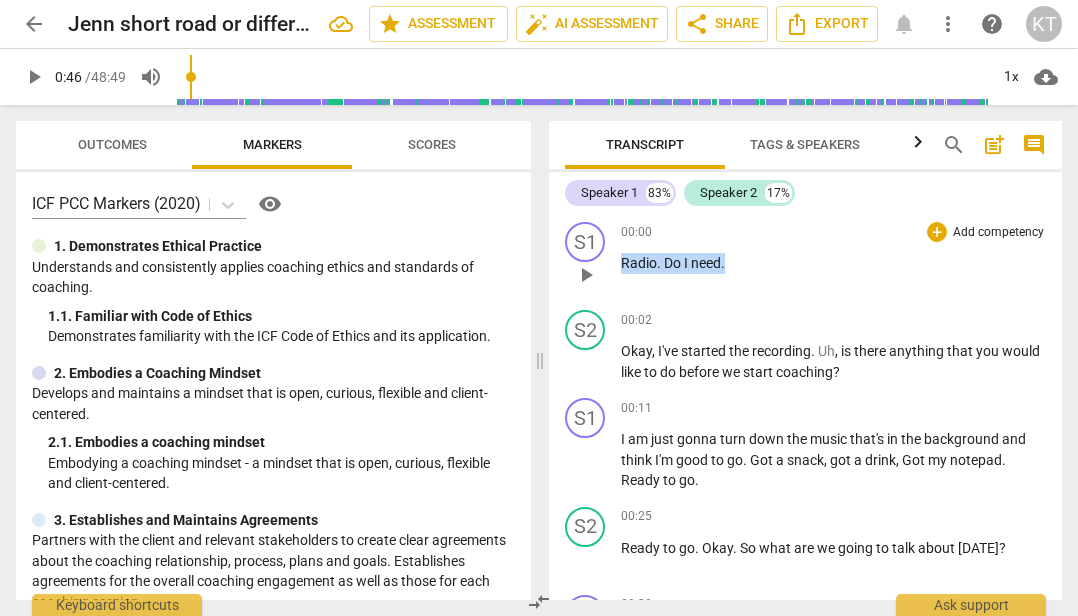 drag, startPoint x: 729, startPoint y: 263, endPoint x: 624, endPoint y: 262, distance: 105.00476 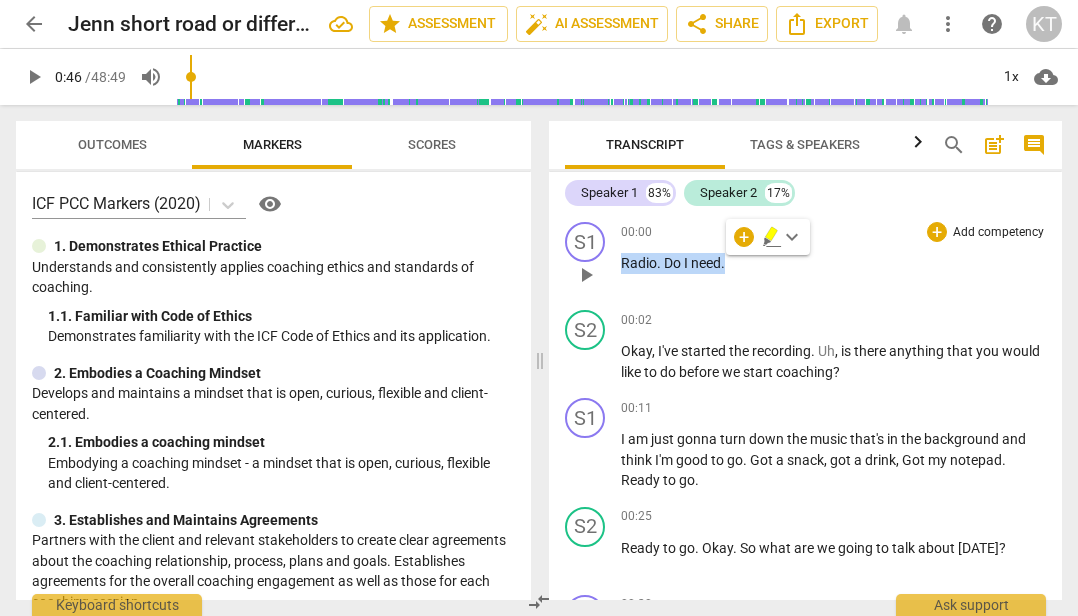 type 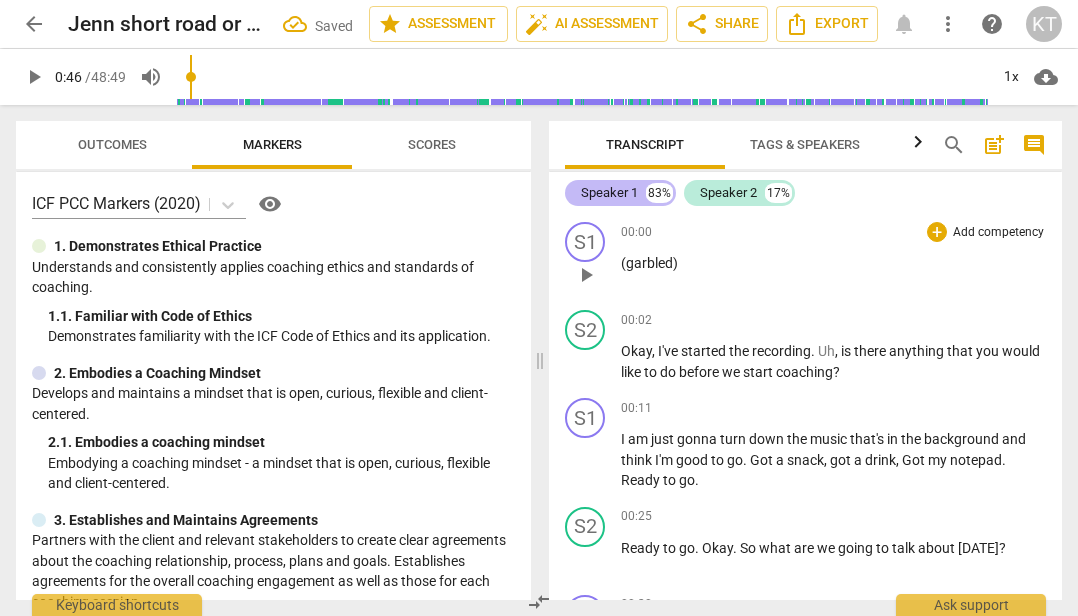 click on "Speaker 1 83%" at bounding box center (620, 193) 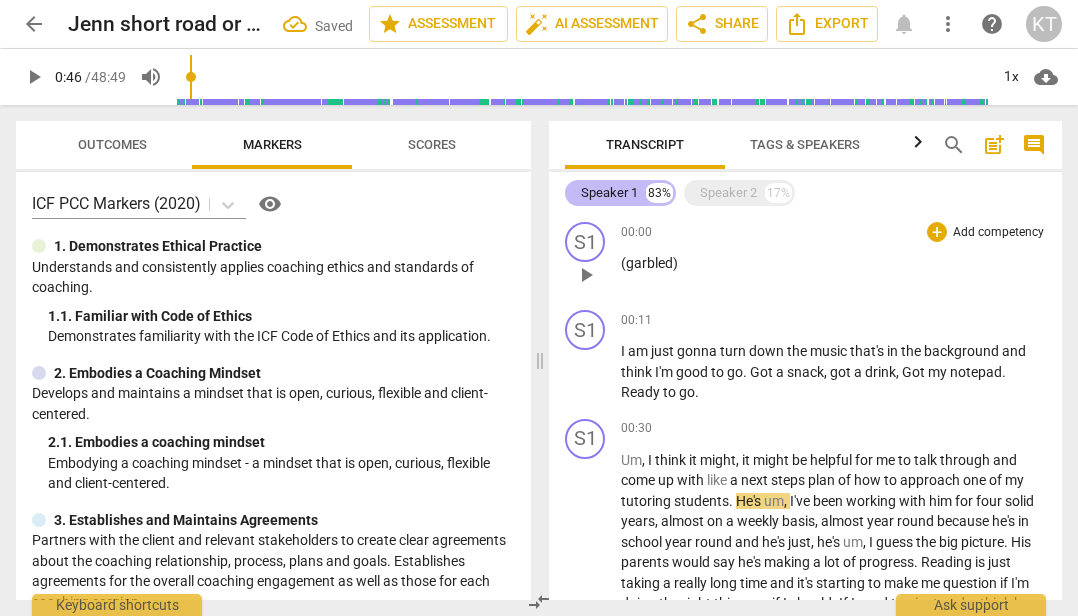 click on "Speaker 1 83%" at bounding box center (620, 193) 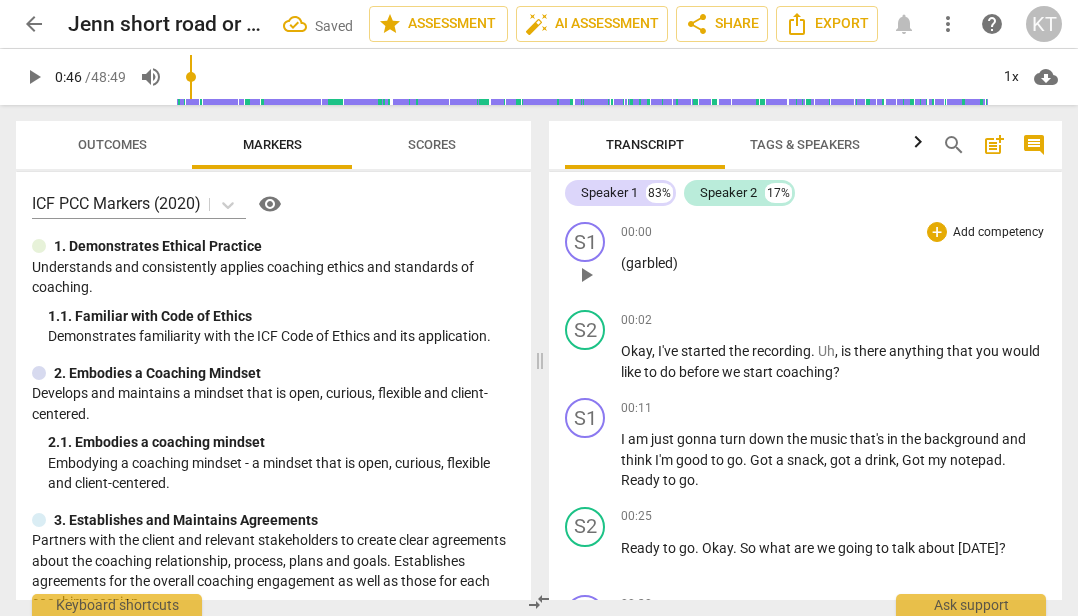 click on "Tags & Speakers" at bounding box center [805, 144] 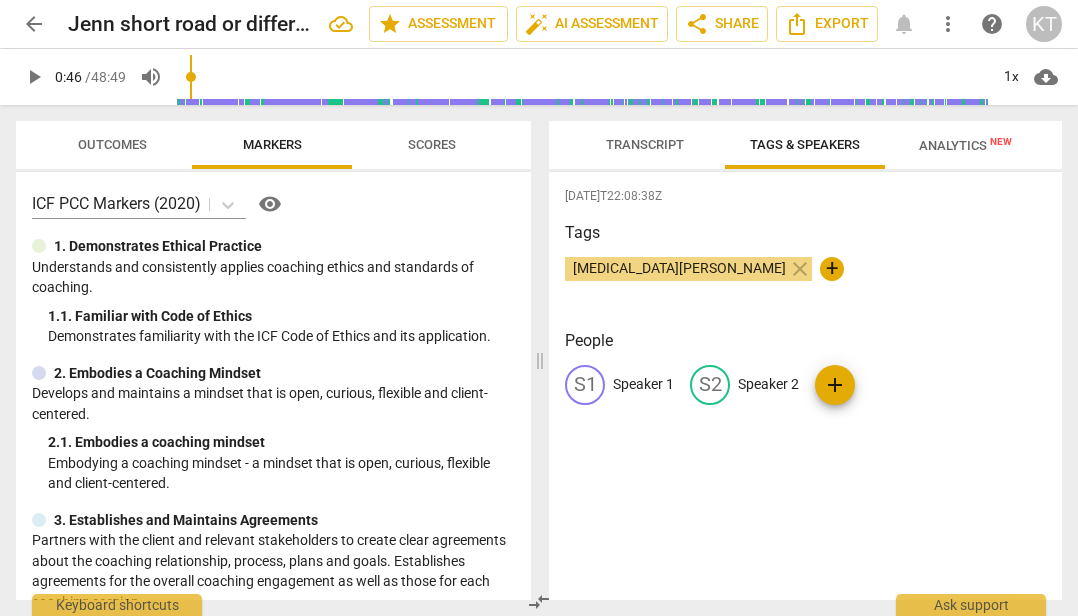 click on "Speaker 1" at bounding box center (643, 384) 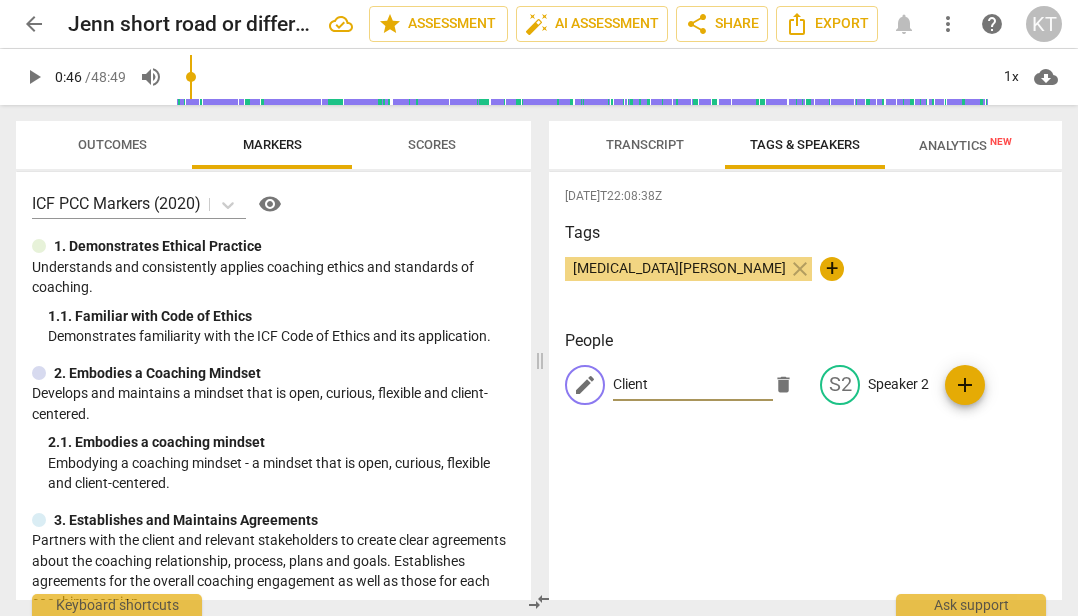 type on "Client" 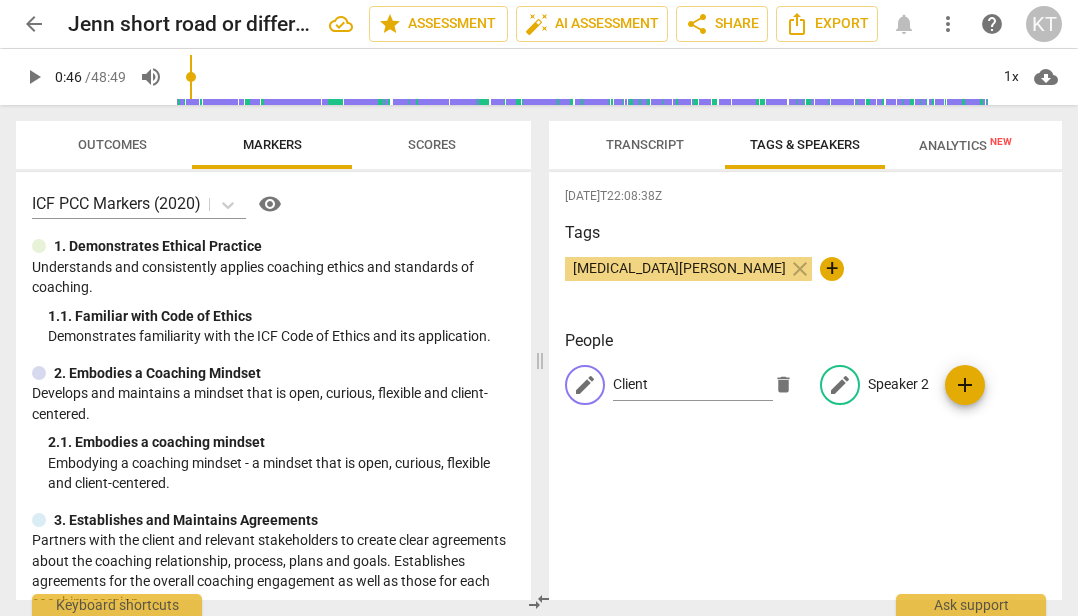 click on "edit Speaker 2" at bounding box center [874, 385] 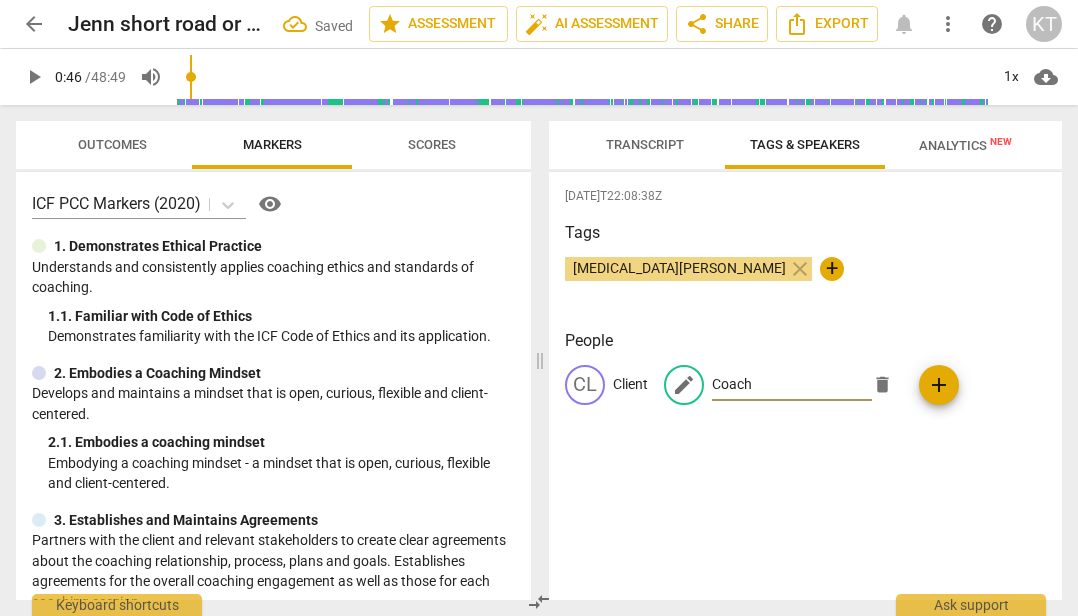 type on "Coach" 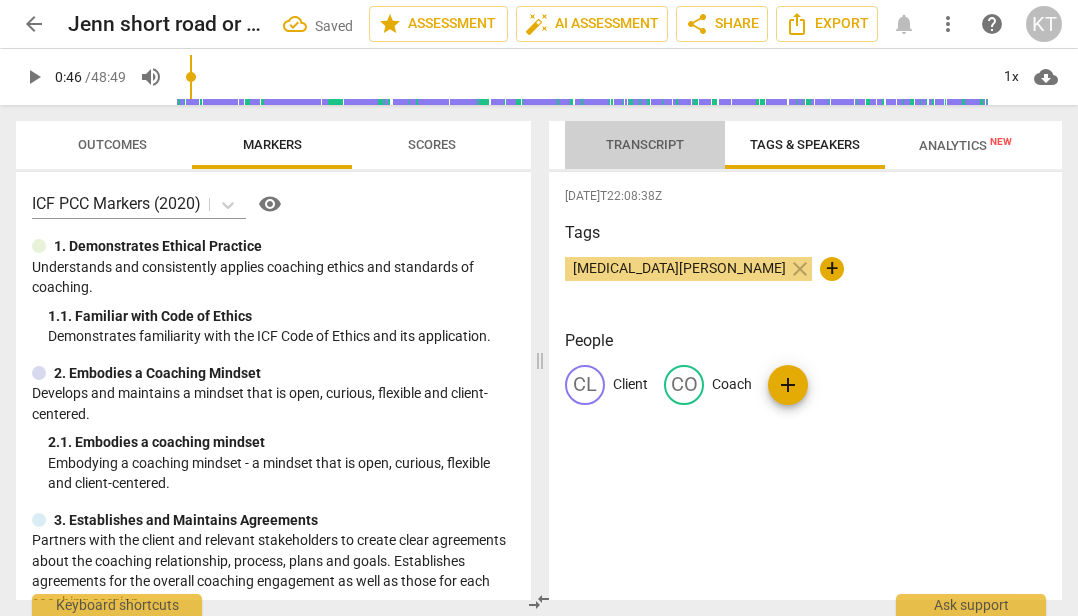 click on "Transcript" at bounding box center [645, 144] 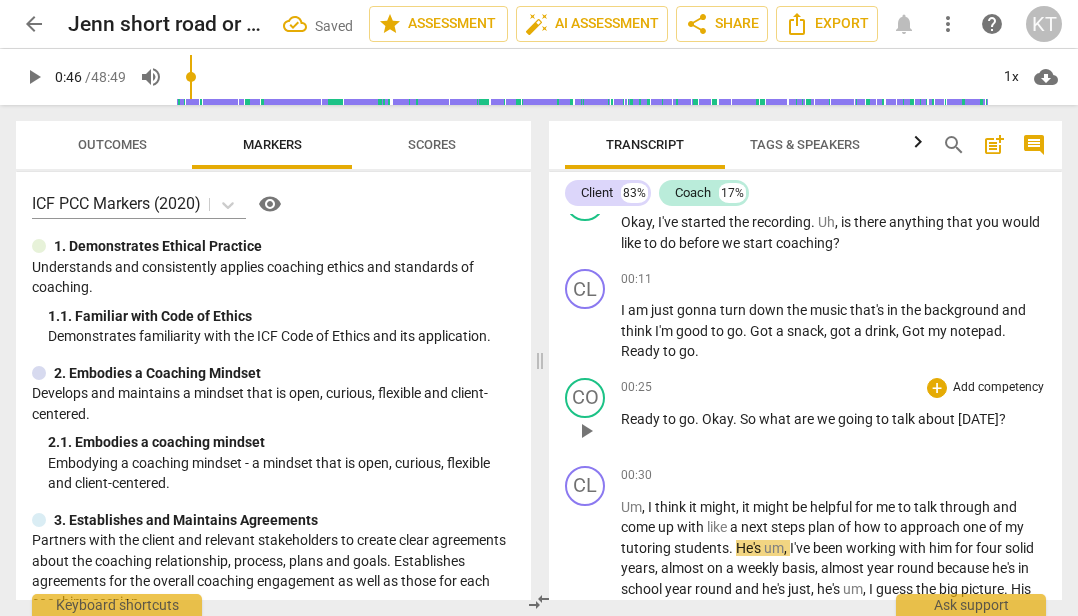 scroll, scrollTop: 270, scrollLeft: 0, axis: vertical 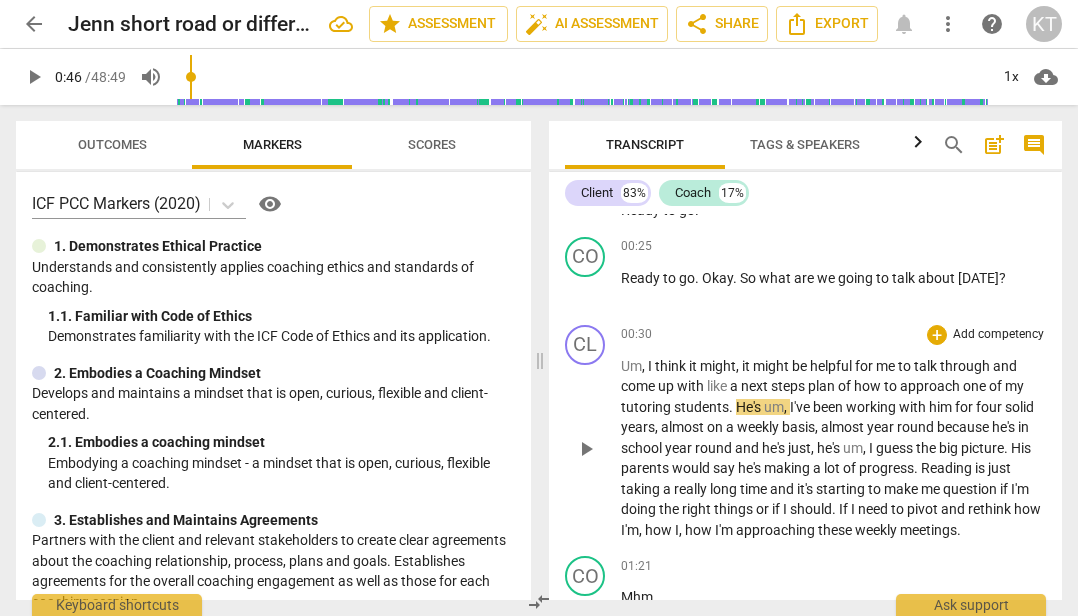 click on "play_arrow" at bounding box center (586, 449) 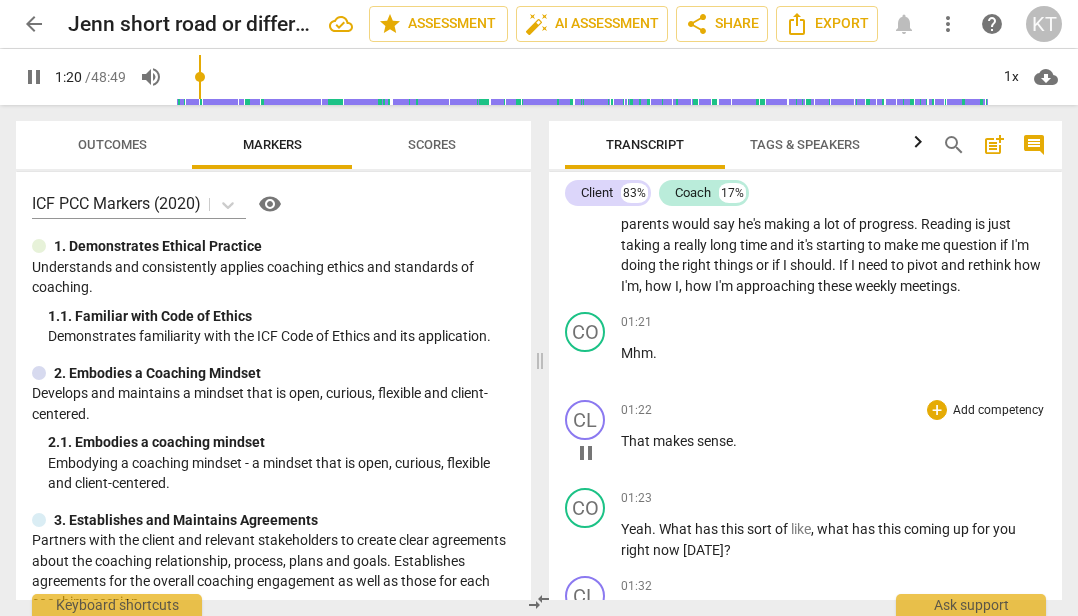scroll, scrollTop: 537, scrollLeft: 0, axis: vertical 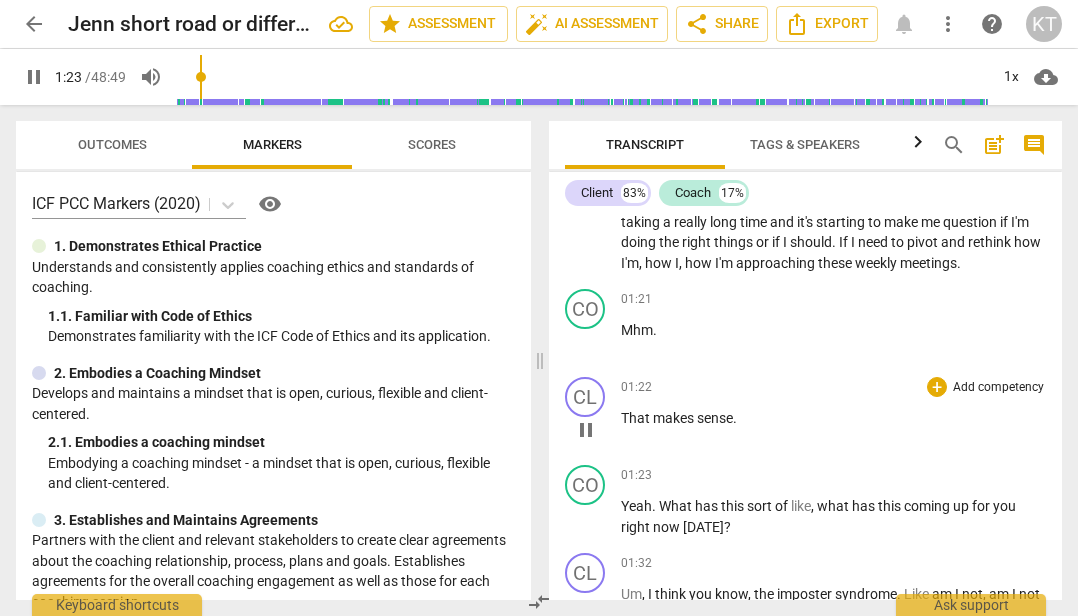 click on "That" at bounding box center (637, 418) 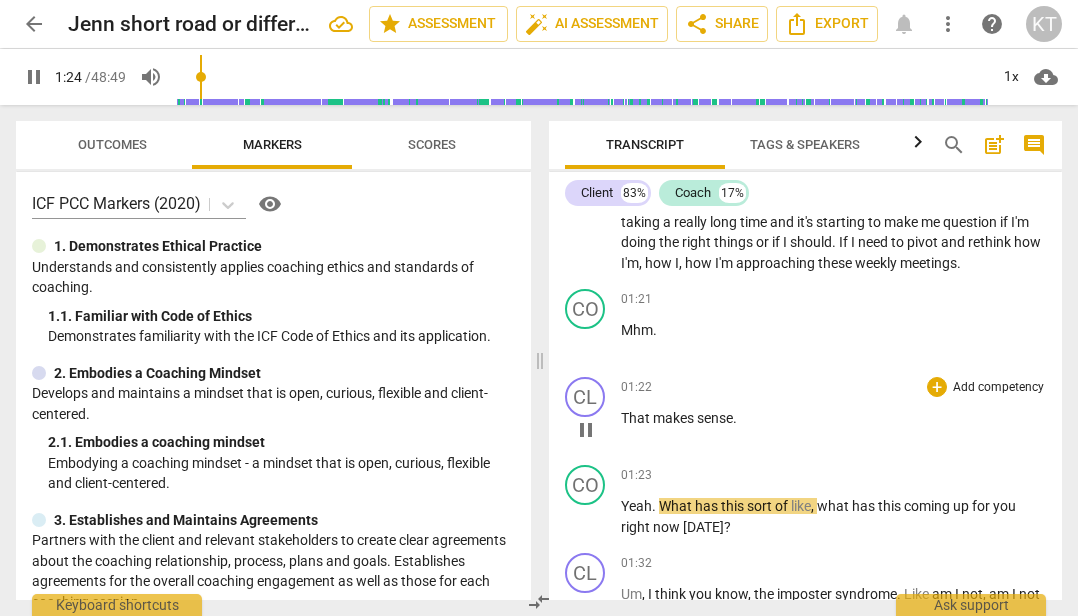 drag, startPoint x: 626, startPoint y: 414, endPoint x: 666, endPoint y: 399, distance: 42.72002 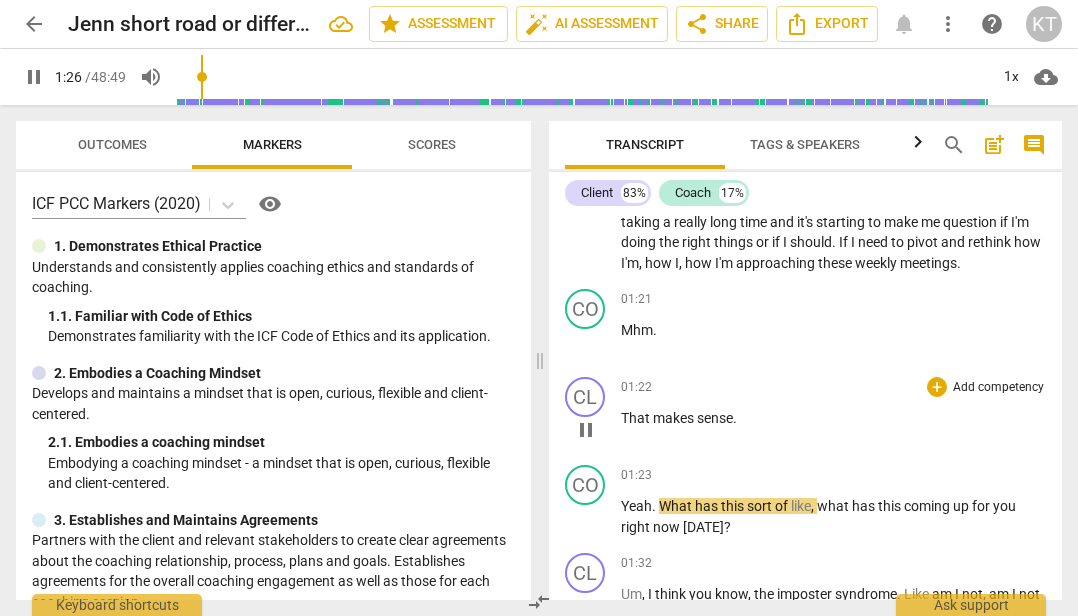 type on "86" 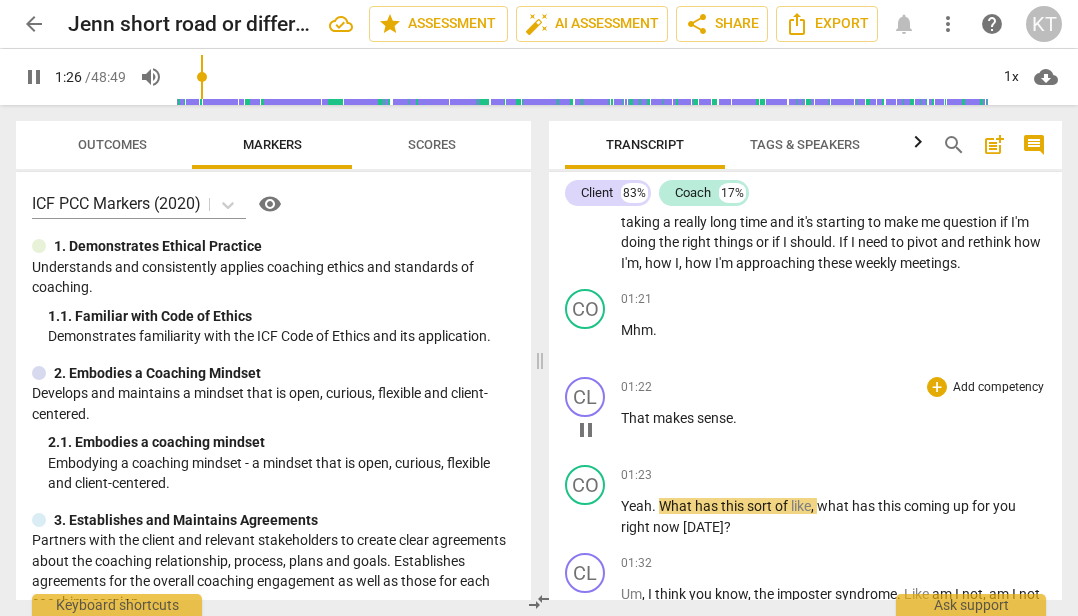 type 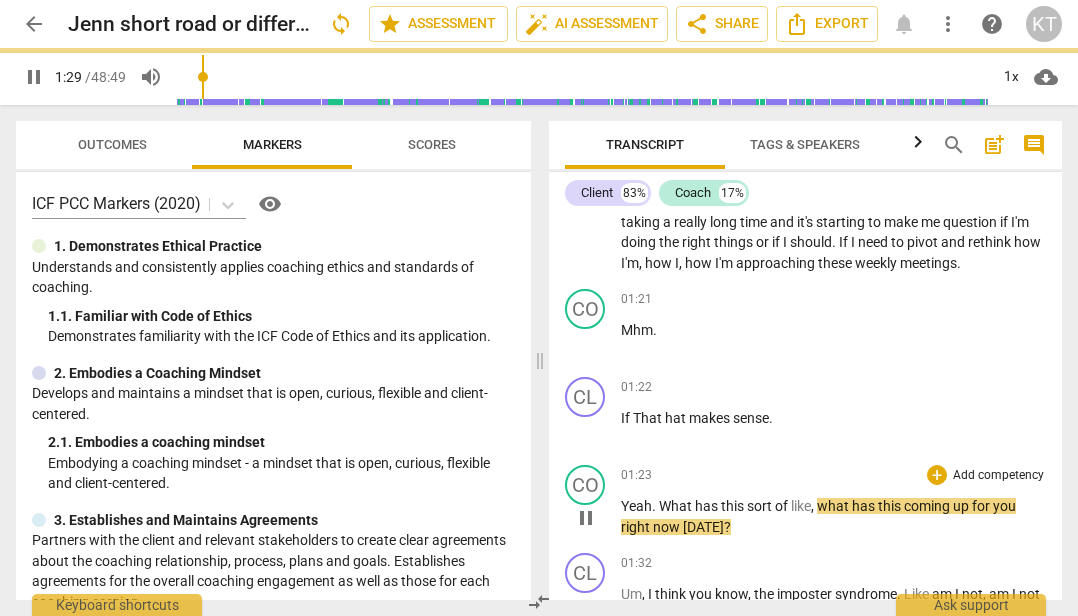 click on "CO play_arrow pause" at bounding box center [593, 501] 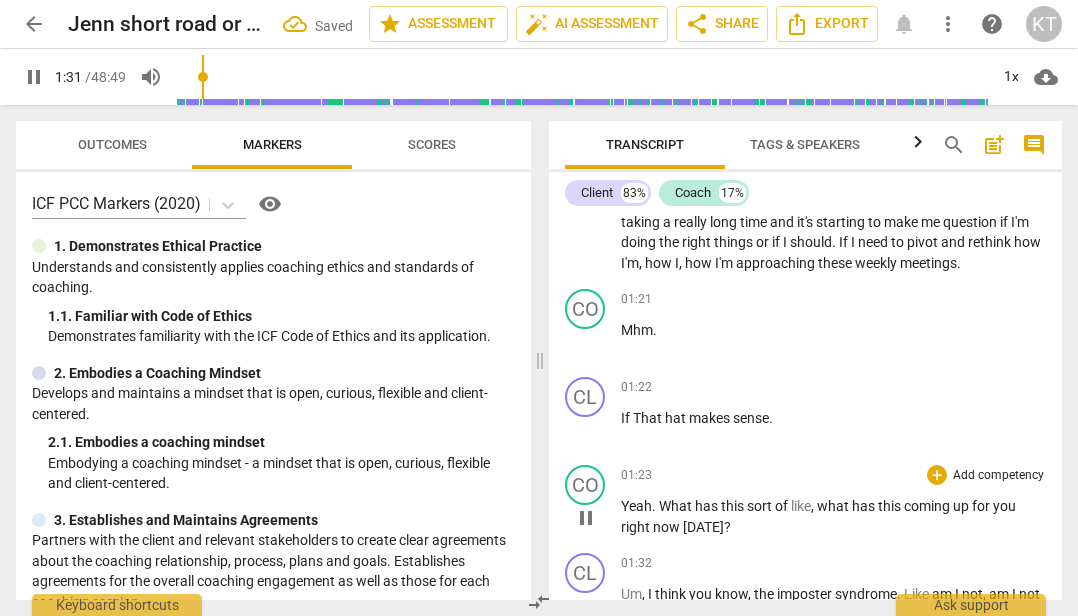 click on "Yeah" at bounding box center [636, 506] 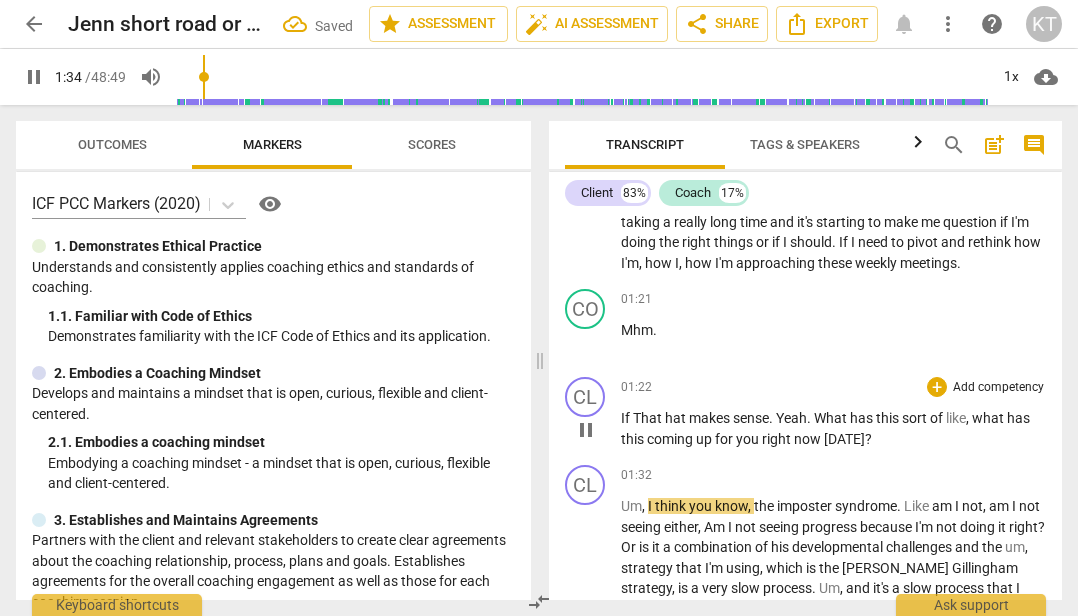 click on "What" at bounding box center [832, 418] 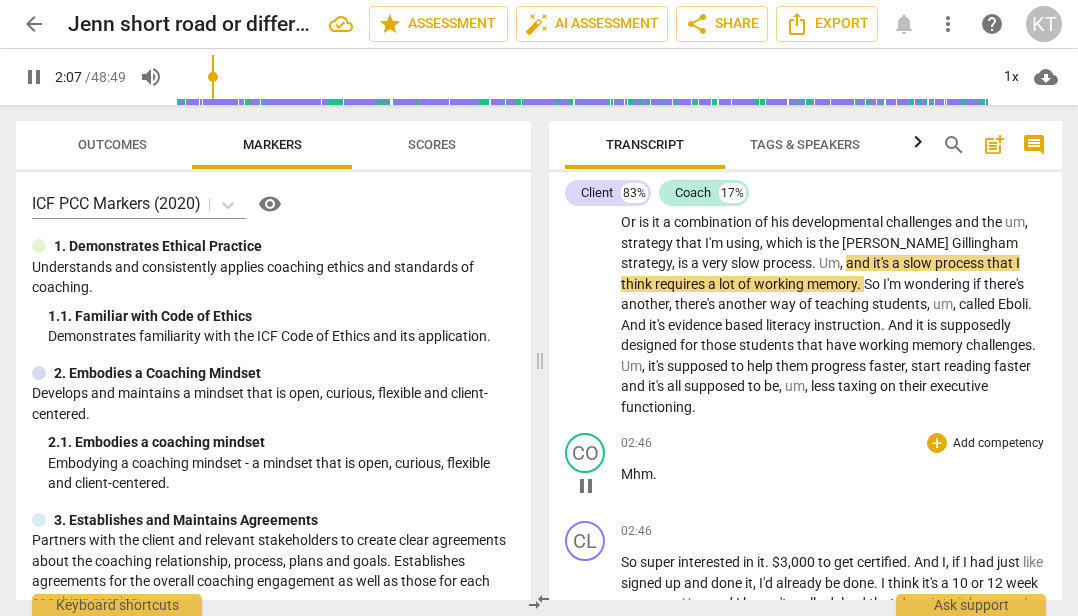 scroll, scrollTop: 943, scrollLeft: 0, axis: vertical 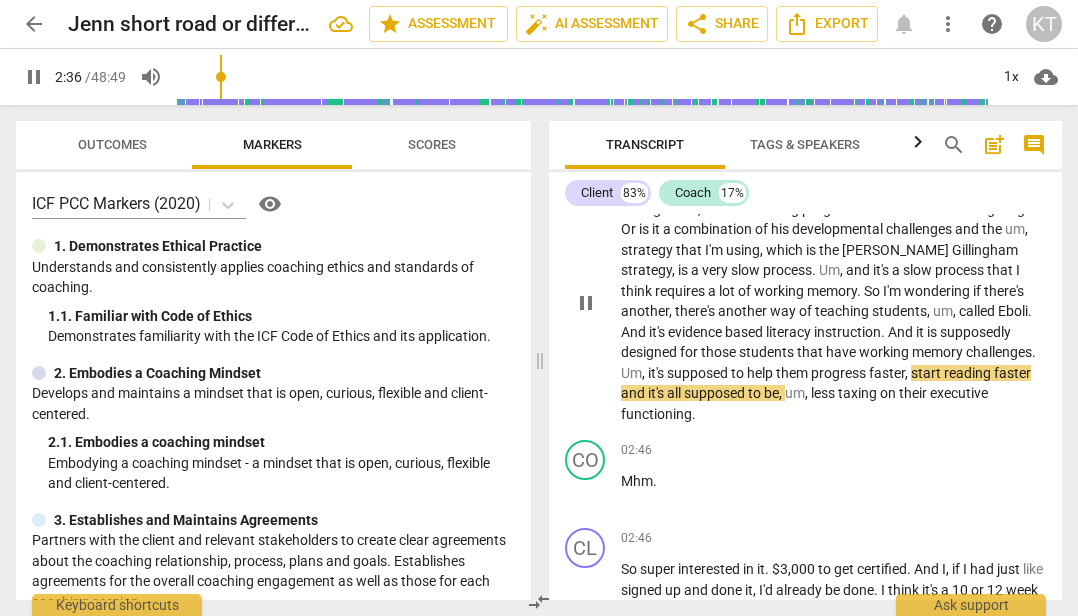 click on "Eboli" at bounding box center (1013, 311) 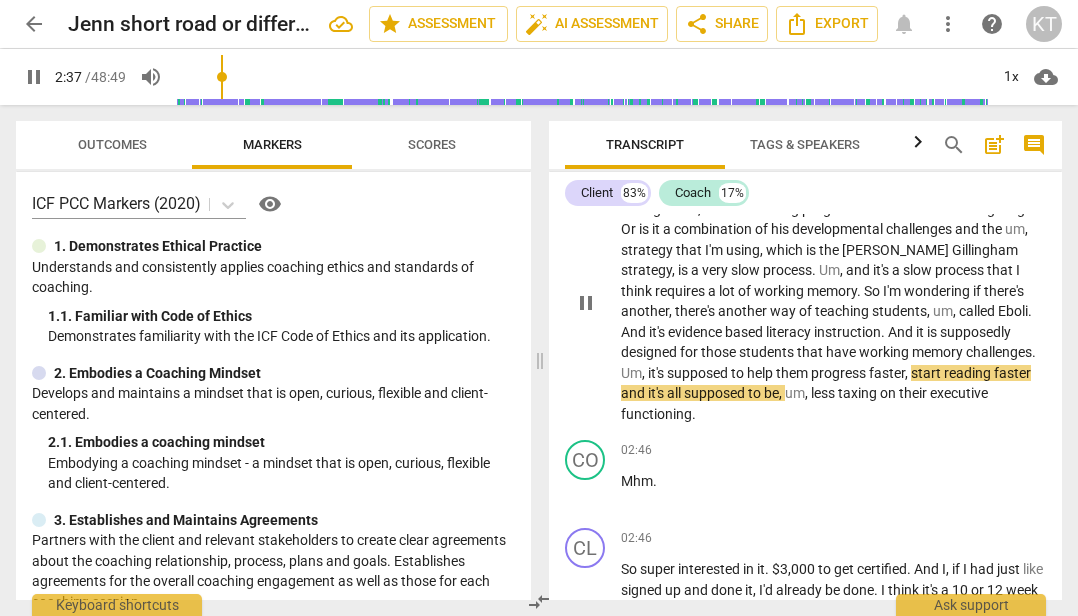 type on "158" 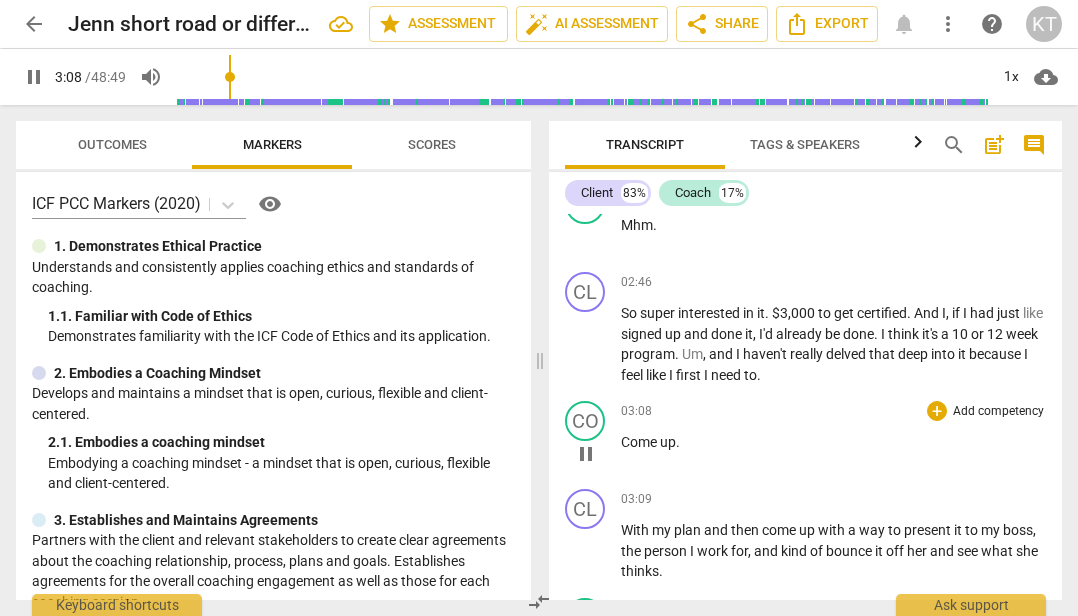 scroll, scrollTop: 1198, scrollLeft: 0, axis: vertical 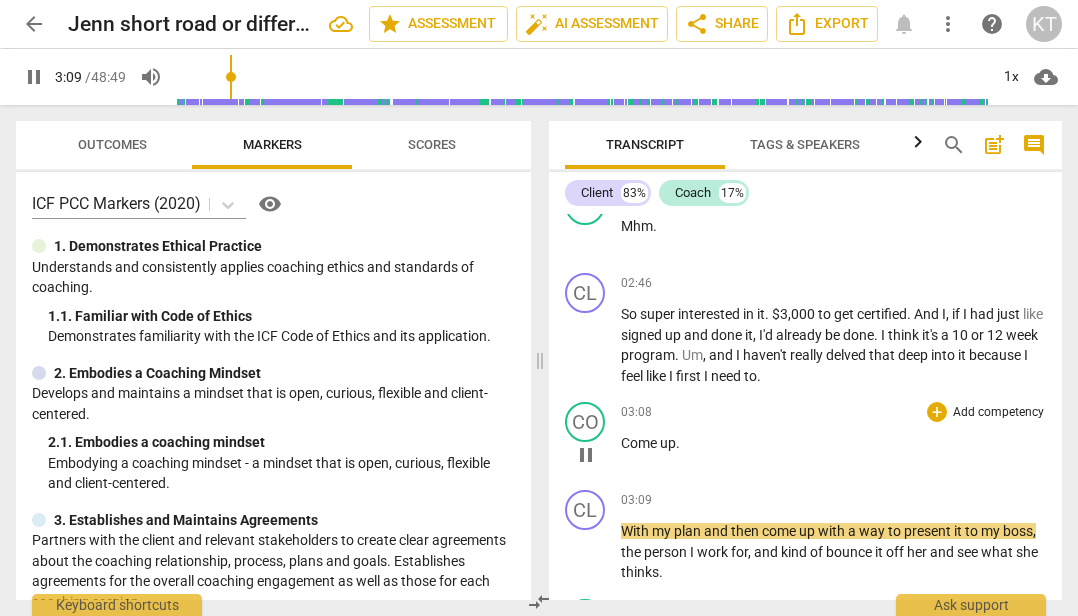 click on "CO play_arrow pause" at bounding box center (593, 438) 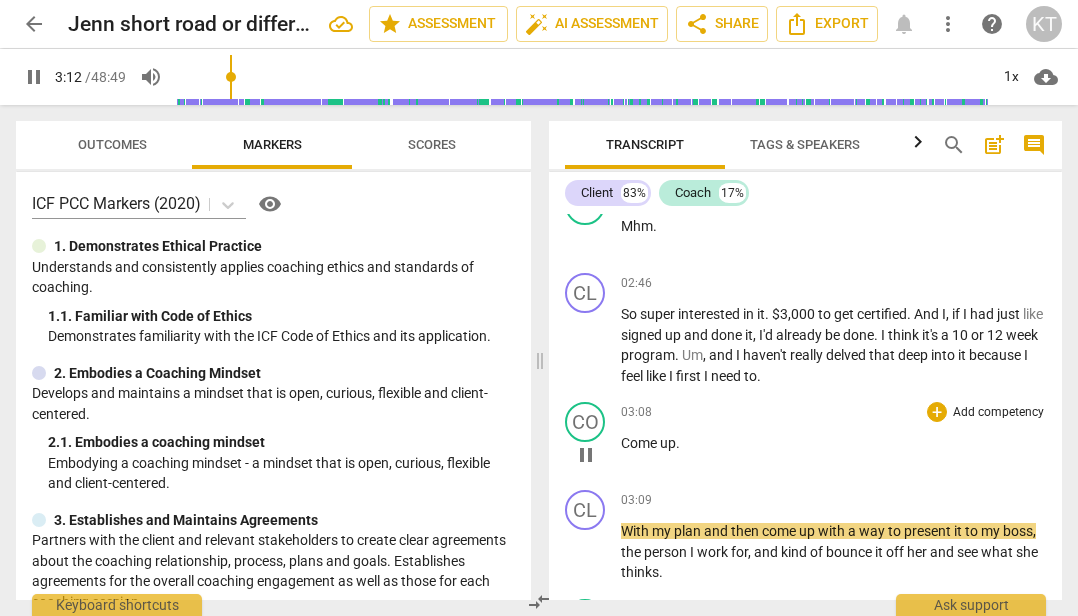 click on "Come" at bounding box center [640, 443] 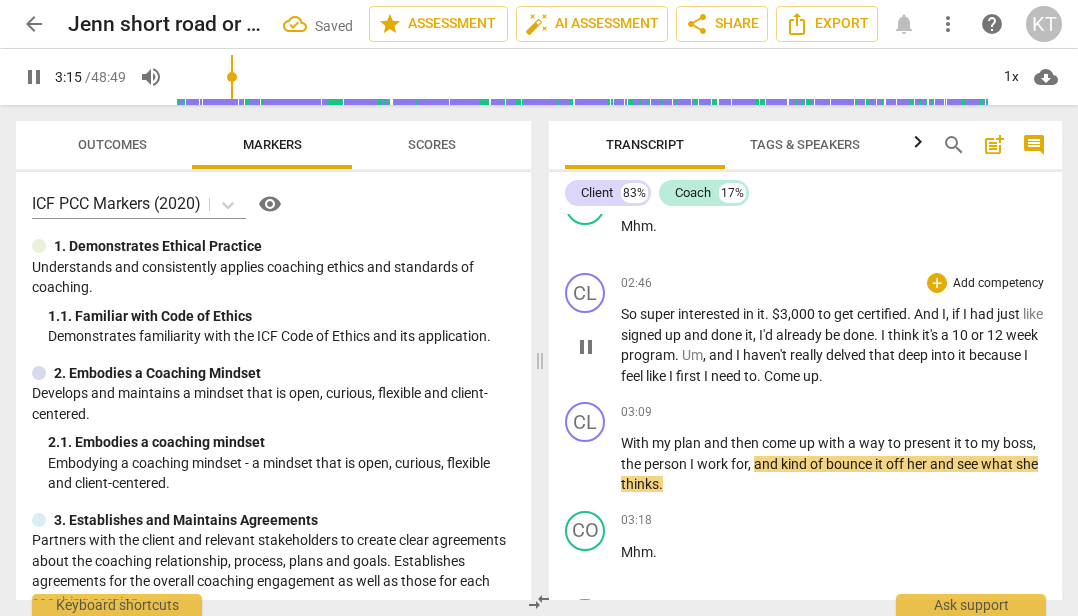 drag, startPoint x: 836, startPoint y: 361, endPoint x: 856, endPoint y: 357, distance: 20.396078 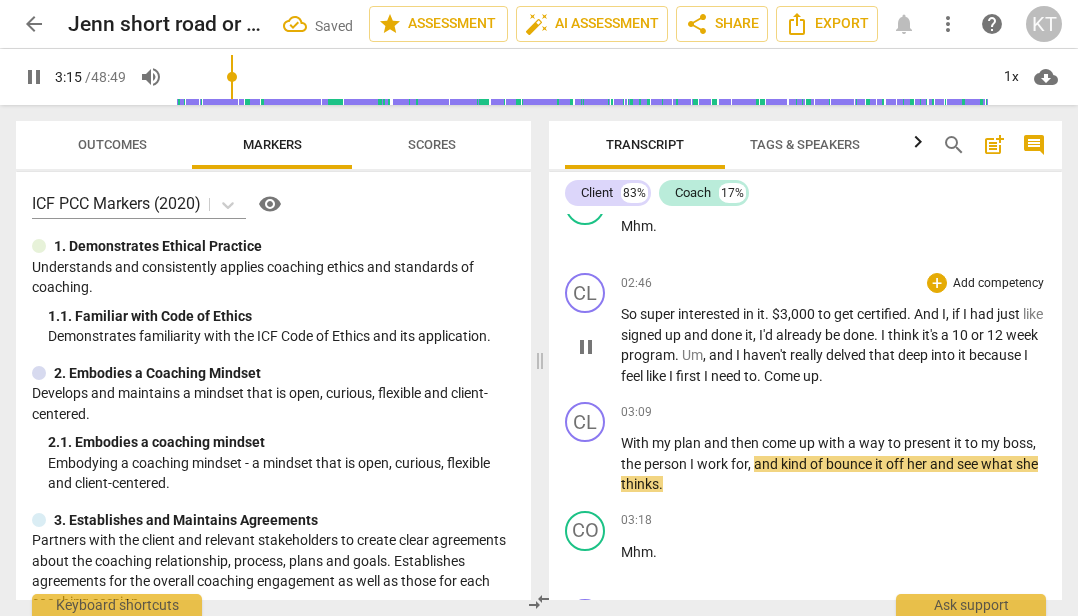 click on "Come" at bounding box center (783, 376) 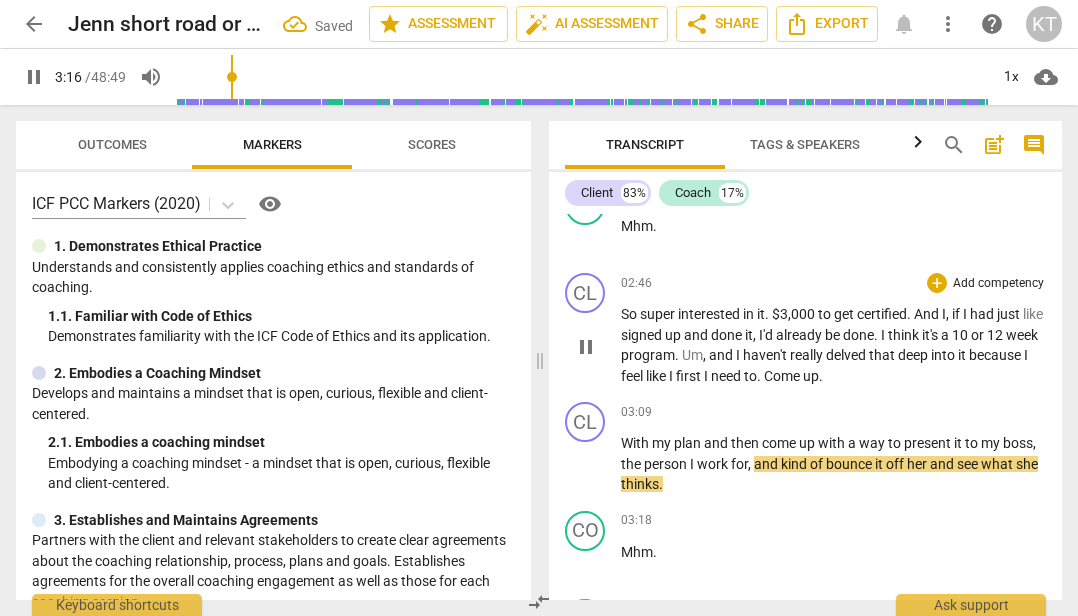 type on "196" 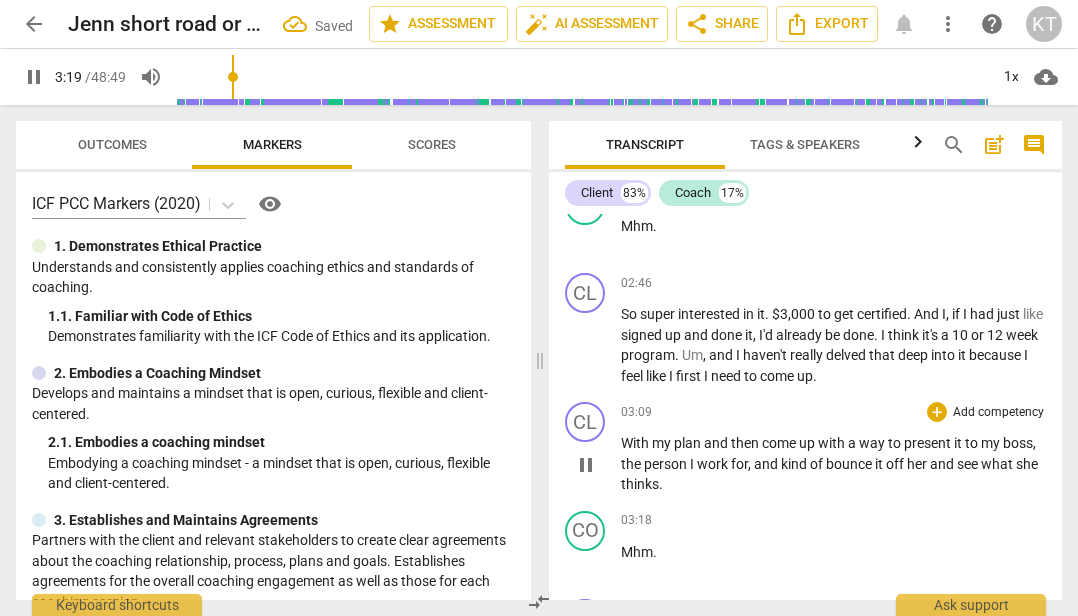 click on "CL play_arrow pause 00:00 + Add competency keyboard_arrow_right (garbled) CO play_arrow pause 00:02 + Add competency keyboard_arrow_right Okay ,   I've   started   the   recording .   Uh ,   is   there   anything   that   you   would   like   to   do   before   we   start   coaching ? CL play_arrow pause 00:11 + Add competency keyboard_arrow_right I   am   just   gonna   turn   down   the   music   that's   in   the   background   and   think   I'm   good   to   go .   Got   a   snack ,   got   a   drink ,   Got   my   notepad .   Ready   to   go . CO play_arrow pause 00:25 + Add competency keyboard_arrow_right Ready   to   go .   Okay .   So   what   are   we   going   to   talk   about   [DATE] ? CL play_arrow pause 00:30 + Add competency keyboard_arrow_right Um ,   I   think   it   might ,   it   might   be   helpful   for   me   to   talk   through   and   come   up   with   like   a   next   steps   plan   of   how   to   approach   one   of   my   tutoring   students .   He's   um ,   I've   been" at bounding box center (805, 407) 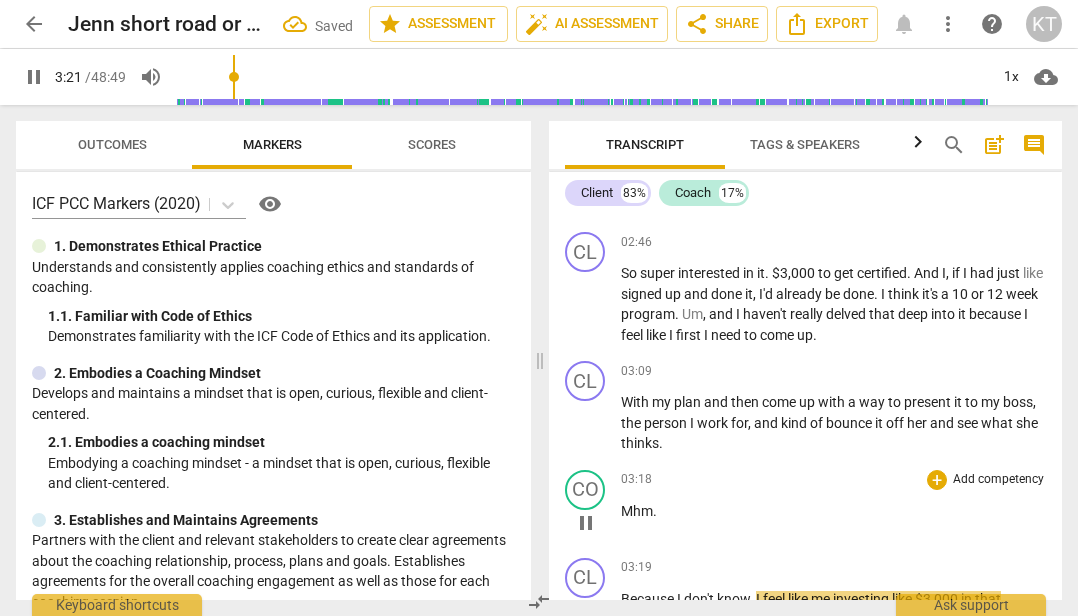 scroll, scrollTop: 1213, scrollLeft: 0, axis: vertical 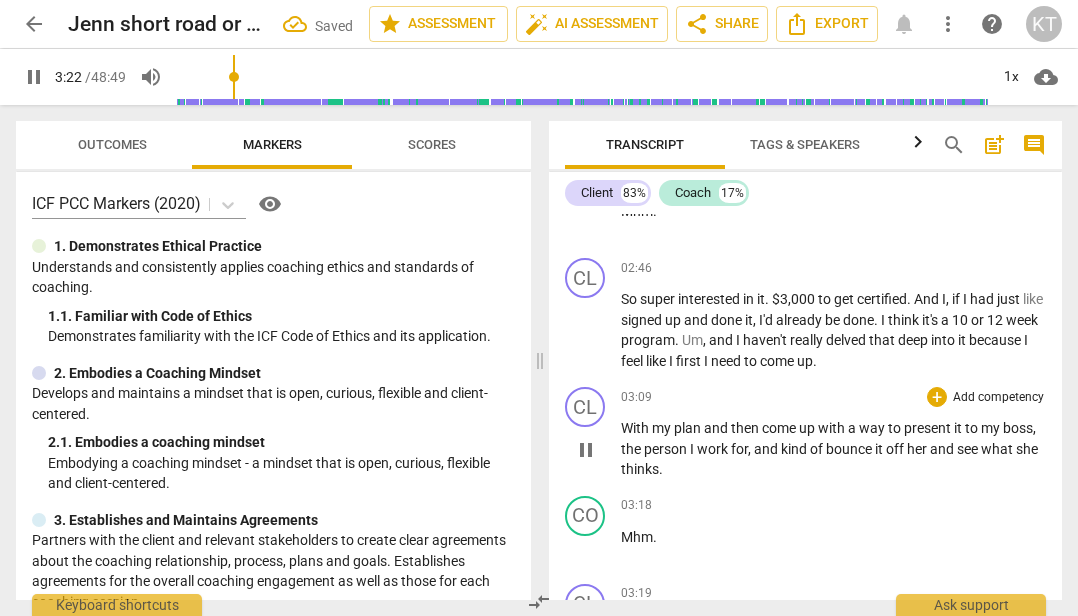 click on "With" at bounding box center (636, 428) 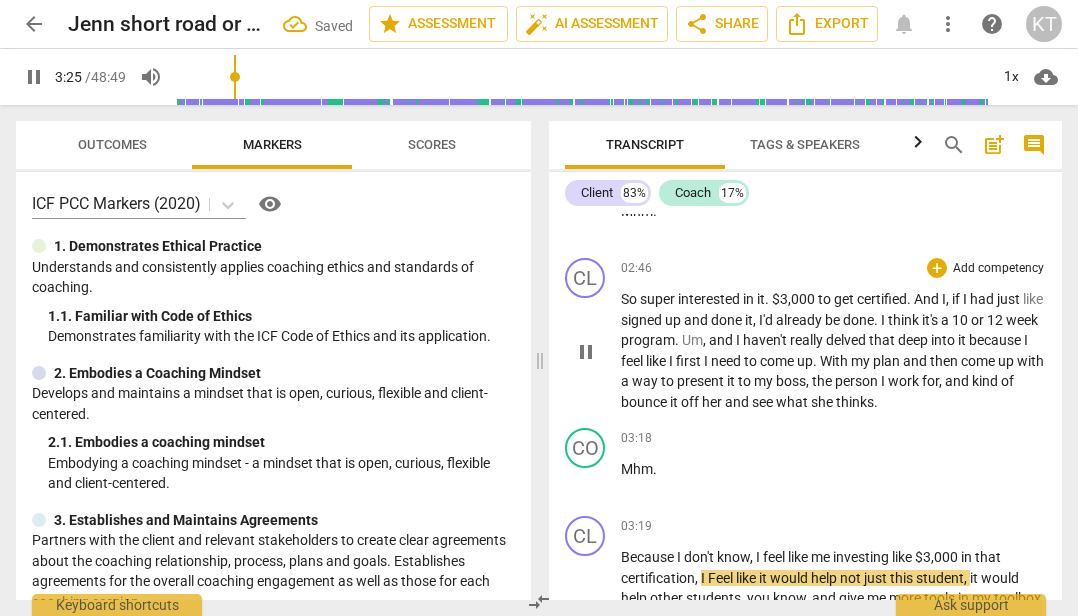 click on "With" at bounding box center (835, 361) 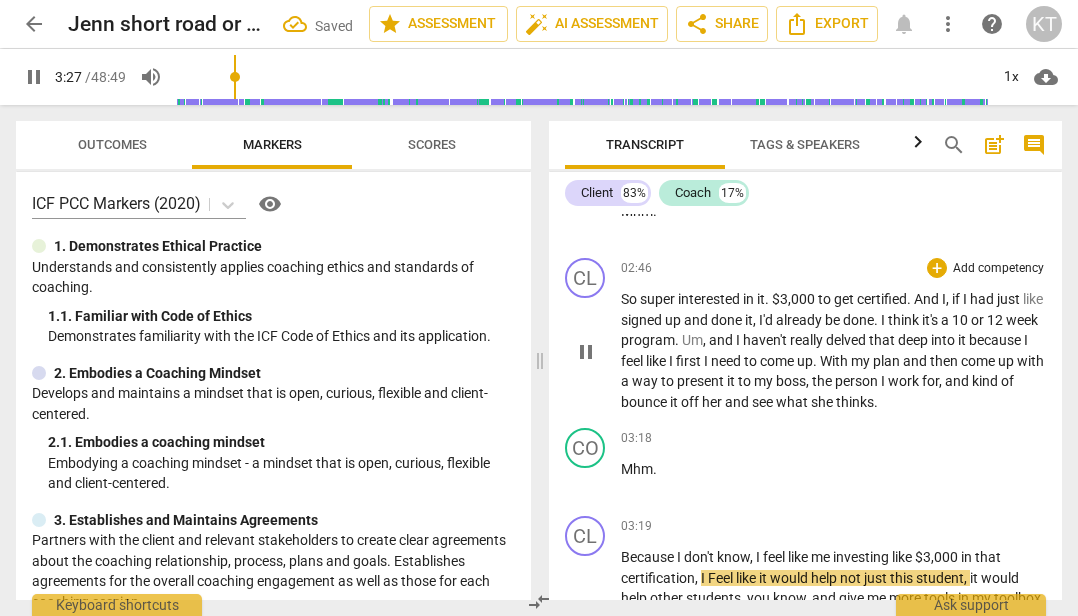 type on "208" 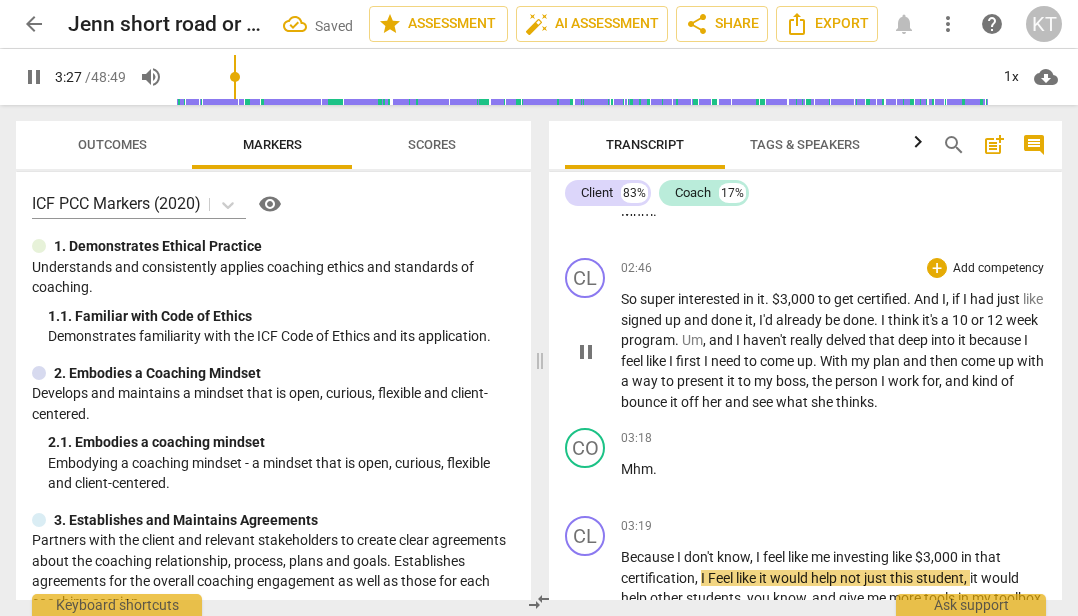 type 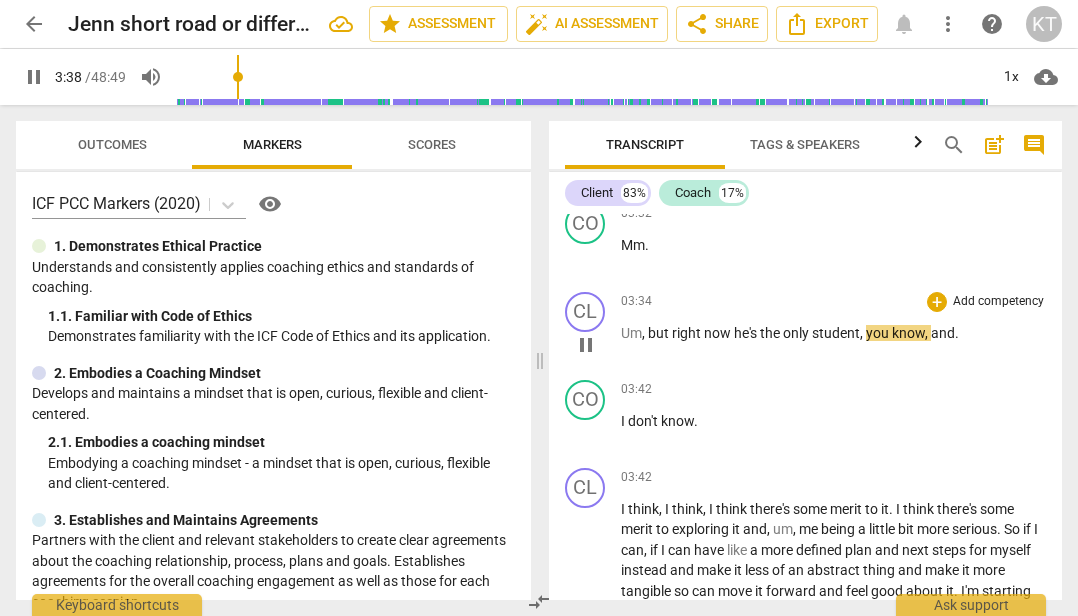 scroll, scrollTop: 1639, scrollLeft: 0, axis: vertical 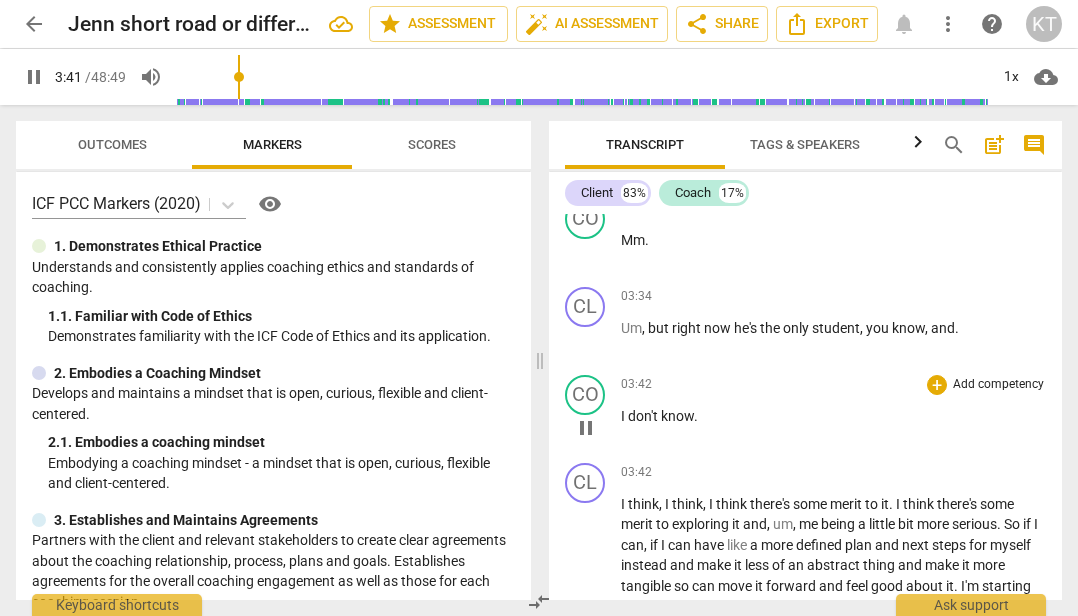 click on "I" at bounding box center (624, 416) 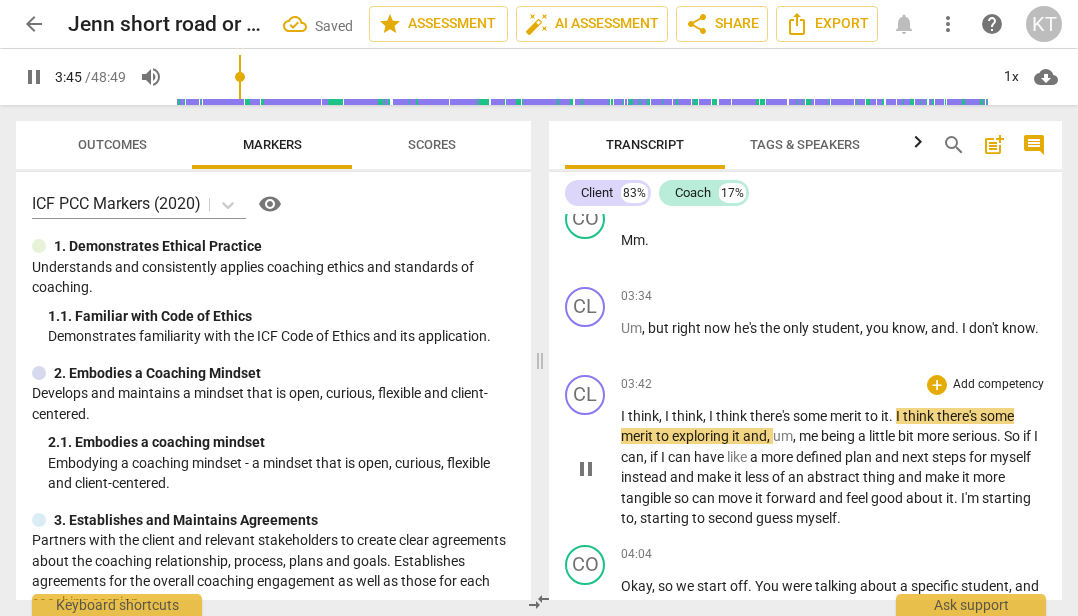click on "CL play_arrow pause" at bounding box center [593, 452] 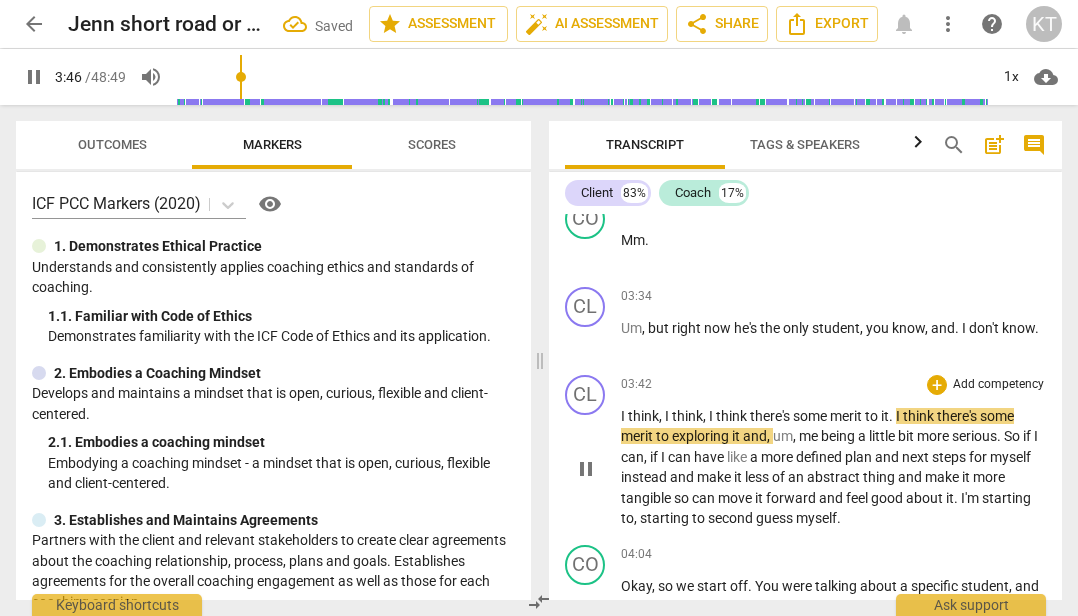 click on "I" at bounding box center [624, 416] 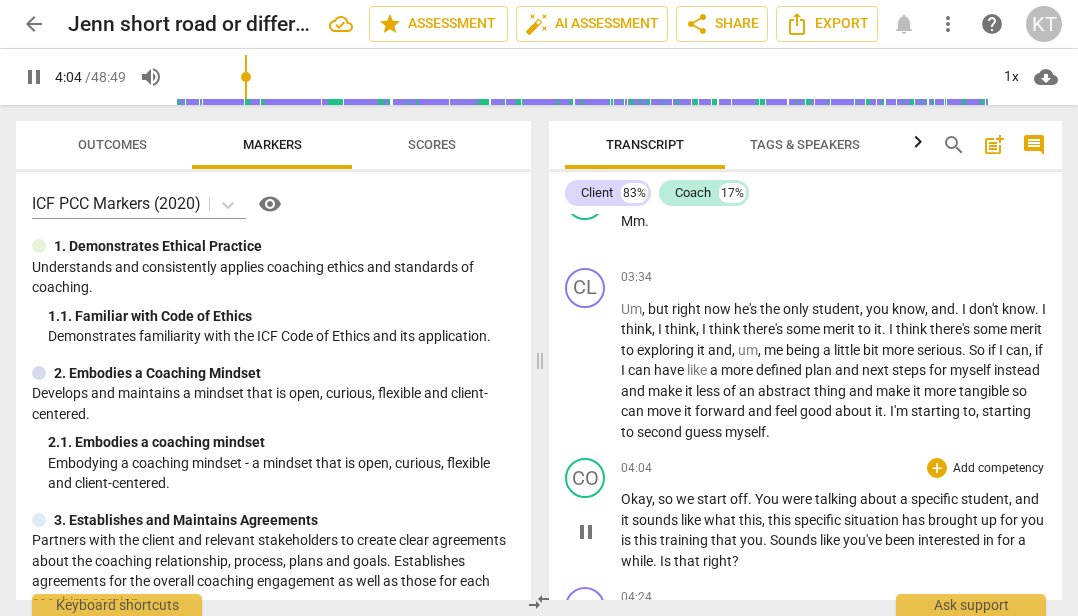 scroll, scrollTop: 1663, scrollLeft: 0, axis: vertical 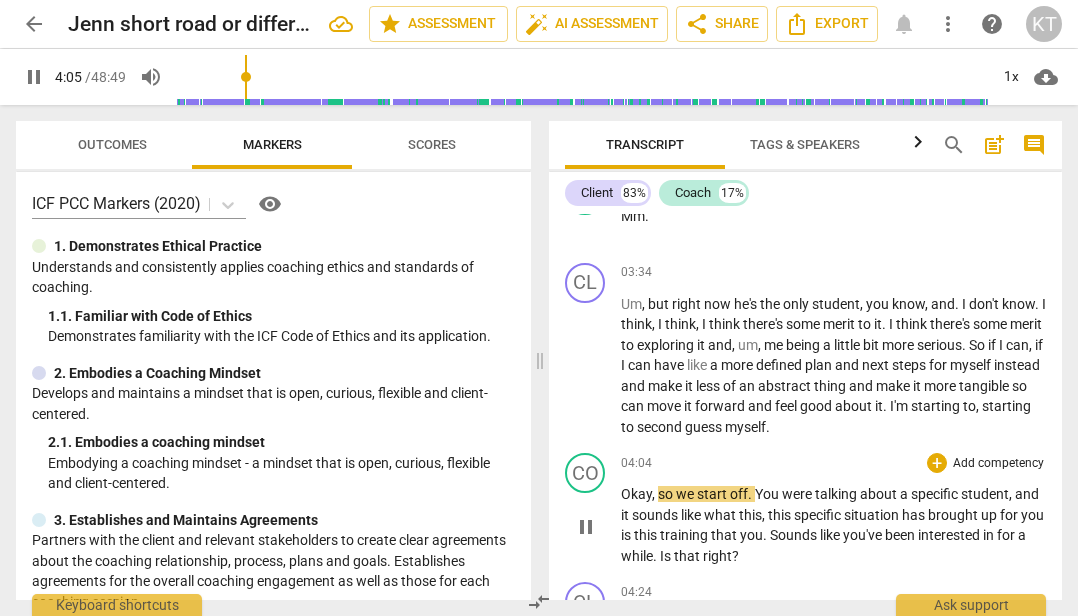 click on "we" at bounding box center [686, 494] 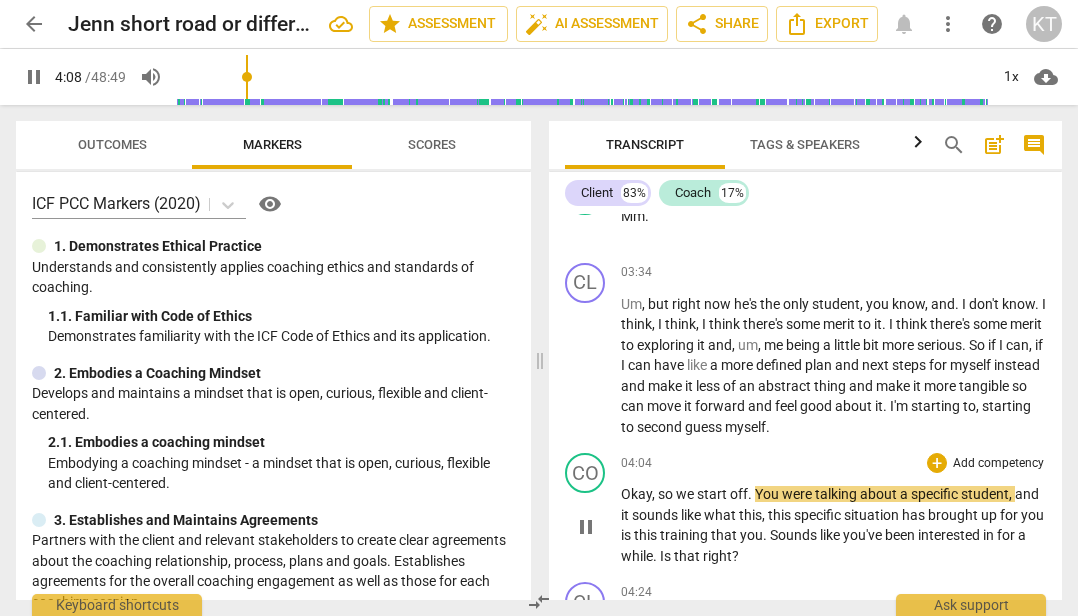 click on "start" at bounding box center [713, 494] 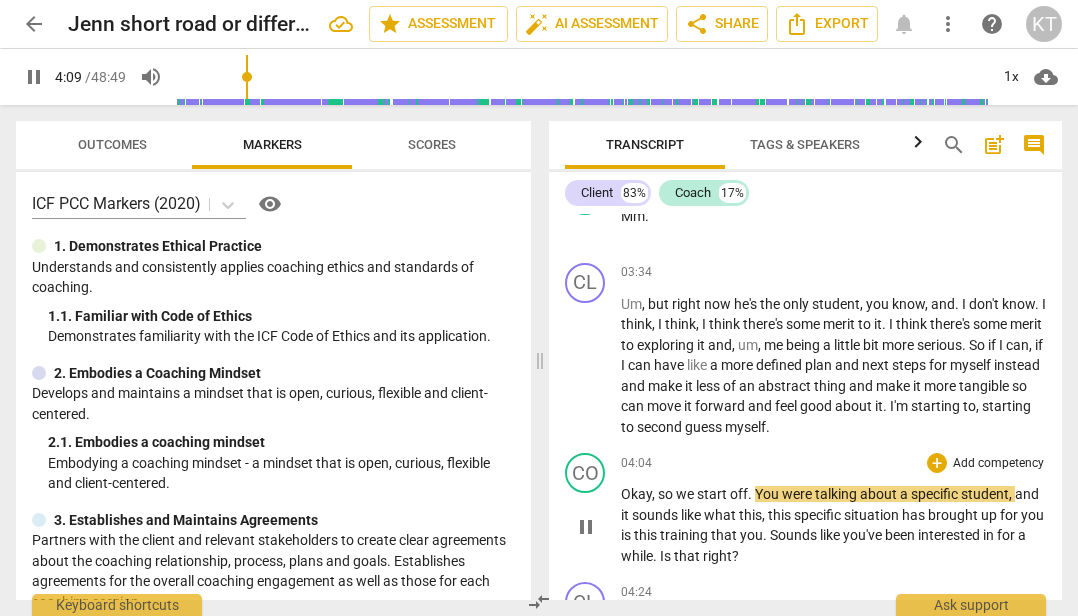 type on "249" 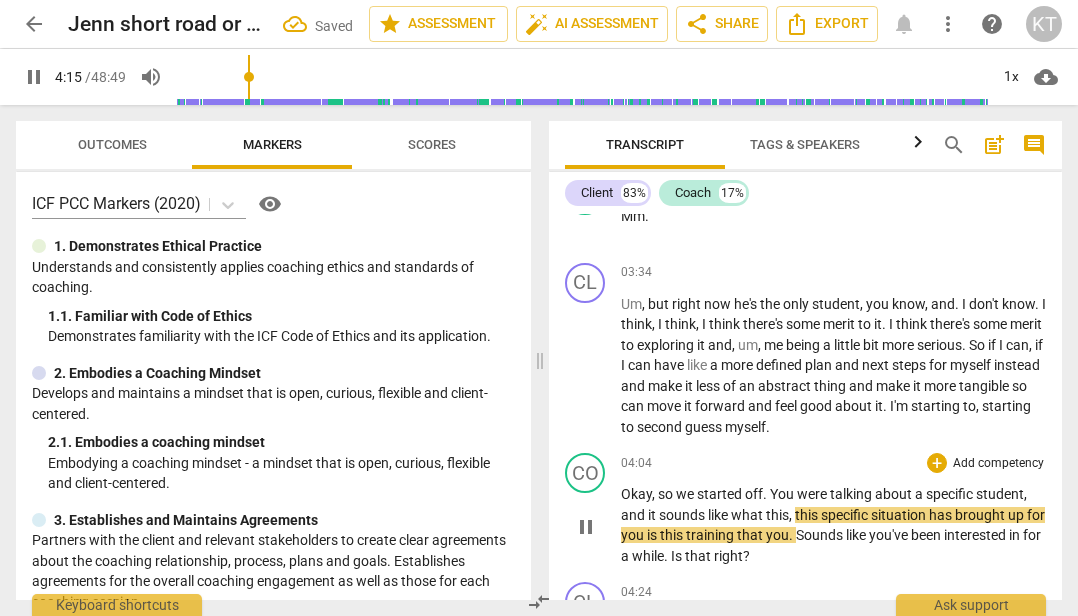 click on "You" at bounding box center (783, 494) 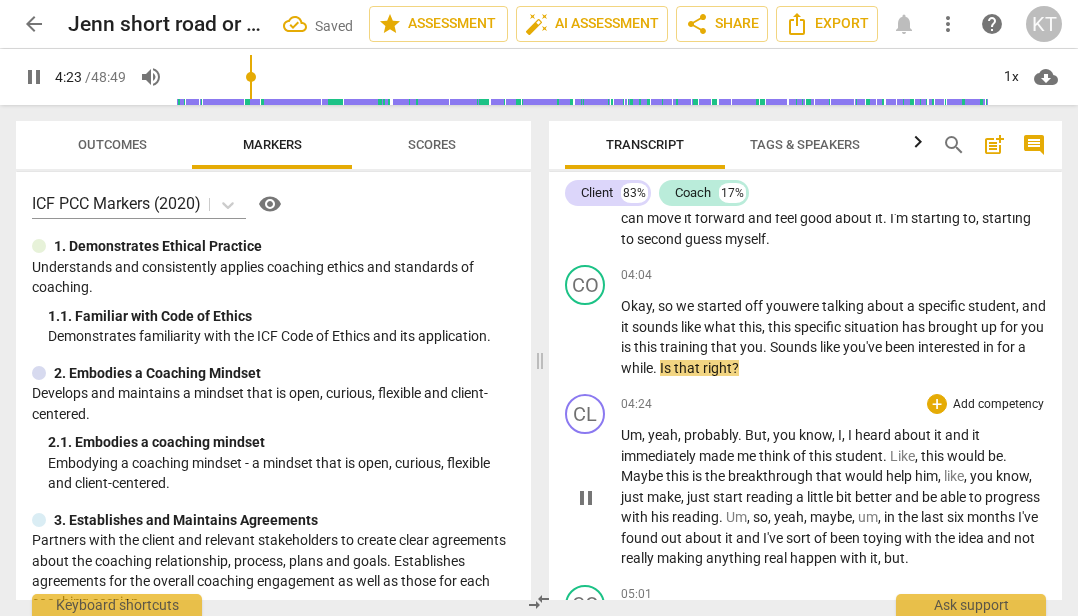 scroll, scrollTop: 1860, scrollLeft: 0, axis: vertical 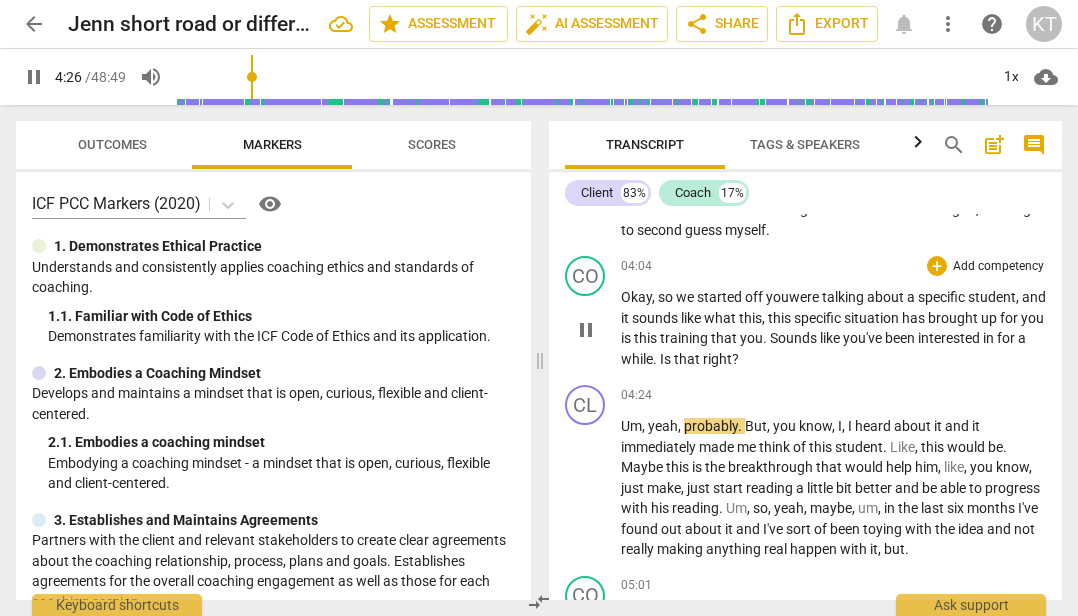 click on "Sounds" at bounding box center [795, 338] 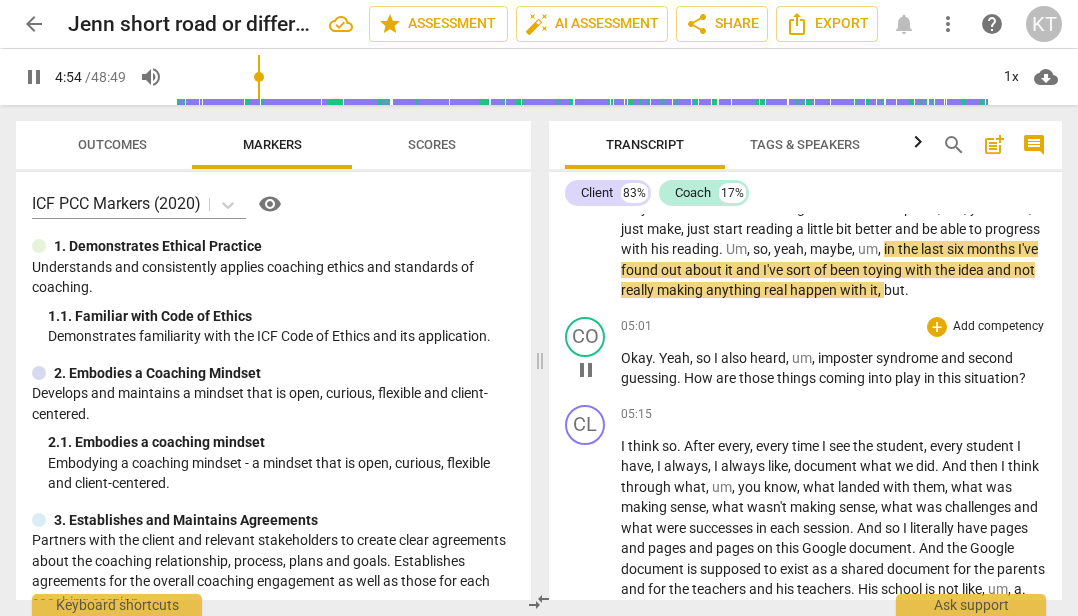 scroll, scrollTop: 2121, scrollLeft: 0, axis: vertical 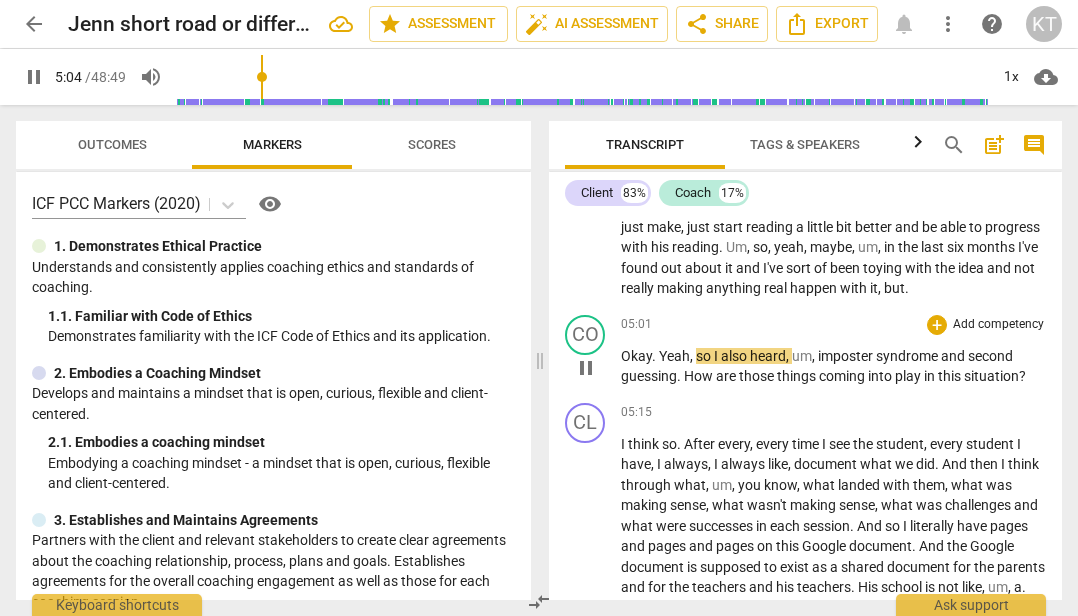 click on "." at bounding box center [655, 356] 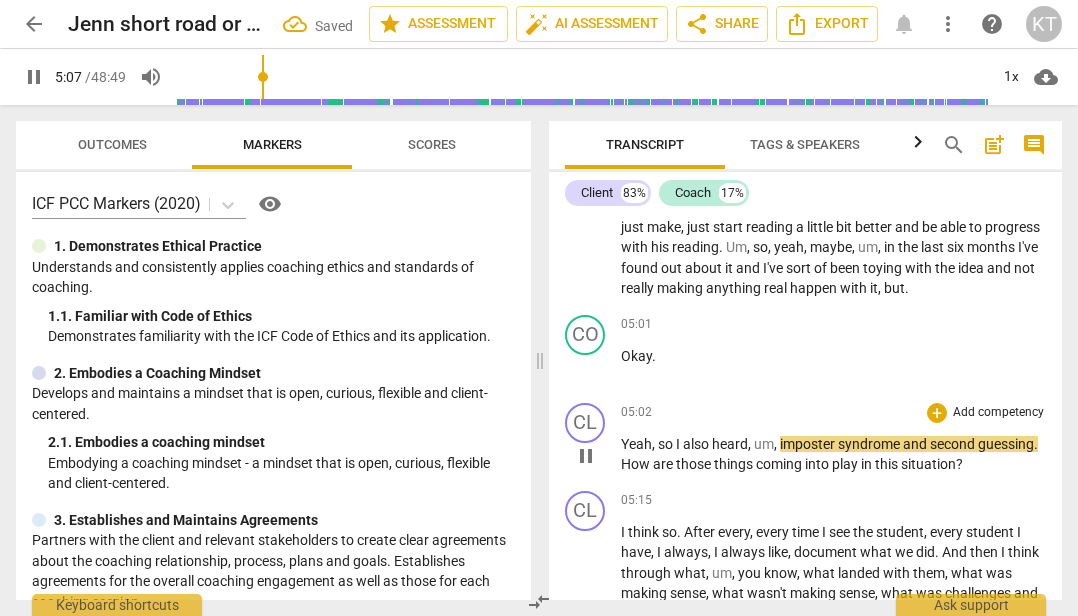 click on "so" at bounding box center [667, 444] 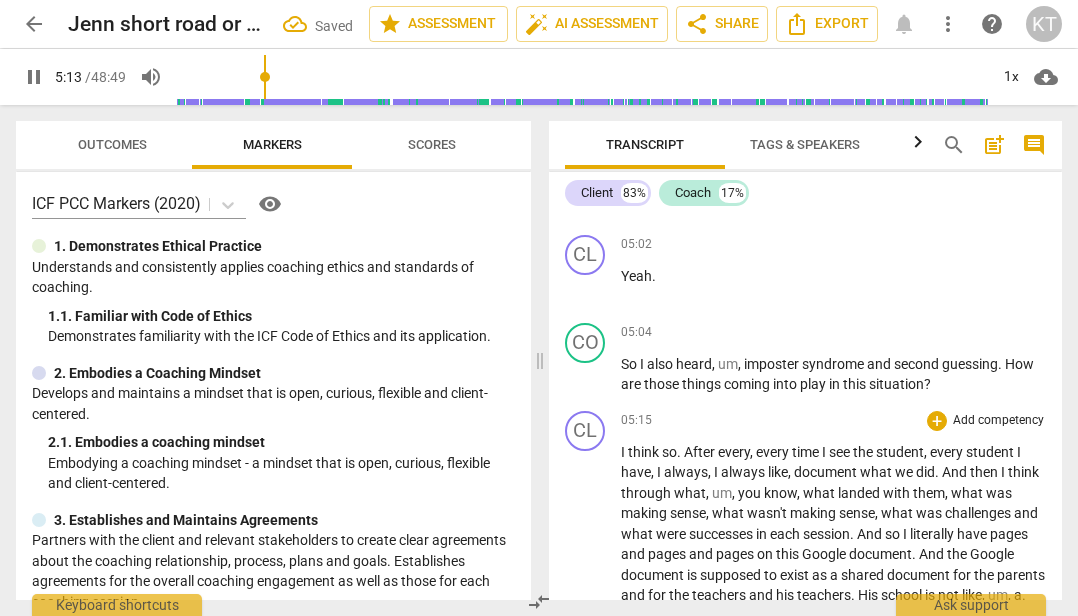 scroll, scrollTop: 2294, scrollLeft: 0, axis: vertical 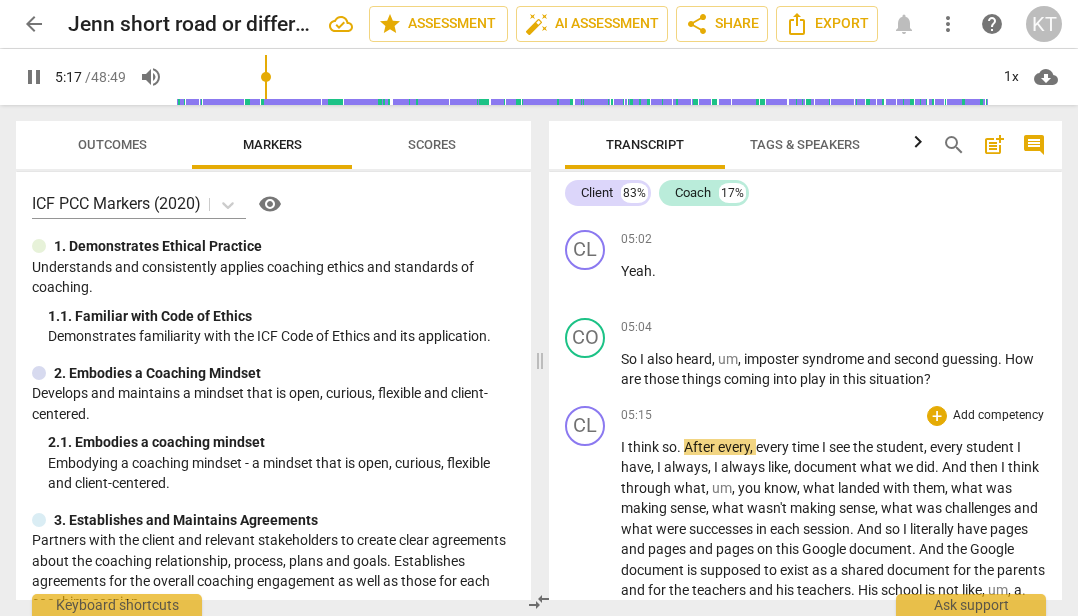 click on "think" at bounding box center (645, 447) 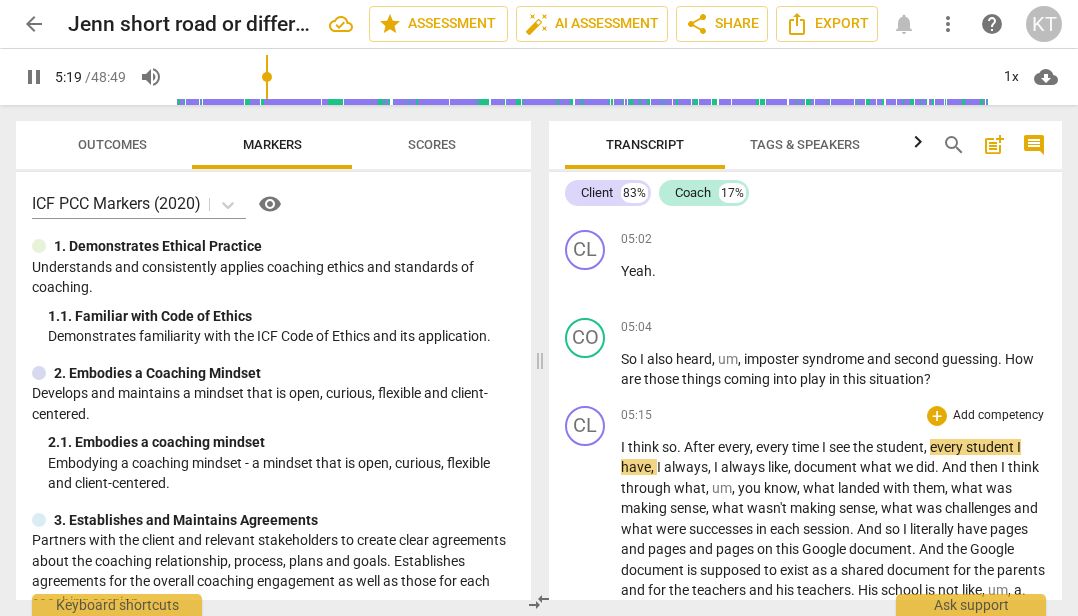 type on "320" 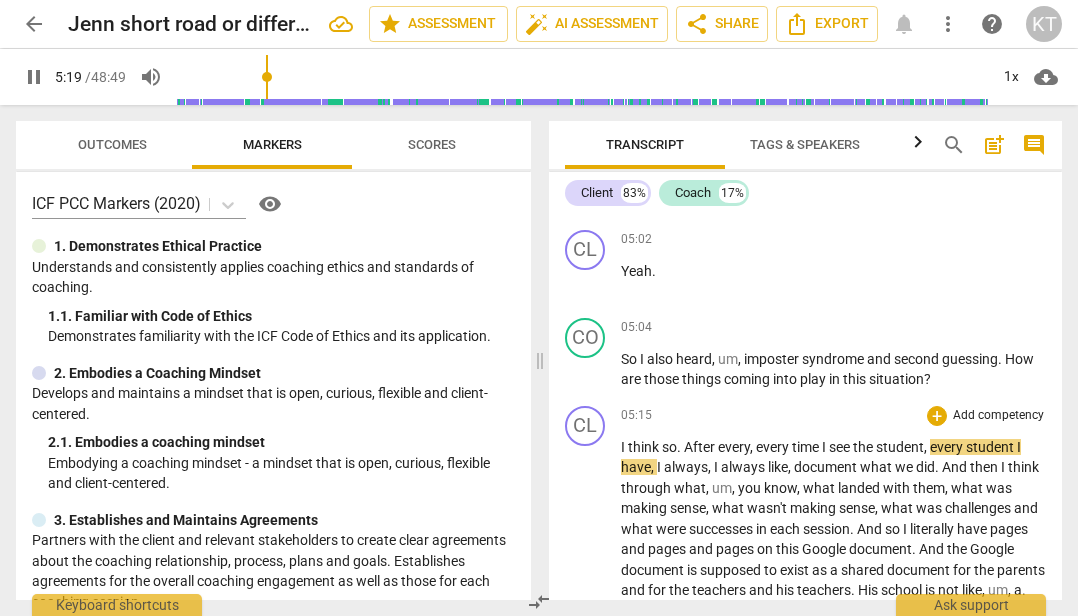 type 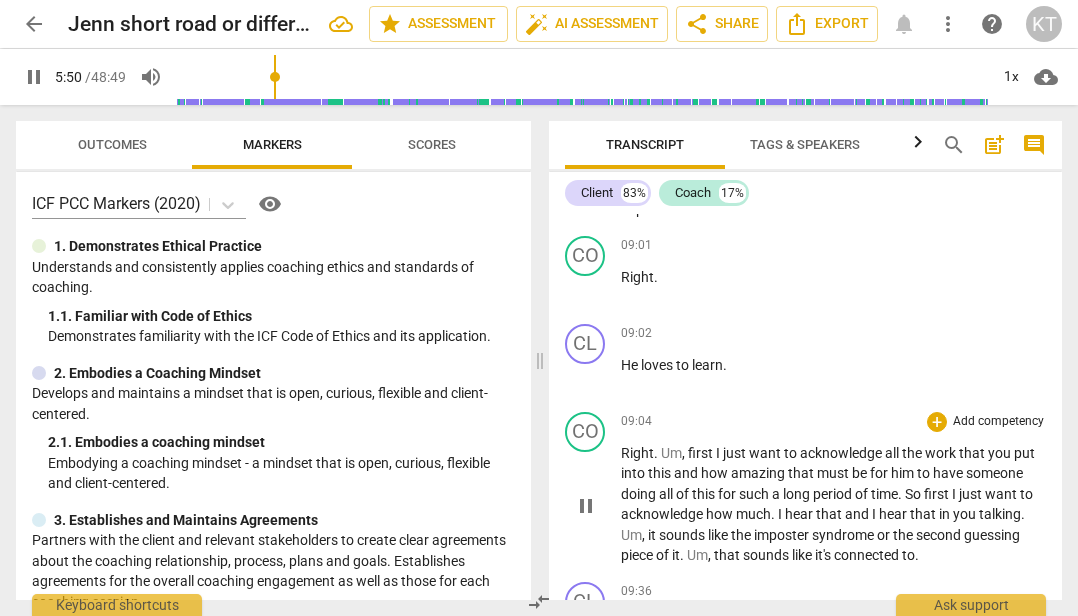 scroll, scrollTop: 3602, scrollLeft: 0, axis: vertical 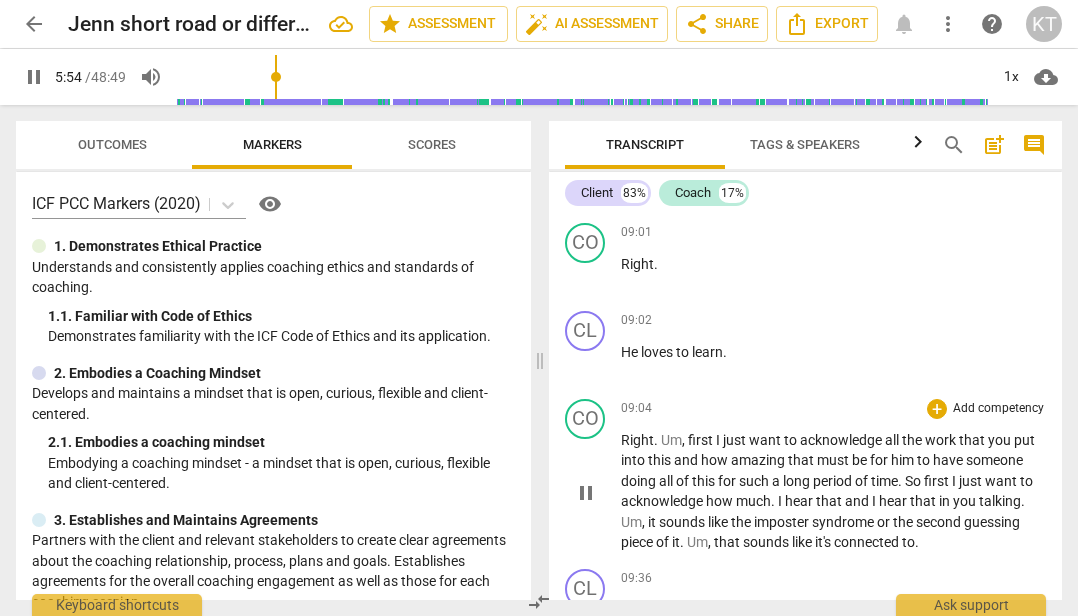 click on "pause" at bounding box center (586, 493) 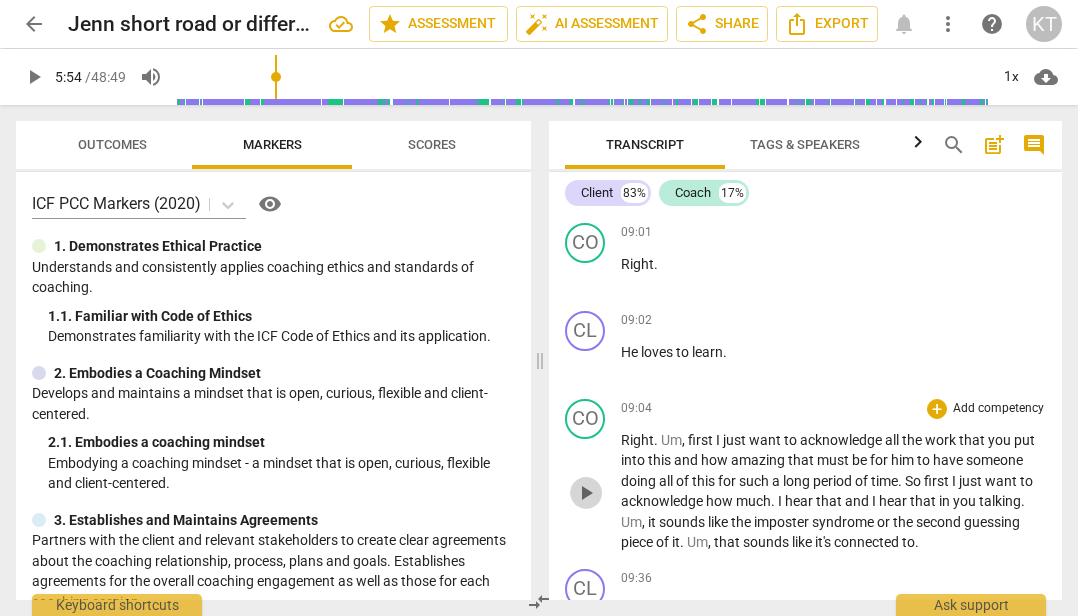 click on "play_arrow" at bounding box center (586, 493) 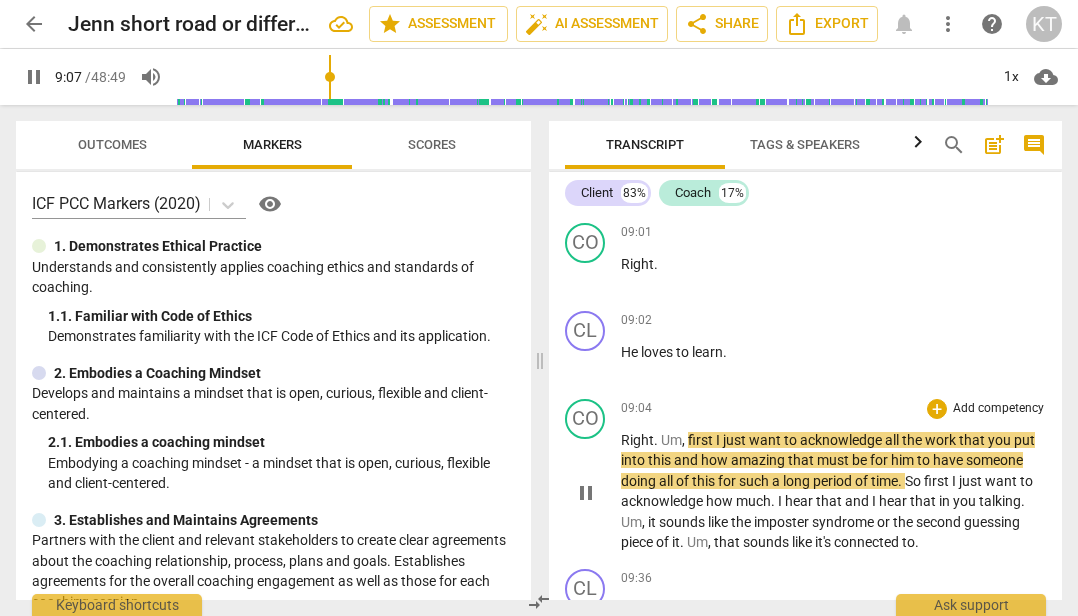 drag, startPoint x: 663, startPoint y: 432, endPoint x: 685, endPoint y: 427, distance: 22.561028 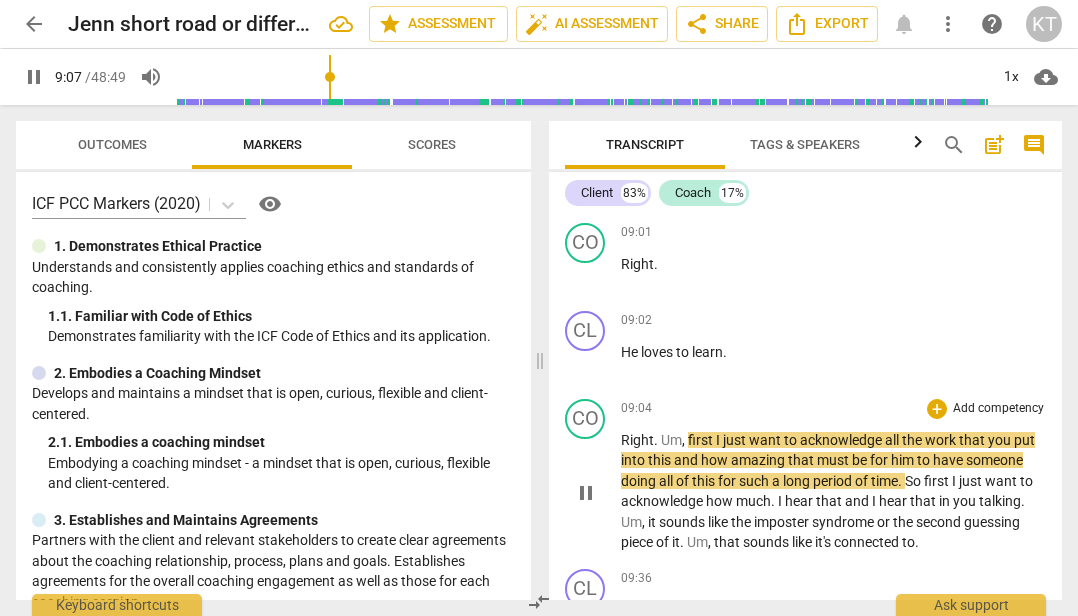 click on "Um" at bounding box center [671, 440] 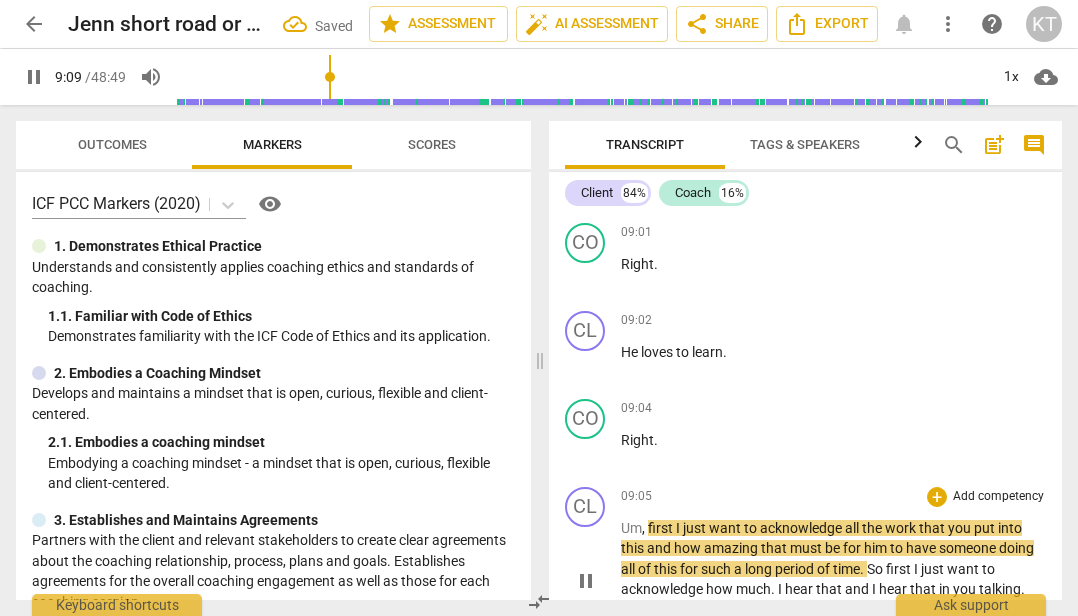 click on "," at bounding box center [645, 528] 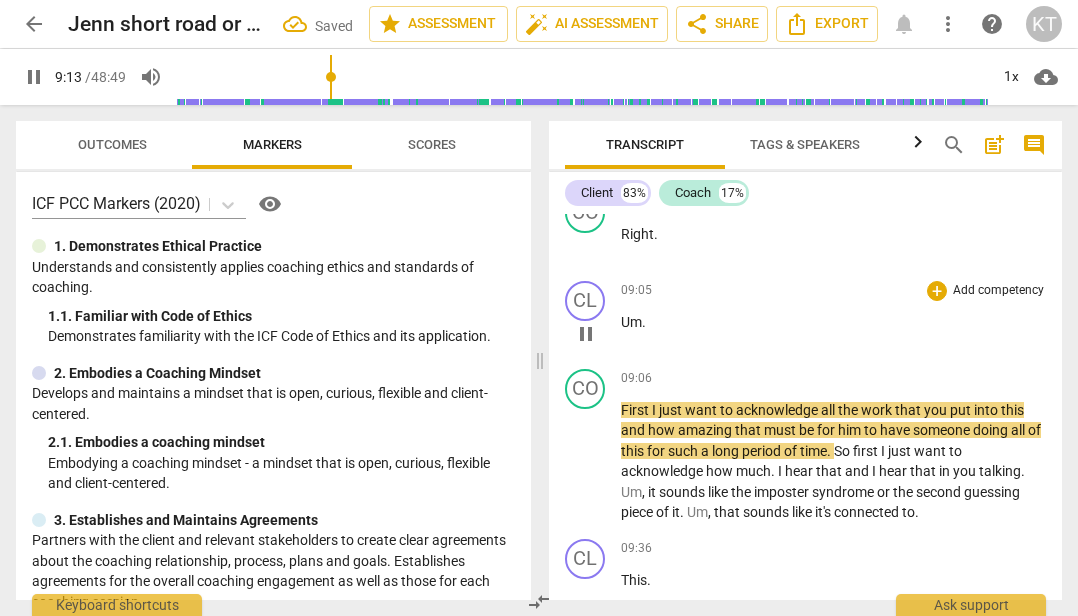 scroll, scrollTop: 3810, scrollLeft: 0, axis: vertical 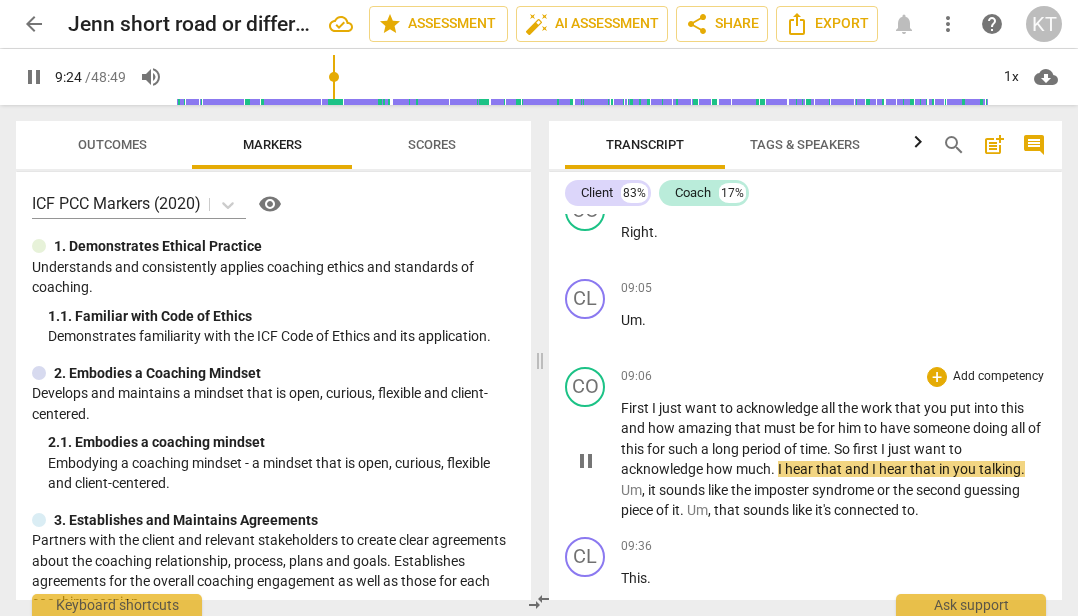 click on "I" at bounding box center [781, 469] 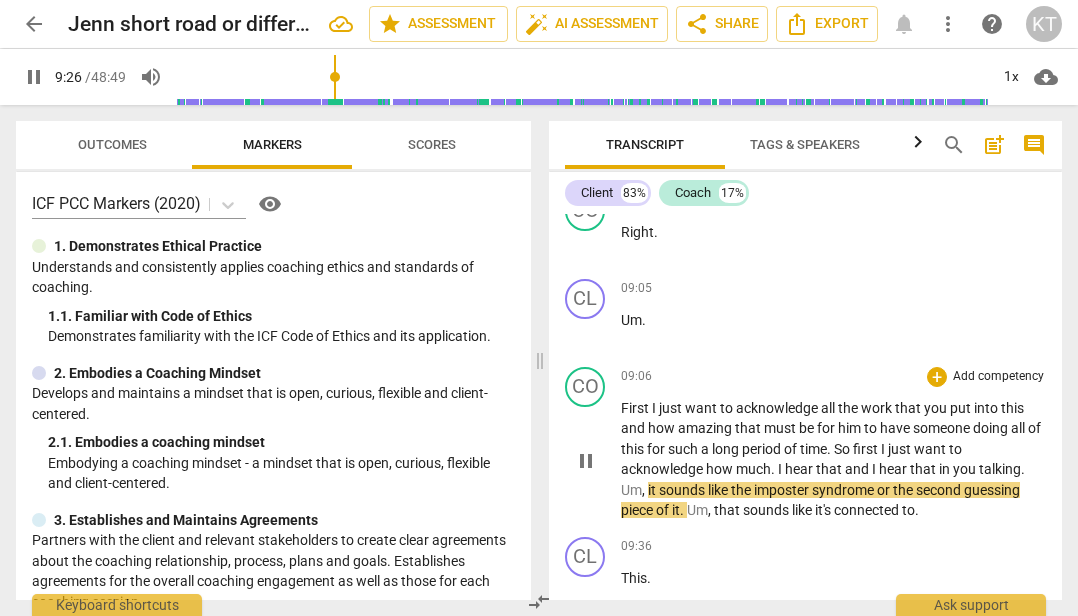 type on "567" 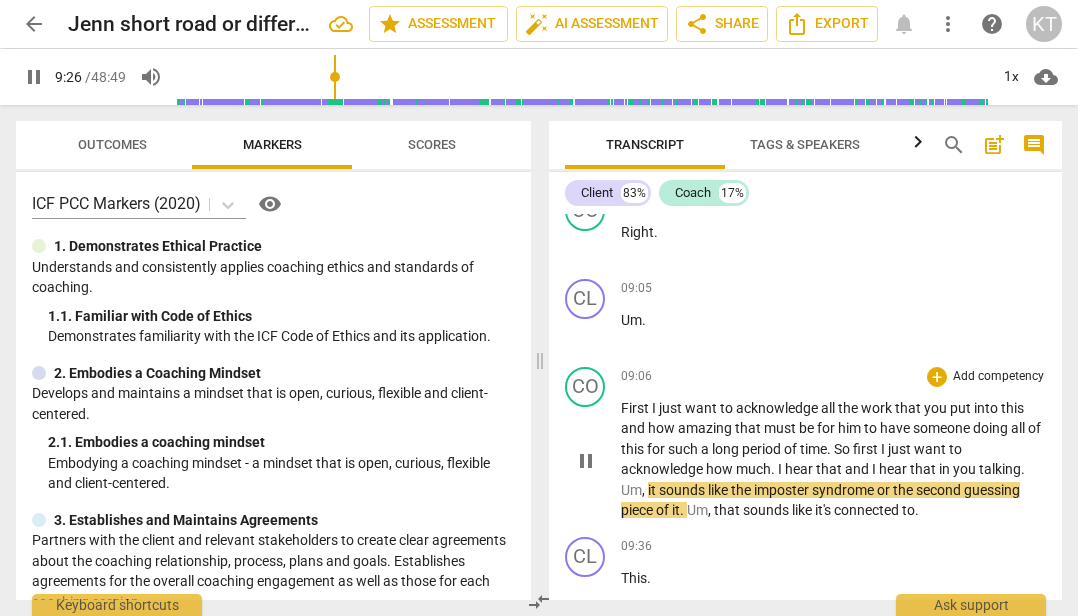 type 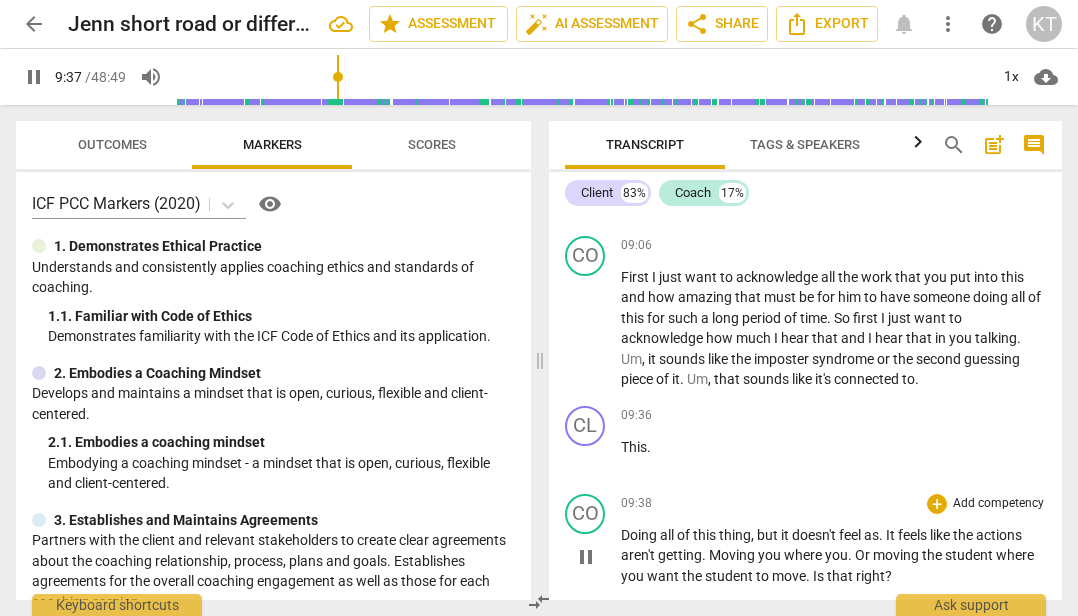 scroll, scrollTop: 3973, scrollLeft: 0, axis: vertical 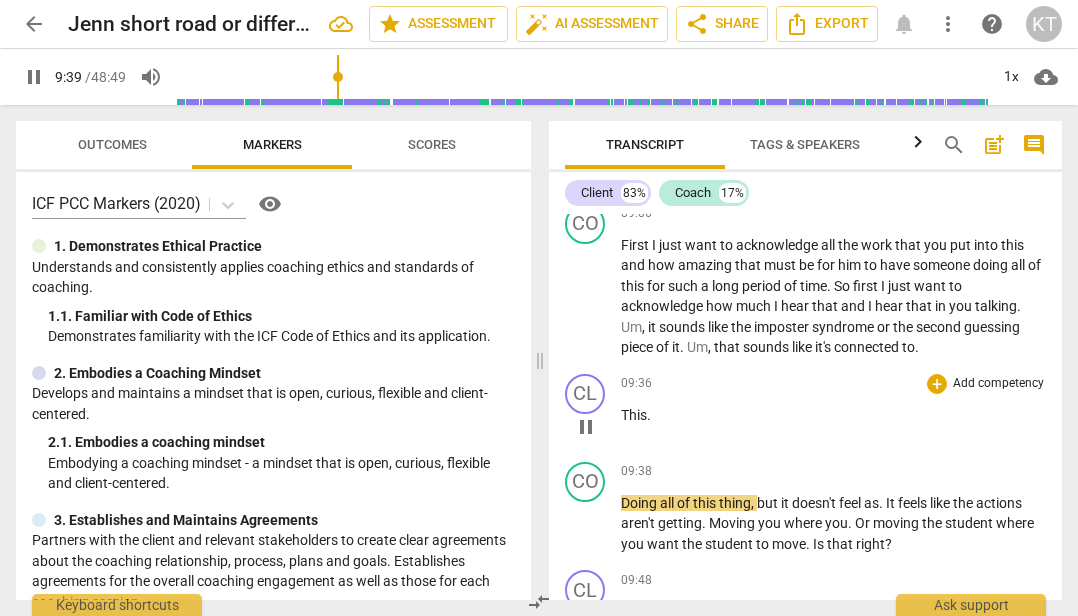 click on "CL play_arrow pause" at bounding box center [593, 410] 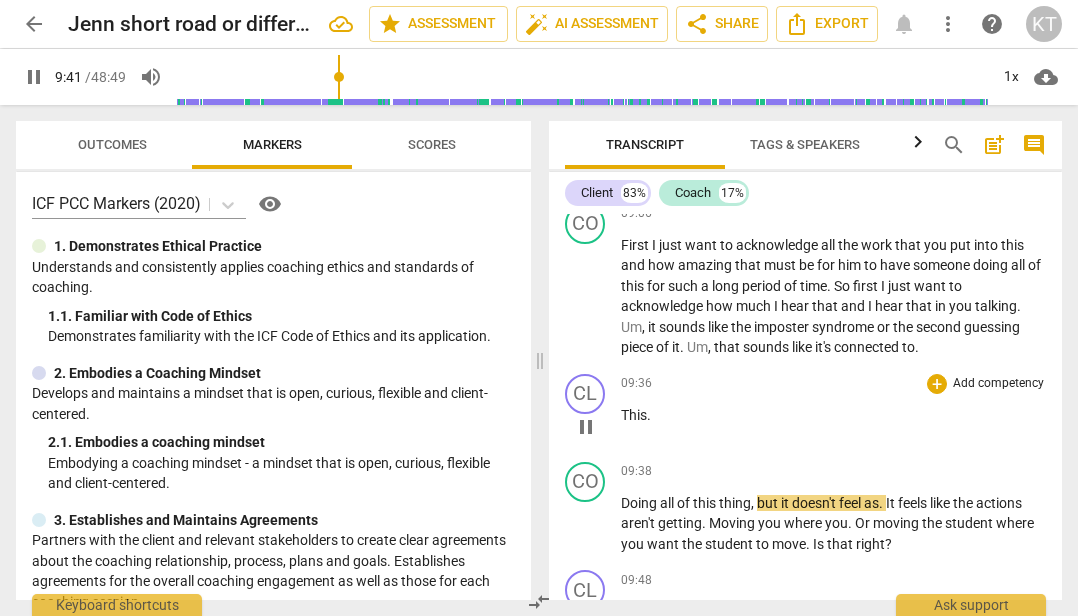 click on "This" at bounding box center [634, 415] 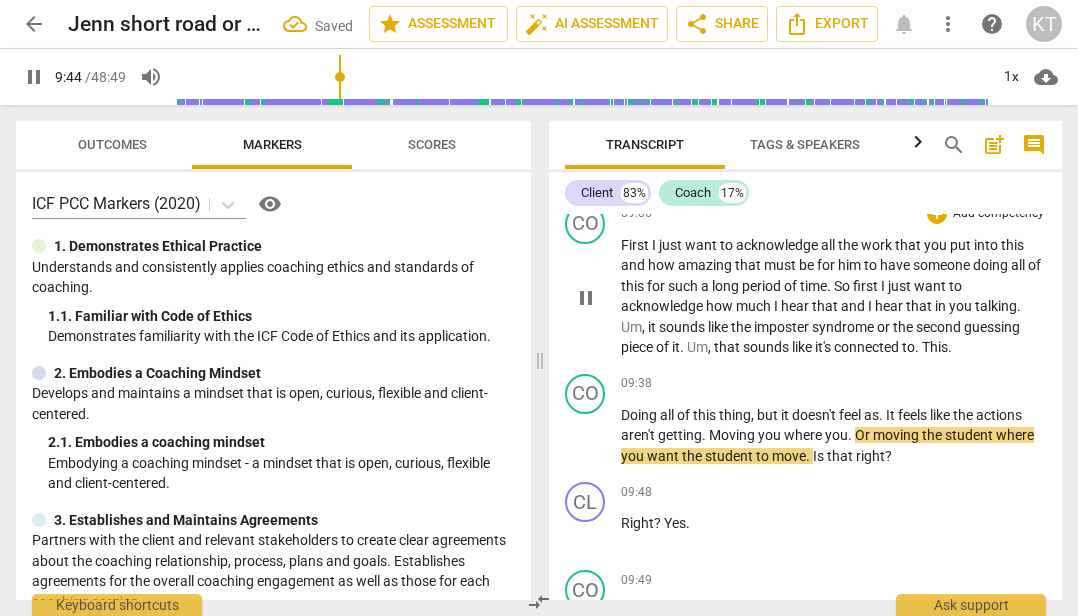 click on "This" at bounding box center (935, 347) 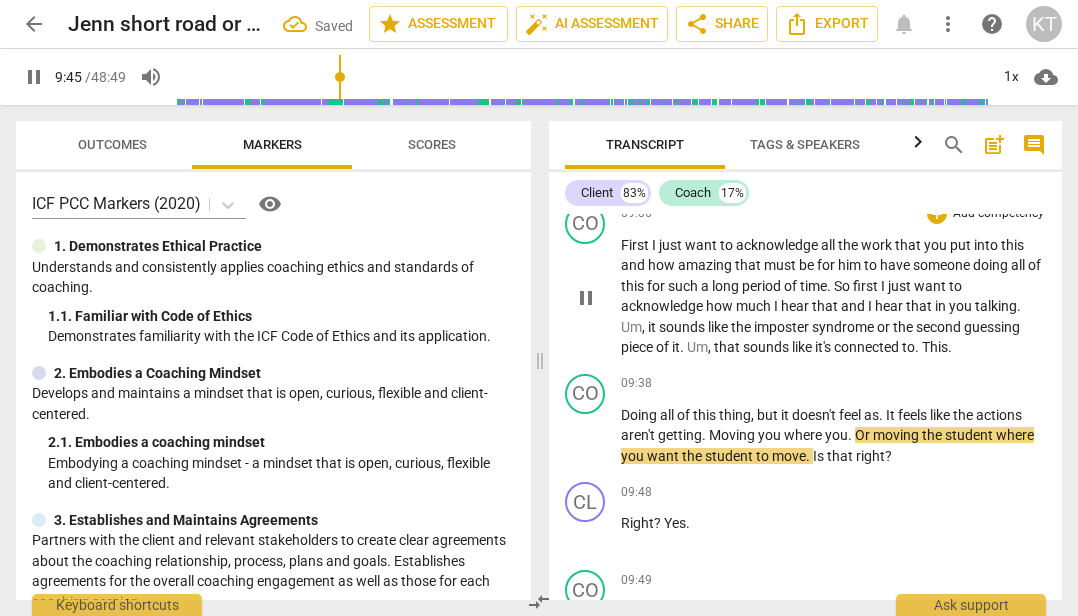type on "586" 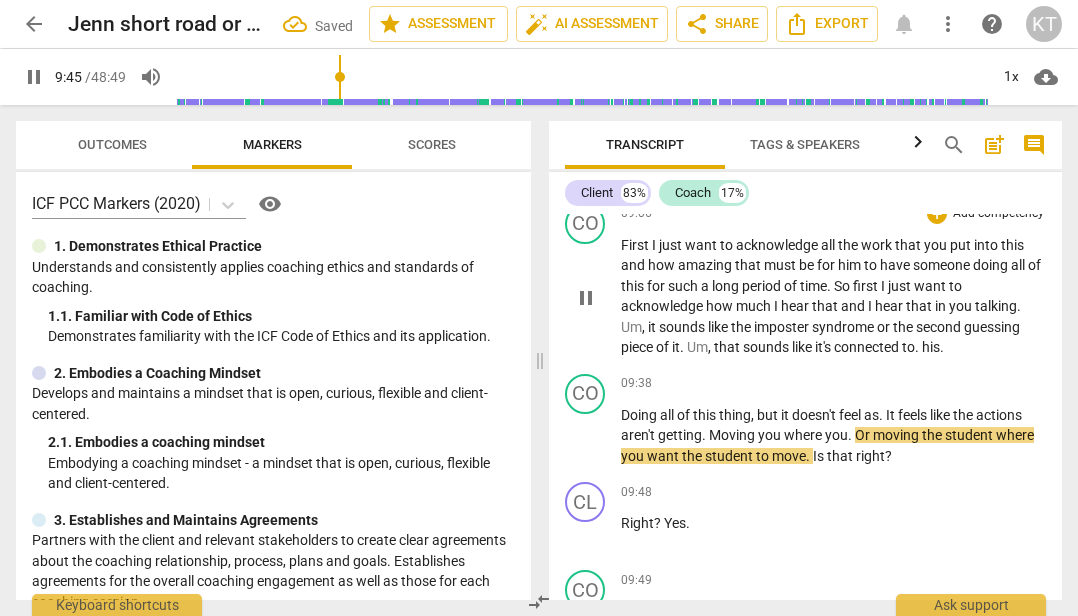 type 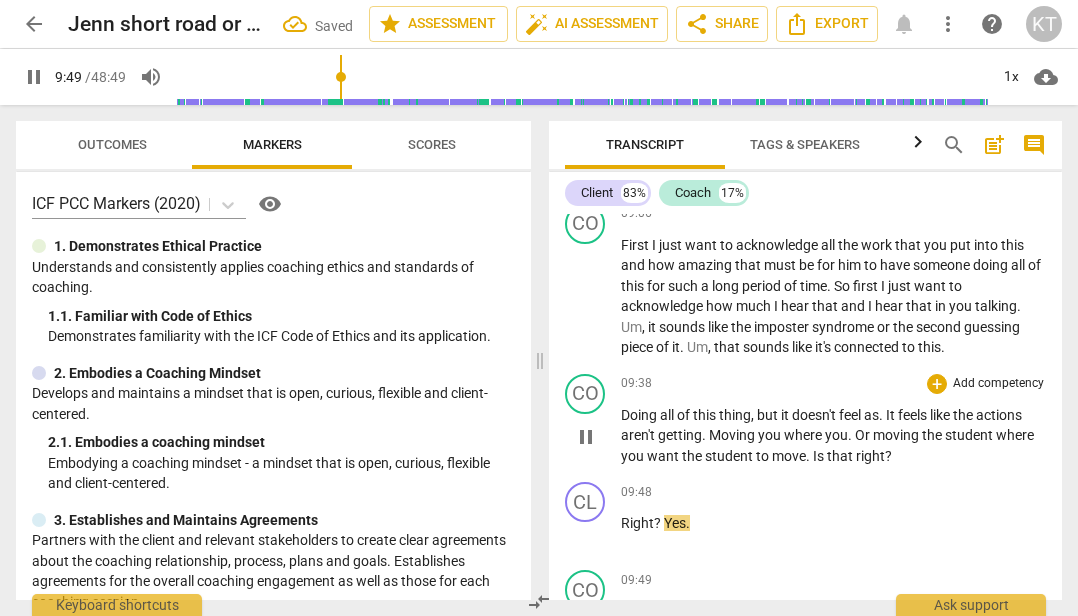 click on "play_arrow pause" at bounding box center (595, 437) 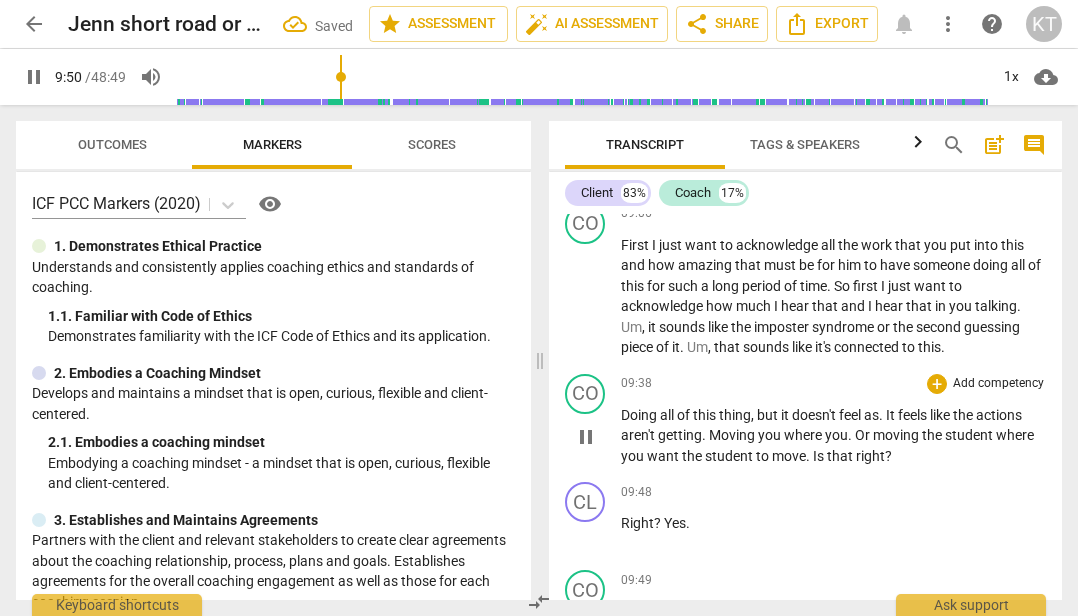 click on "Doing" at bounding box center (640, 415) 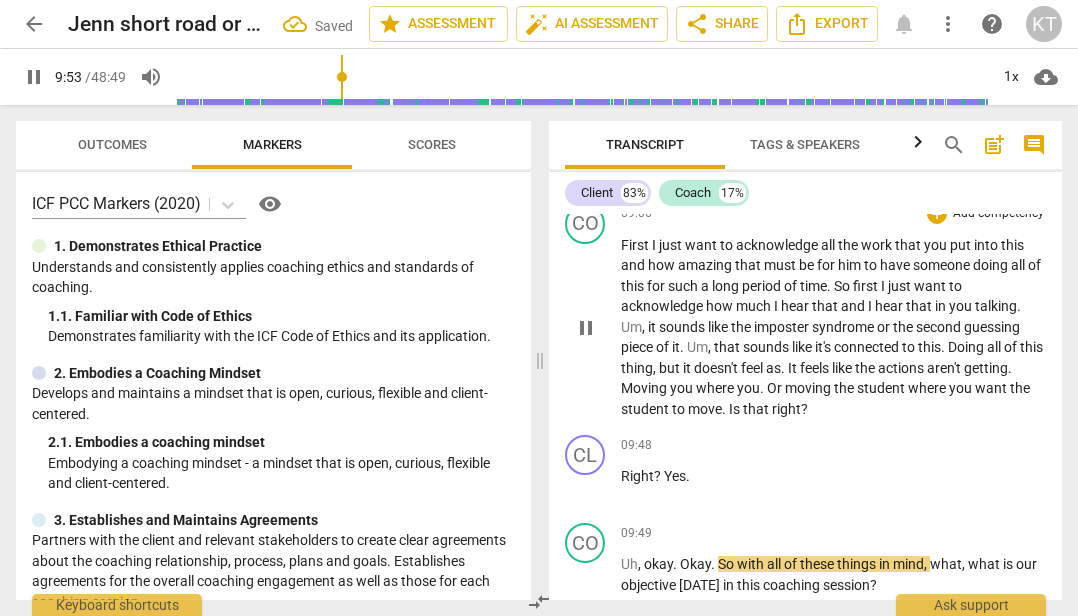 click on "Doing" at bounding box center (967, 347) 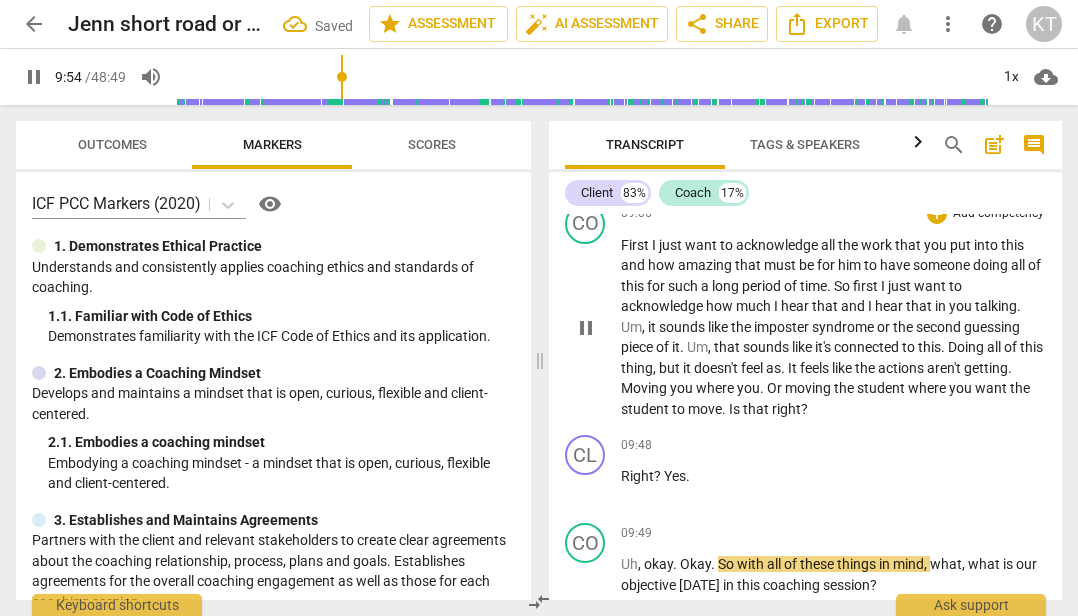 type on "594" 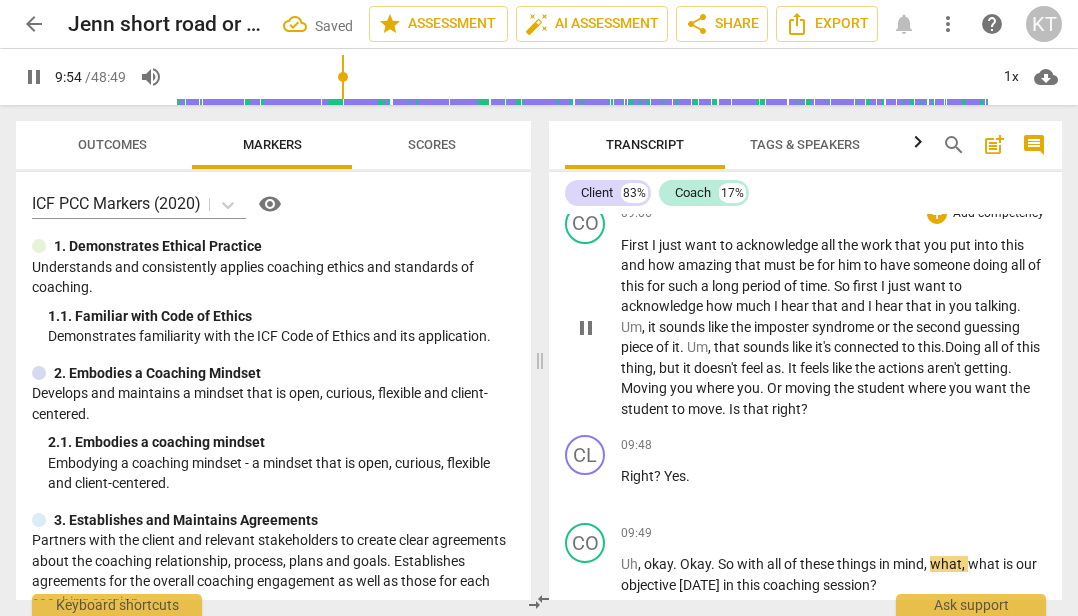type 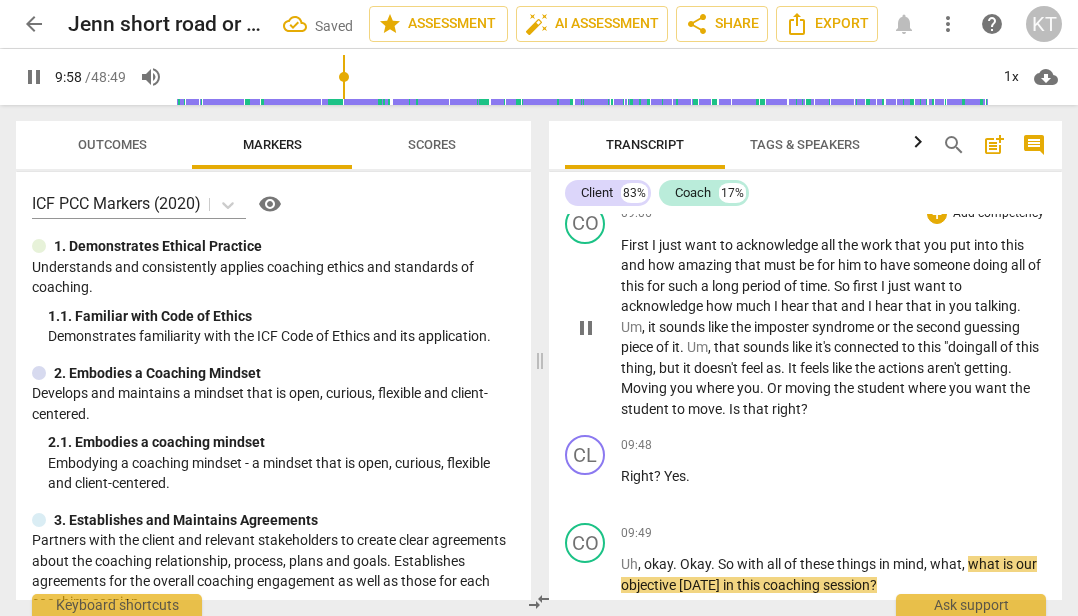 click on "," at bounding box center [656, 368] 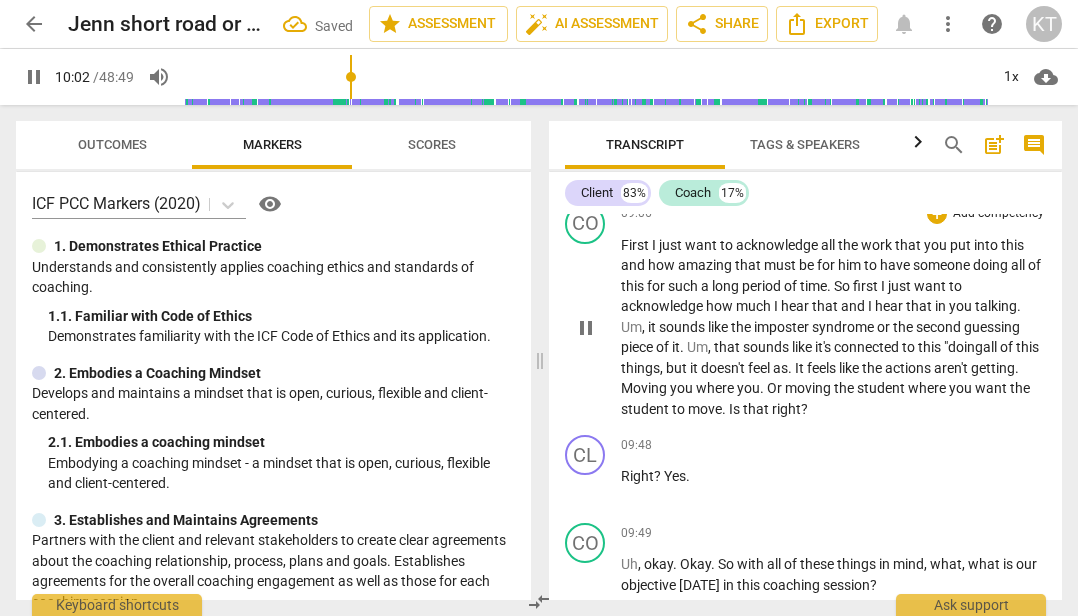 click on "this" at bounding box center (1027, 347) 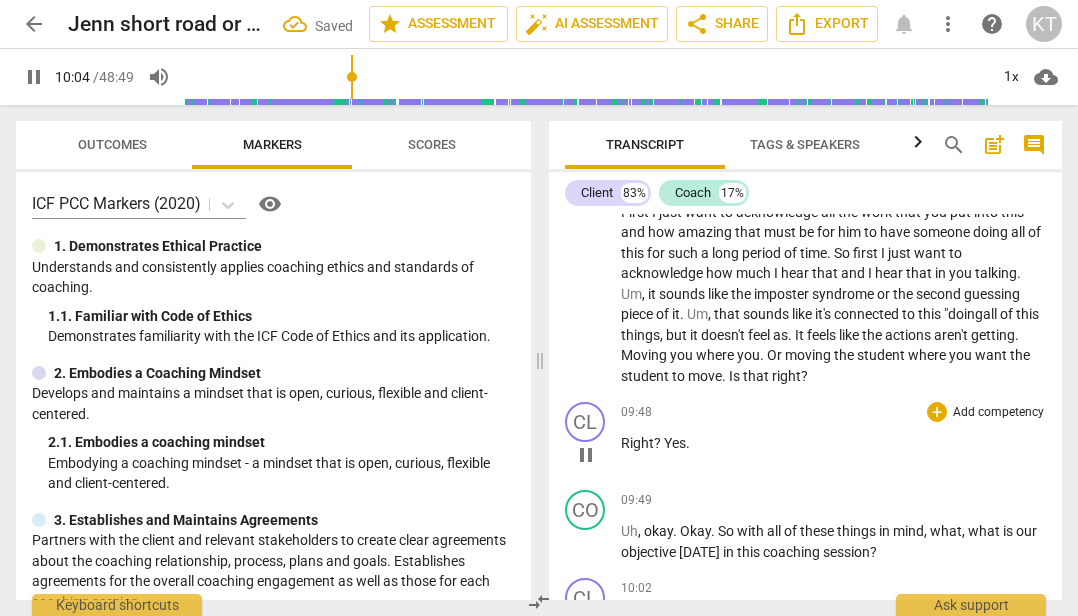scroll, scrollTop: 3984, scrollLeft: 0, axis: vertical 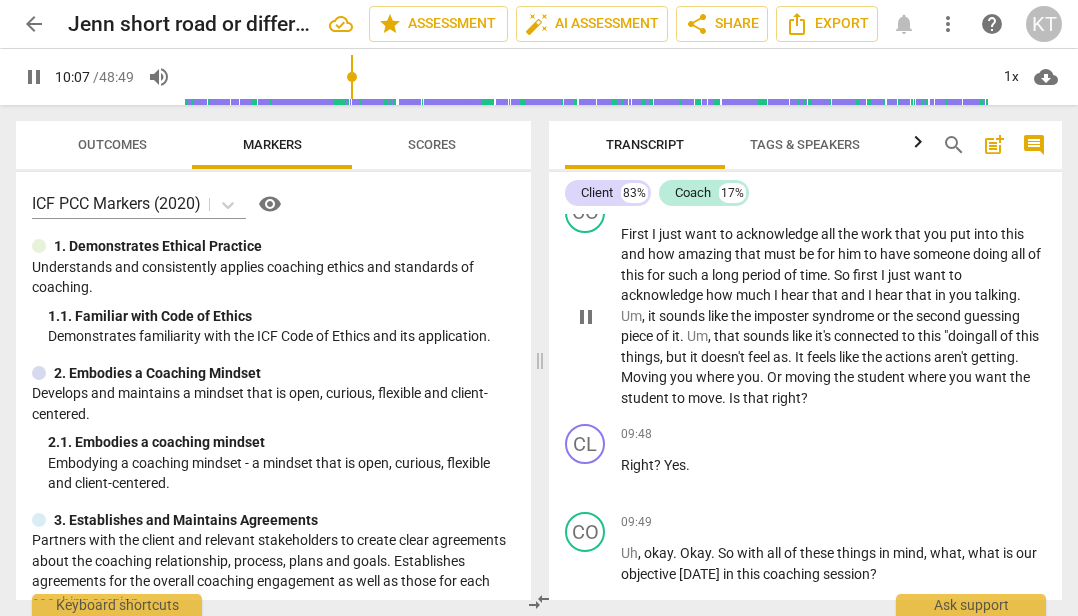 click on "this "" at bounding box center (933, 336) 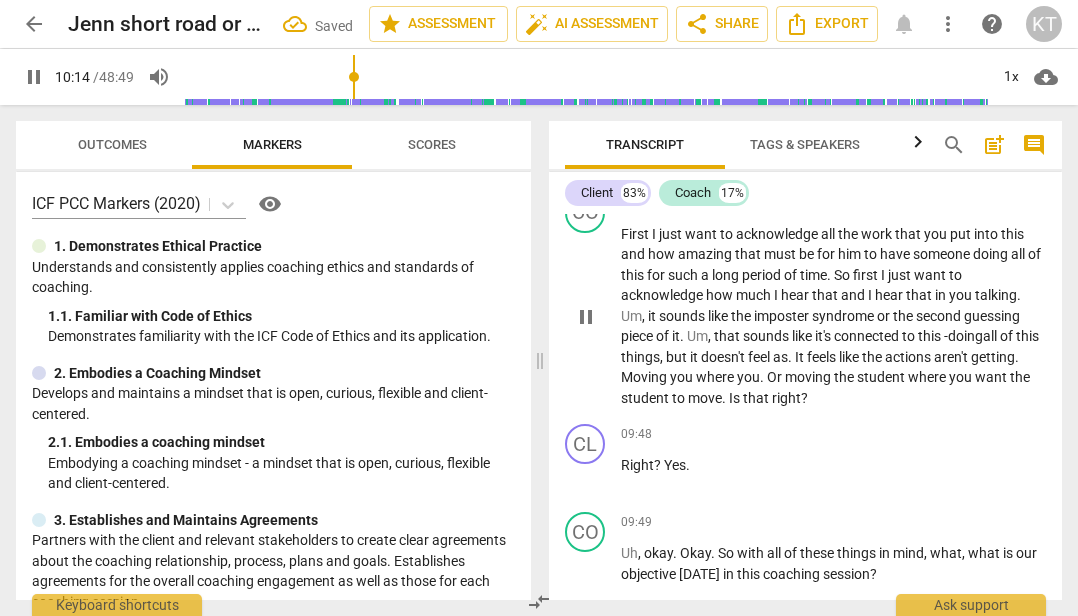 click on "Moving" at bounding box center [645, 377] 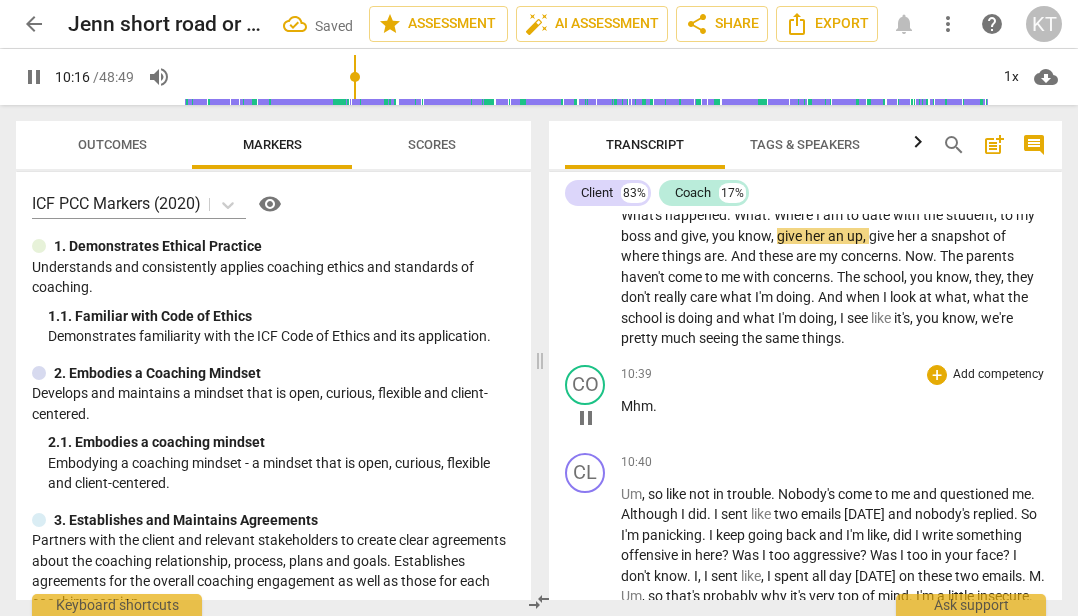 scroll, scrollTop: 3940, scrollLeft: 0, axis: vertical 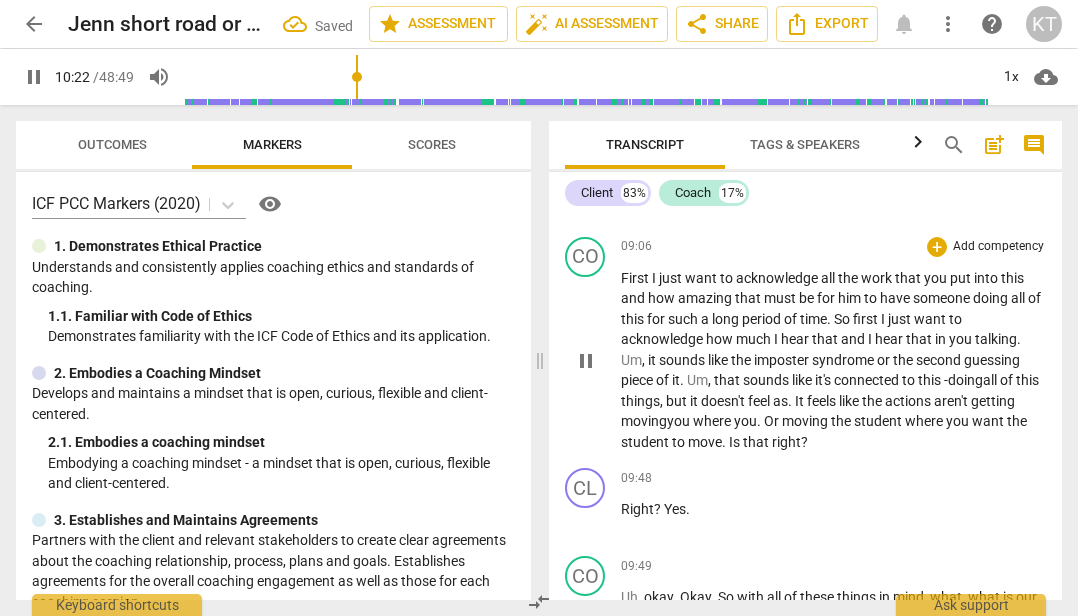 click on "." at bounding box center [760, 421] 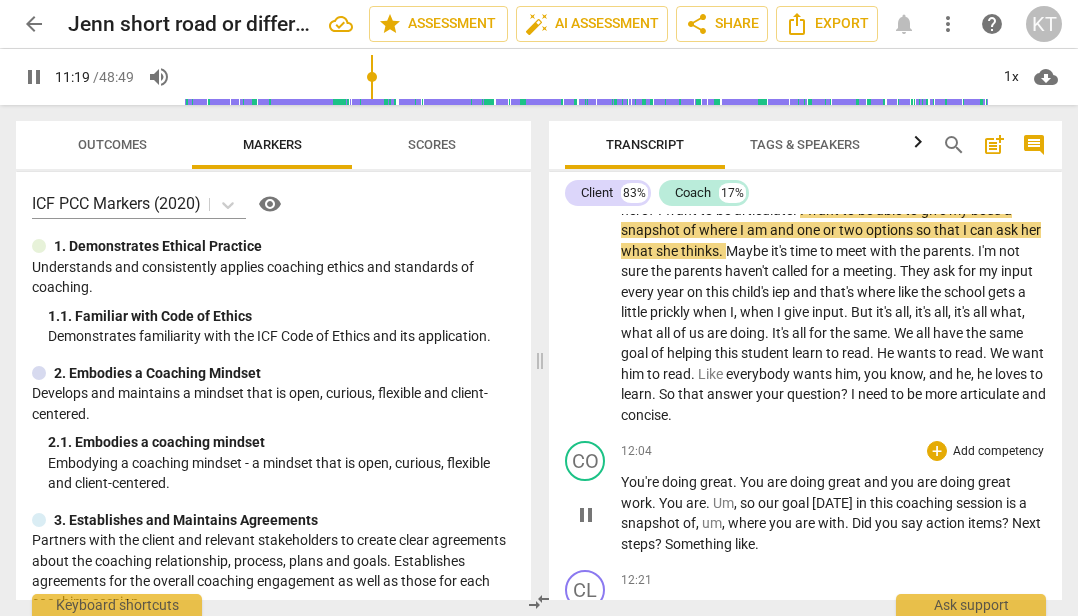 scroll, scrollTop: 5035, scrollLeft: 0, axis: vertical 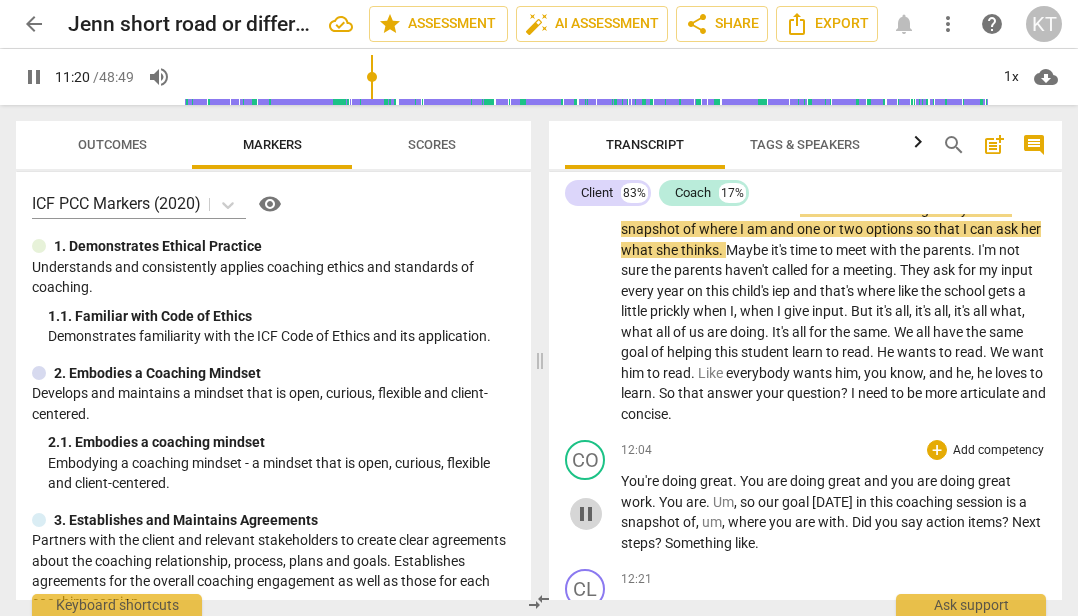 click on "pause" at bounding box center [586, 514] 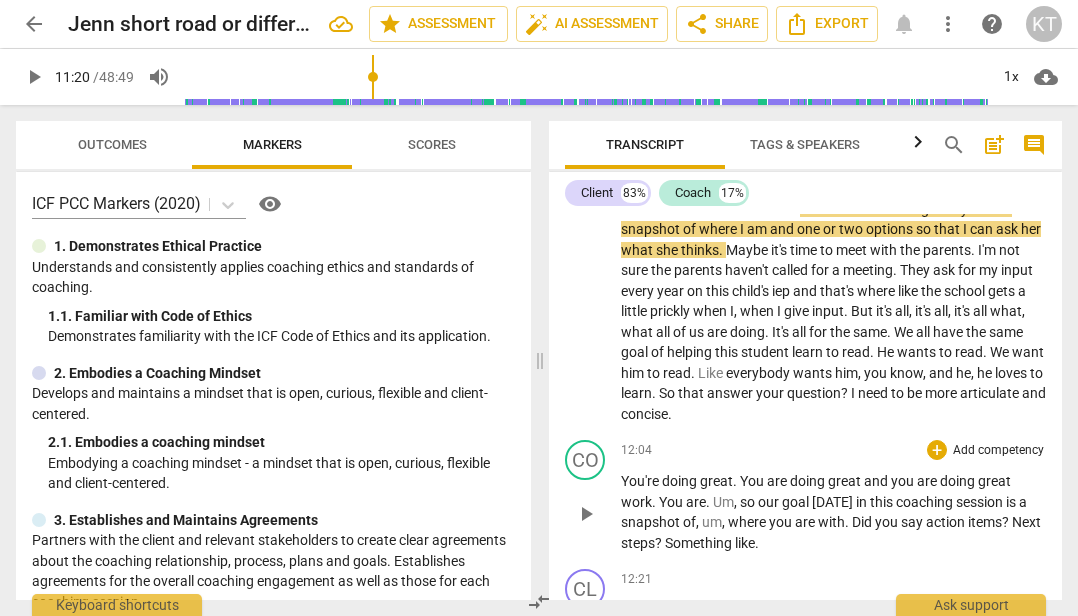 click on "play_arrow" at bounding box center [586, 514] 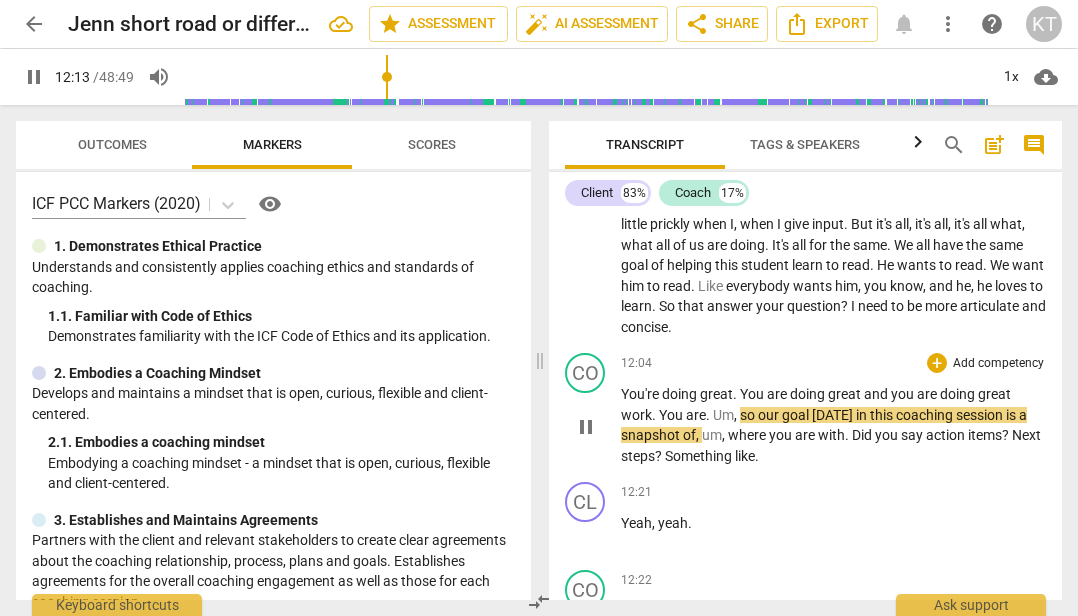 scroll, scrollTop: 5123, scrollLeft: 0, axis: vertical 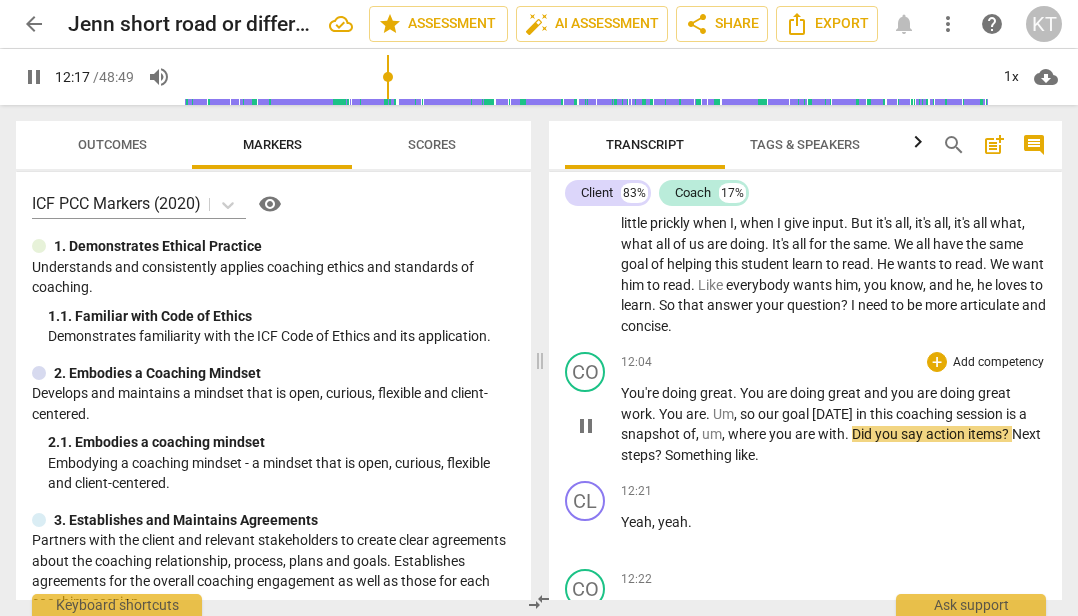 click on "." at bounding box center [848, 434] 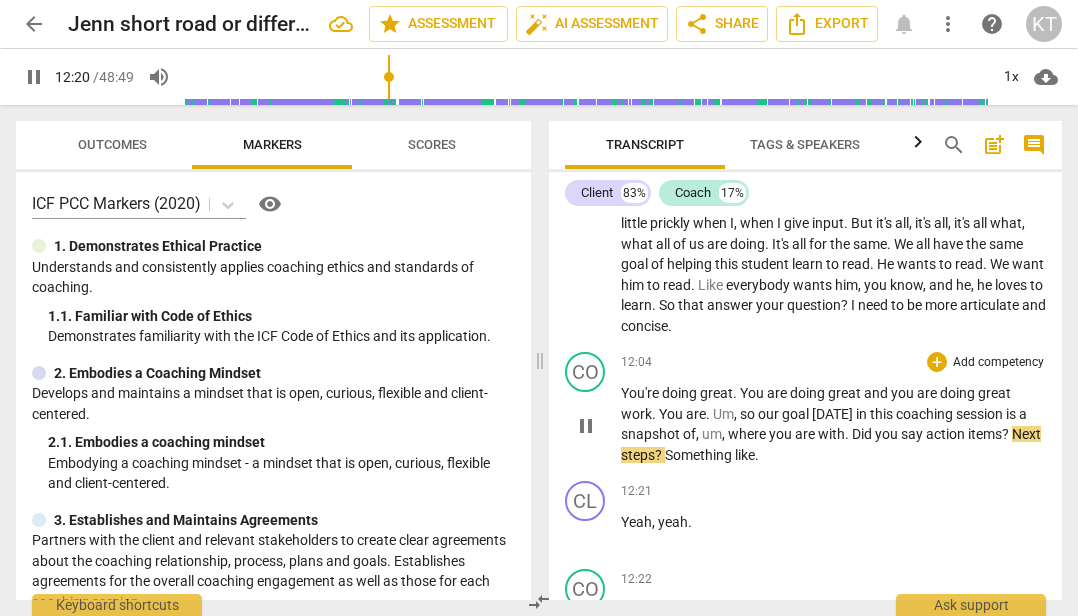 type on "741" 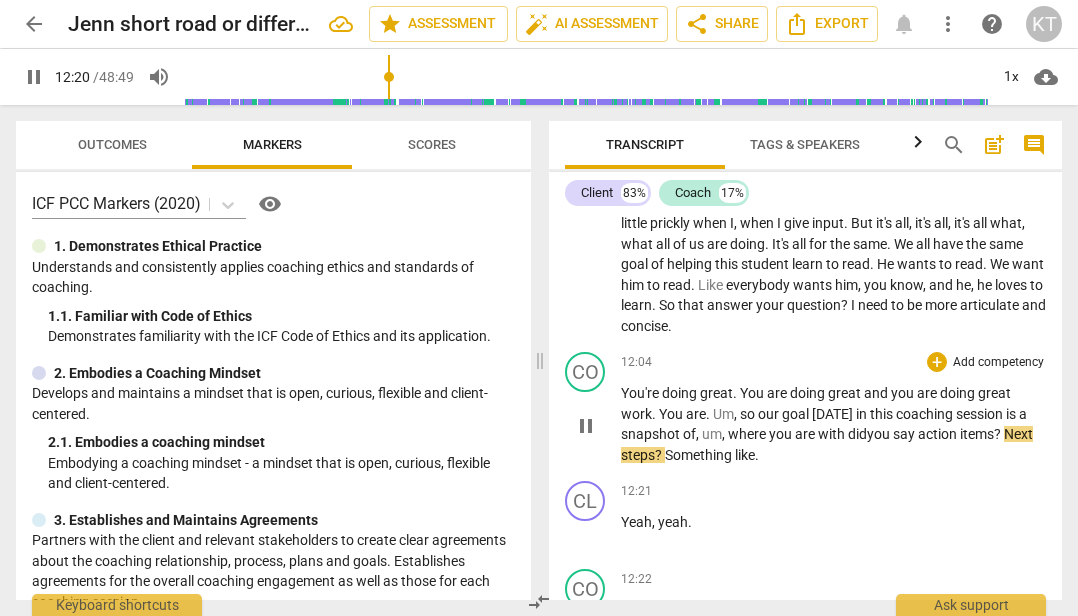 type 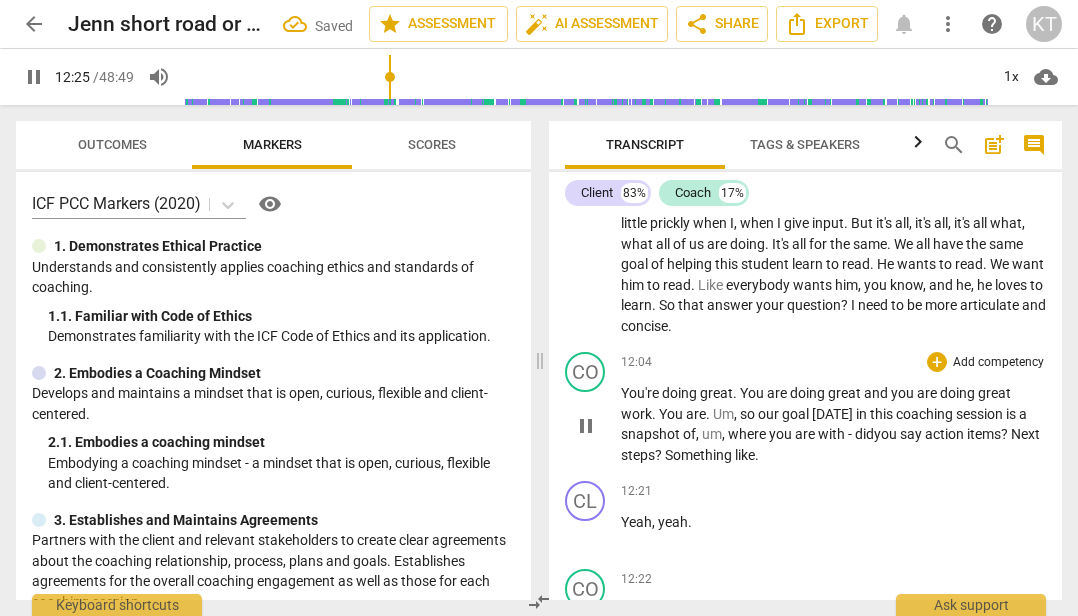 click on "You're   doing   great .   You   are   doing   great   and   you   are   doing   great   work .   You   are .   Um ,   so   our   goal   [DATE]   in   this   coaching   session   is   a   snapshot   of ,   um ,   where   you   are   with -   did  you   say   action   items ?   Next   steps ?   Something   like ." at bounding box center (833, 424) 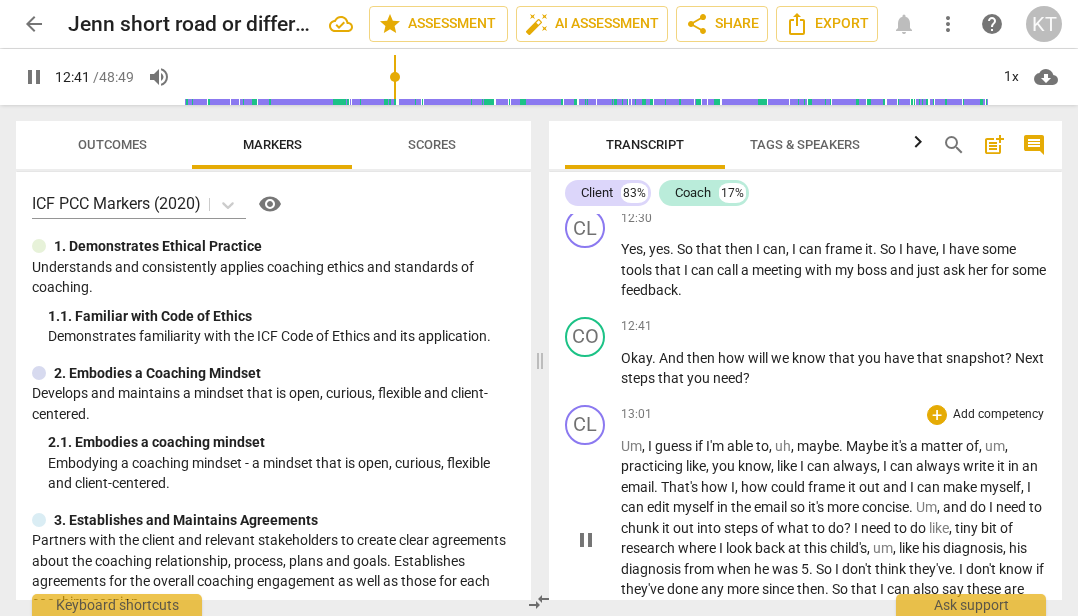 scroll, scrollTop: 5656, scrollLeft: 0, axis: vertical 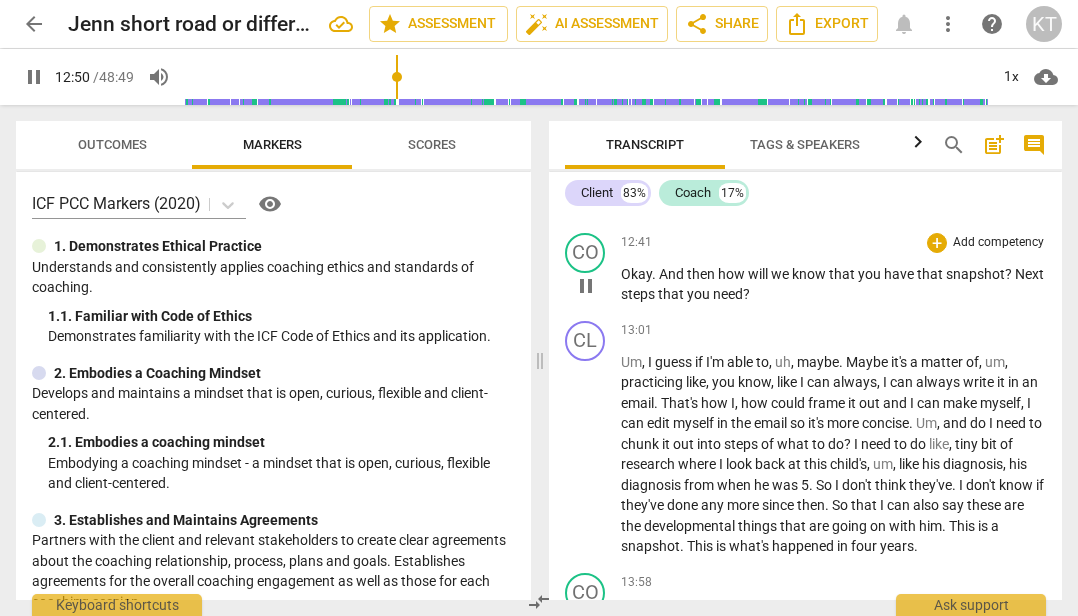 click on "Next" at bounding box center [1029, 274] 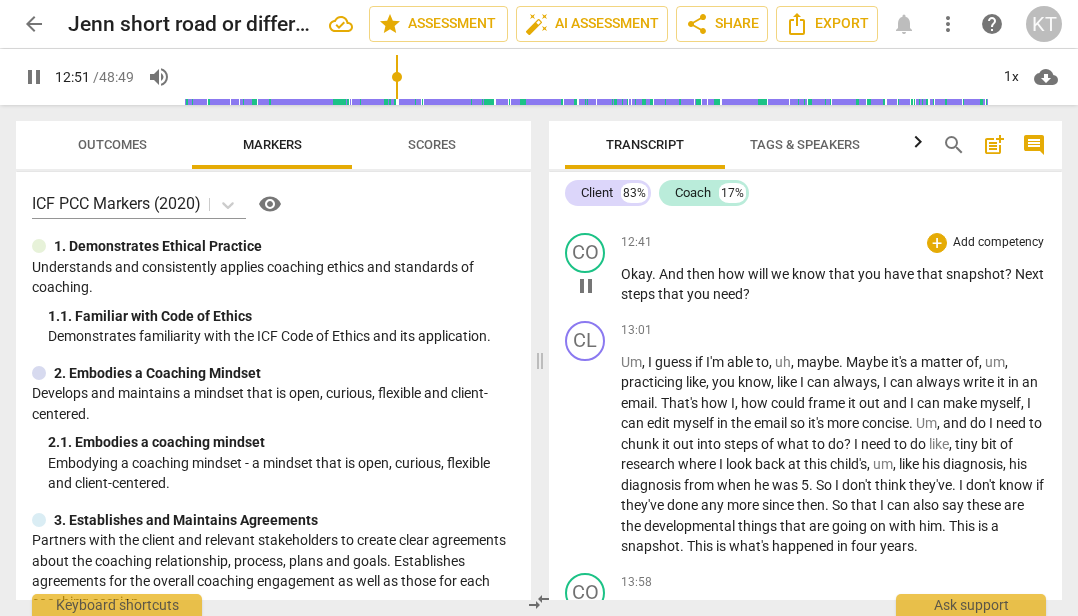 type on "772" 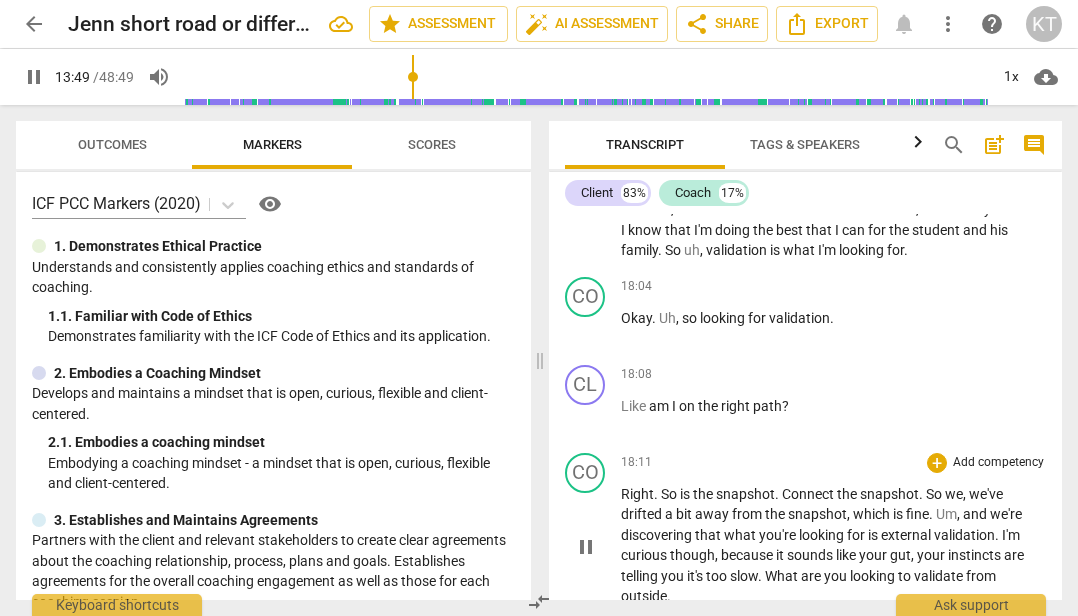 scroll, scrollTop: 7290, scrollLeft: 0, axis: vertical 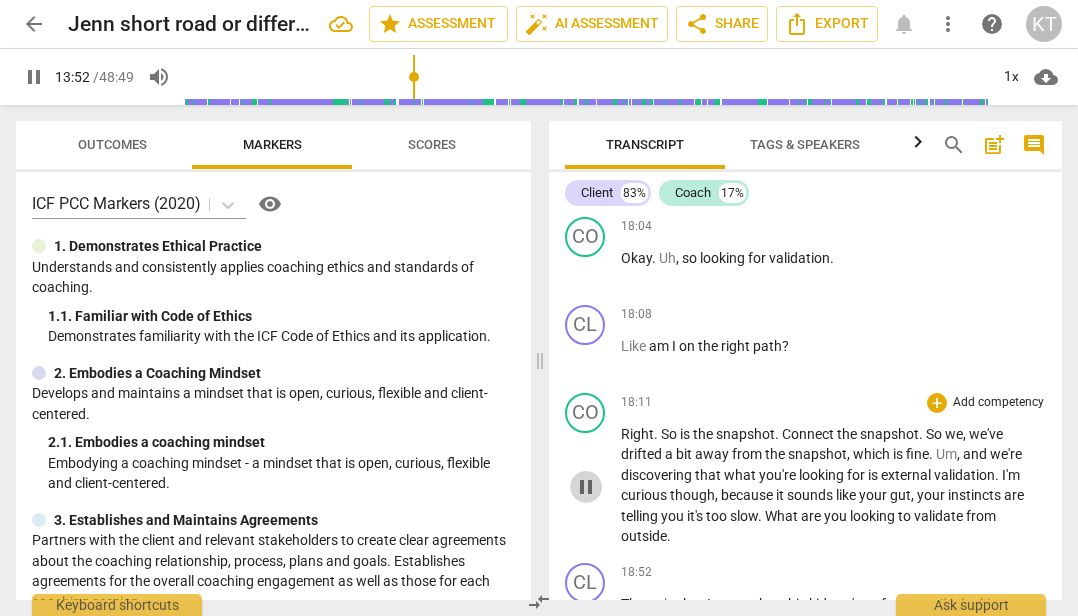 click on "pause" at bounding box center [586, 487] 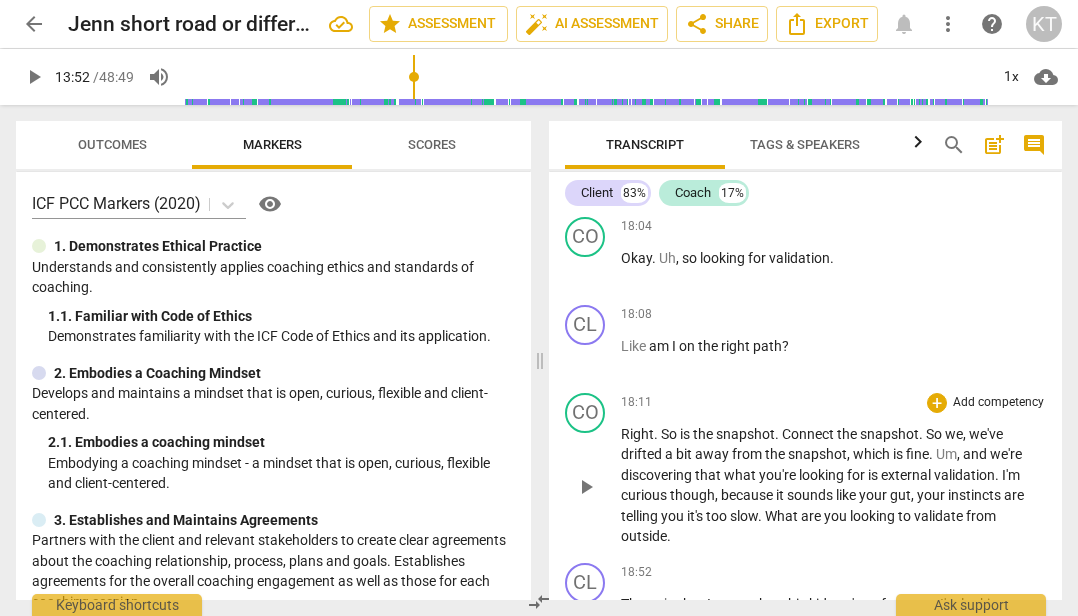 click on "play_arrow" at bounding box center (586, 487) 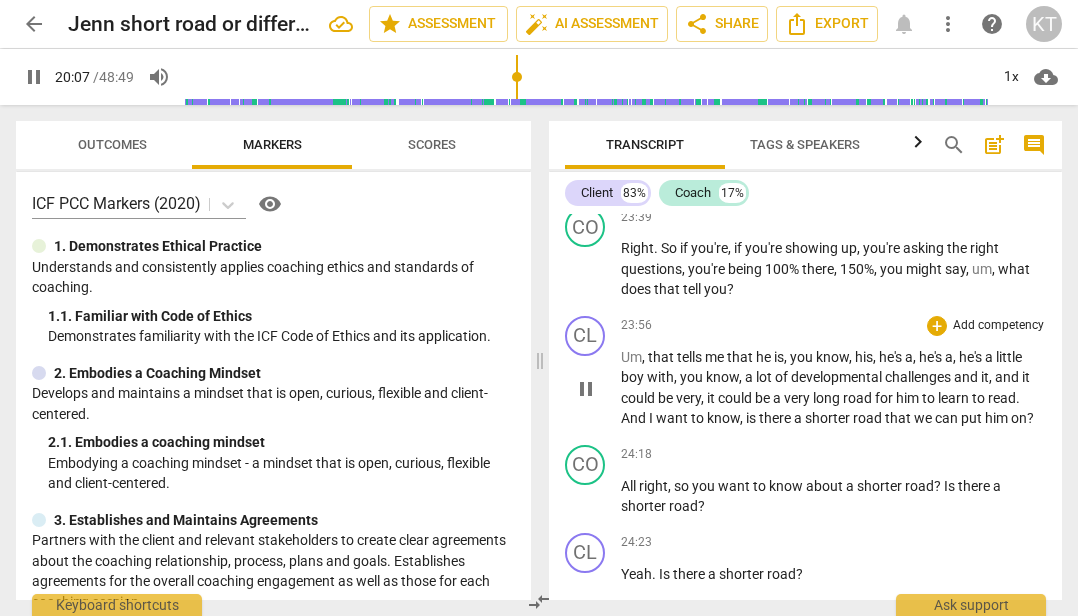 scroll, scrollTop: 9618, scrollLeft: 0, axis: vertical 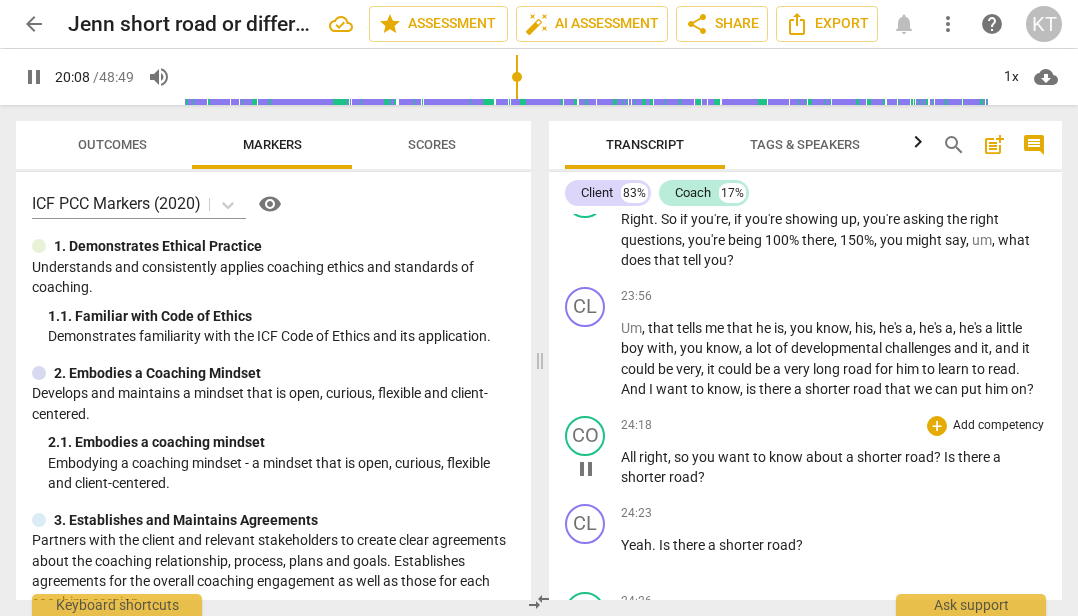 click on "pause" at bounding box center (586, 469) 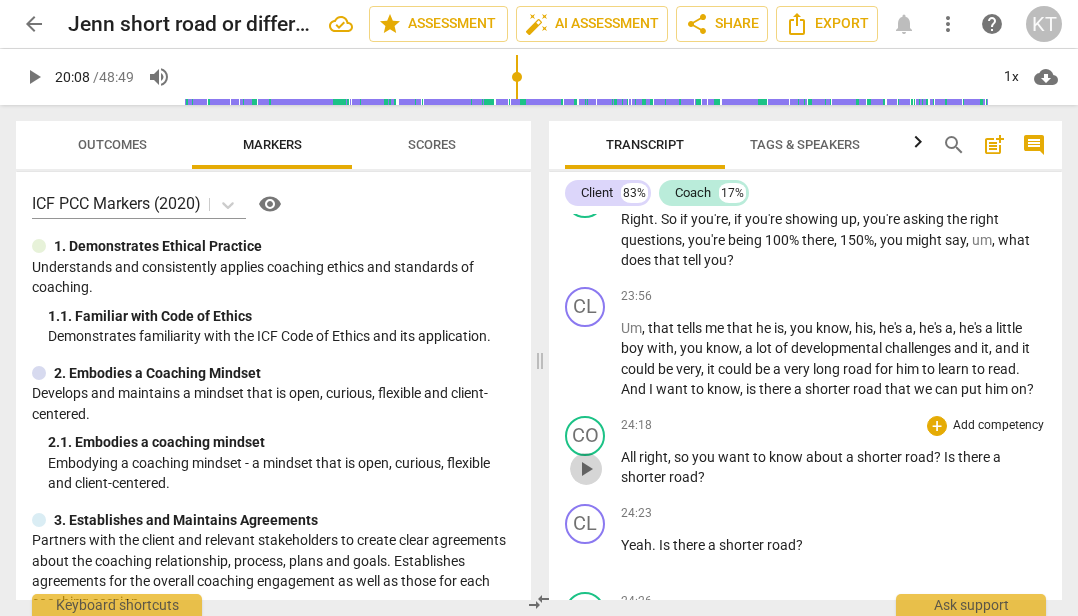 click on "play_arrow" at bounding box center [586, 469] 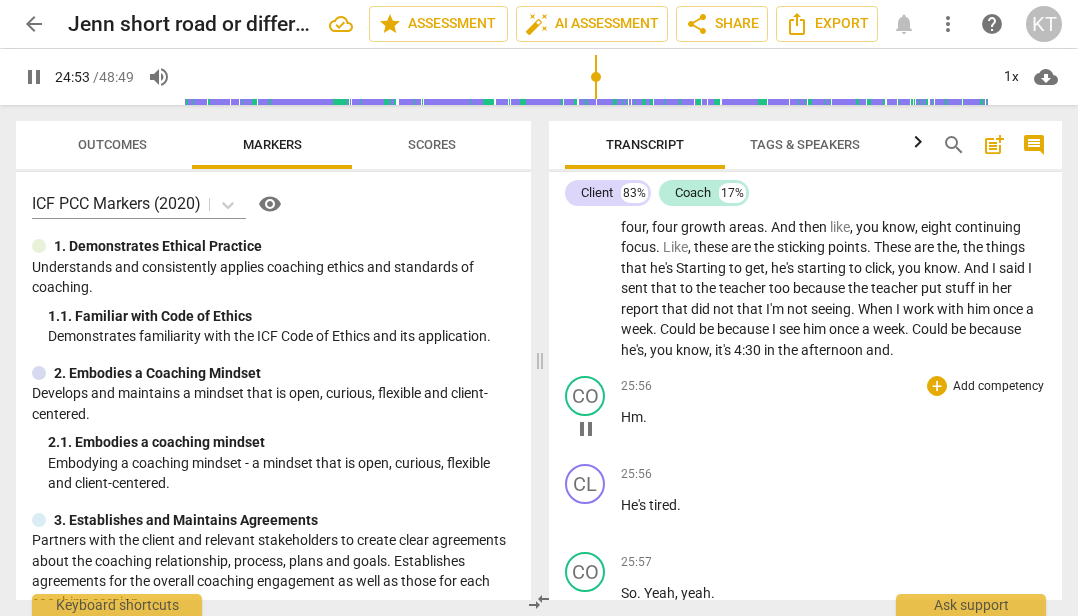 scroll, scrollTop: 10496, scrollLeft: 0, axis: vertical 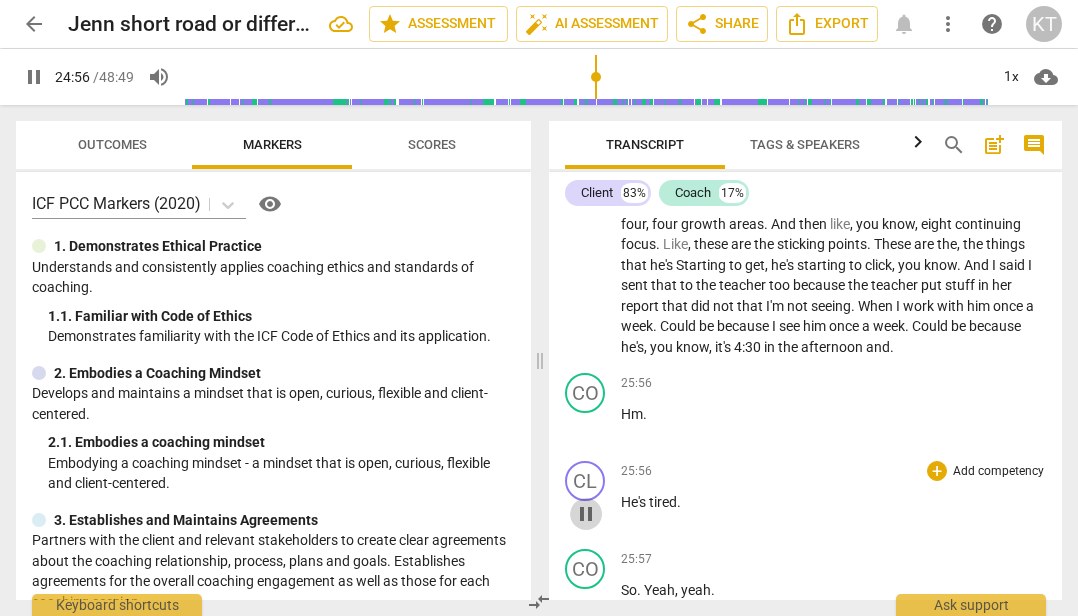 click on "pause" at bounding box center [586, 514] 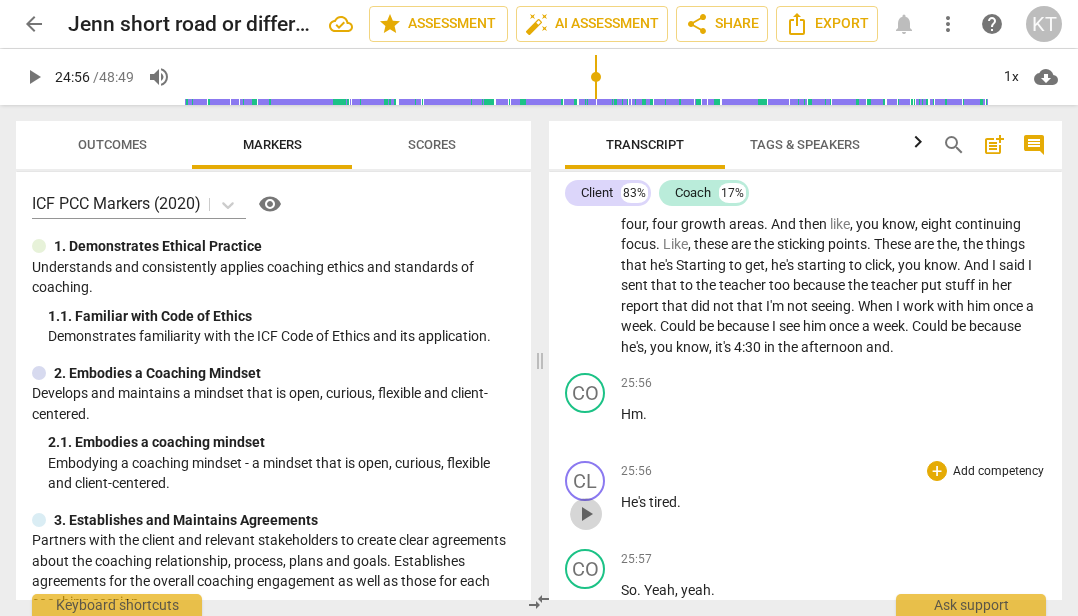 click on "play_arrow" at bounding box center [586, 514] 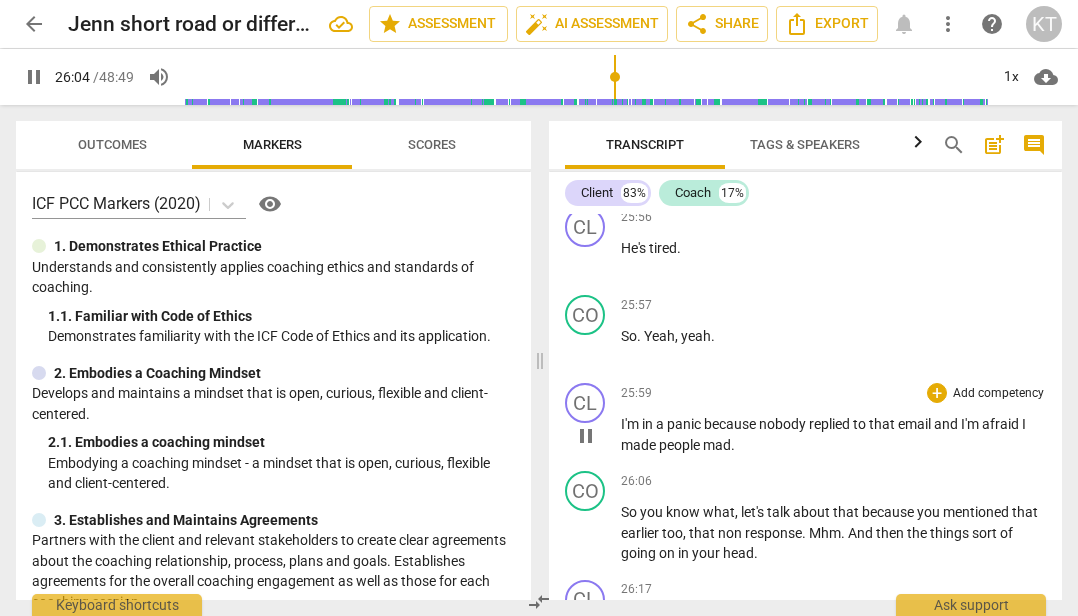 scroll, scrollTop: 10759, scrollLeft: 0, axis: vertical 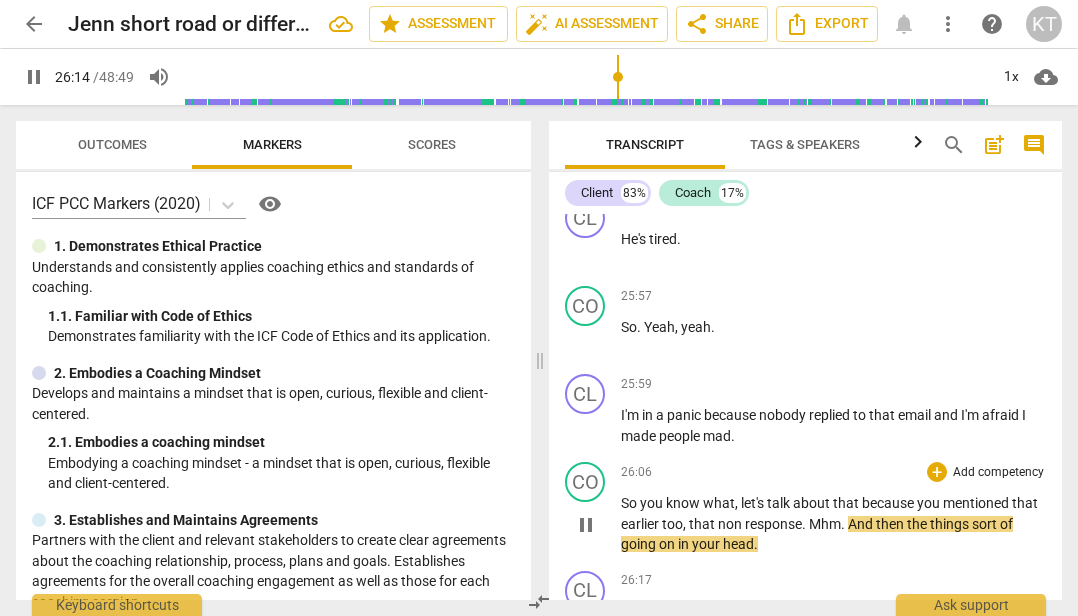click on "Mhm" at bounding box center [825, 524] 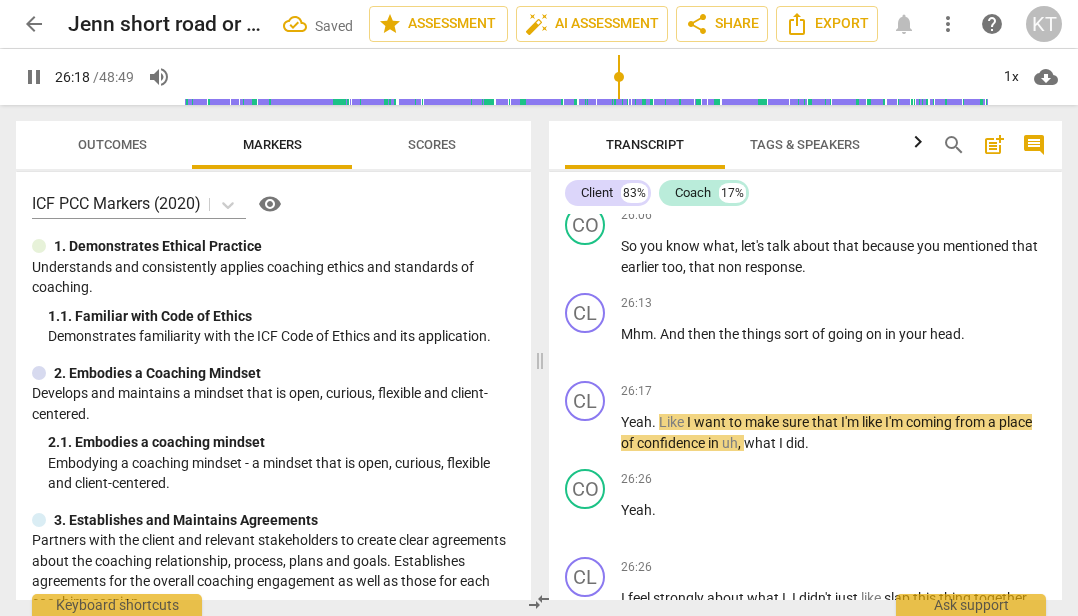 scroll, scrollTop: 10991, scrollLeft: 0, axis: vertical 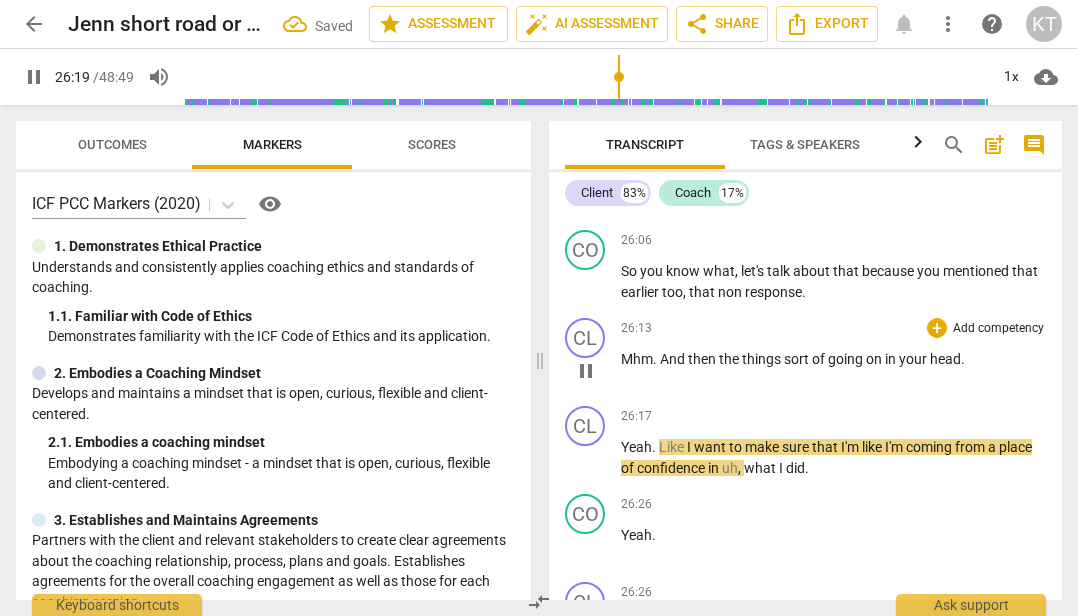 click on "And" at bounding box center [674, 359] 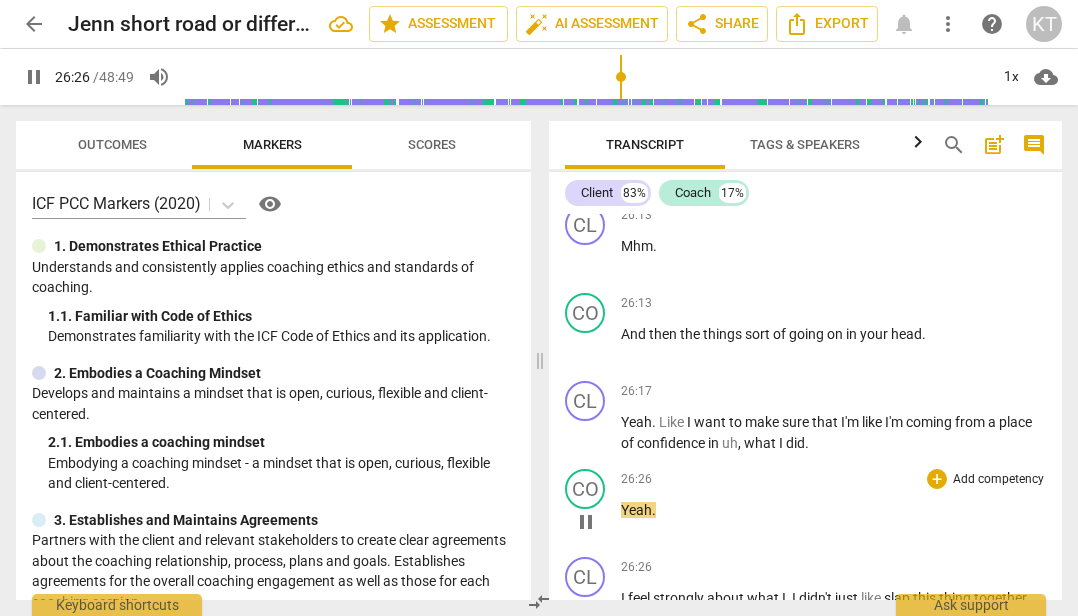 scroll, scrollTop: 11105, scrollLeft: 0, axis: vertical 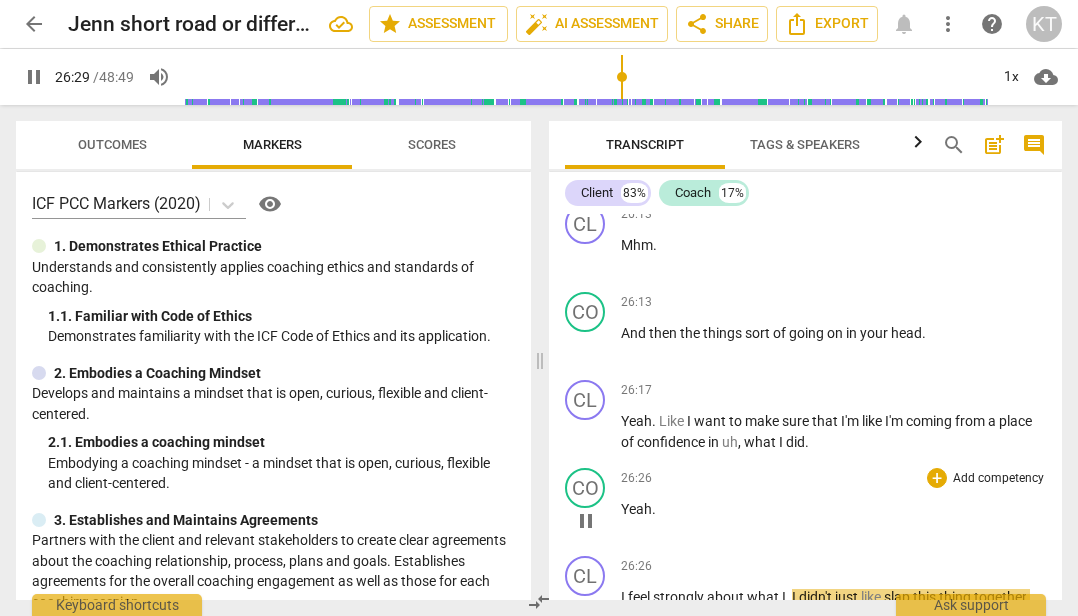 click on "play_arrow pause" at bounding box center [595, 521] 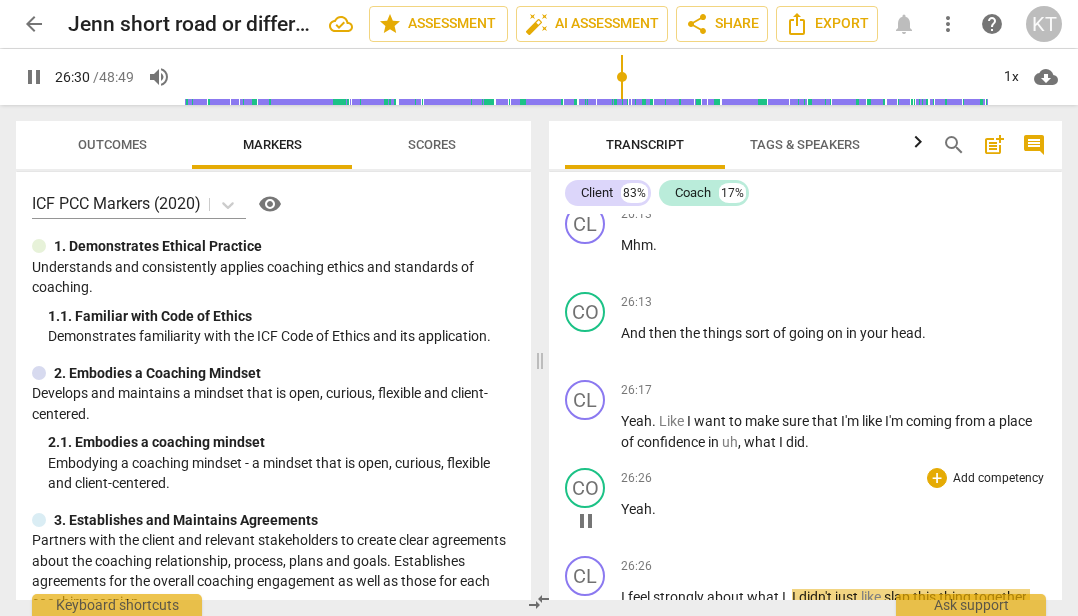 click on "CO play_arrow pause" at bounding box center (593, 504) 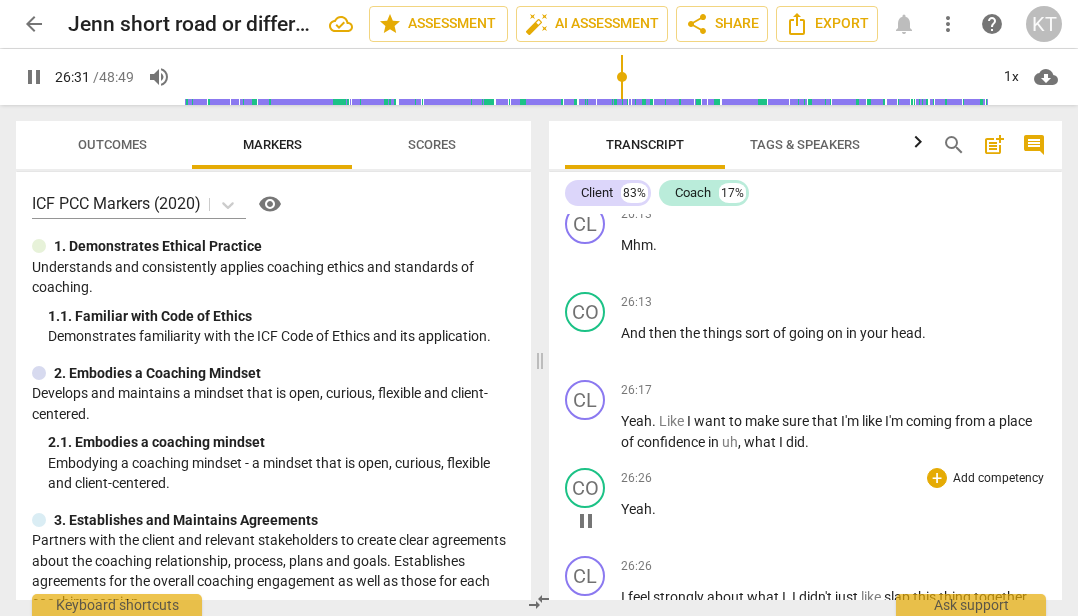 click on "Yeah" at bounding box center (636, 509) 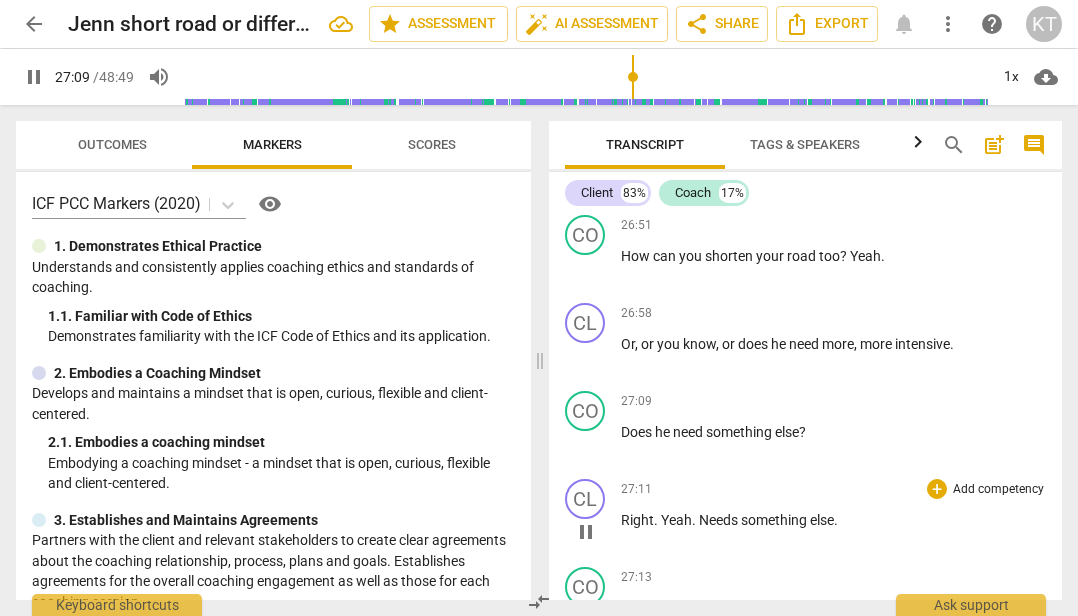 scroll, scrollTop: 11778, scrollLeft: 0, axis: vertical 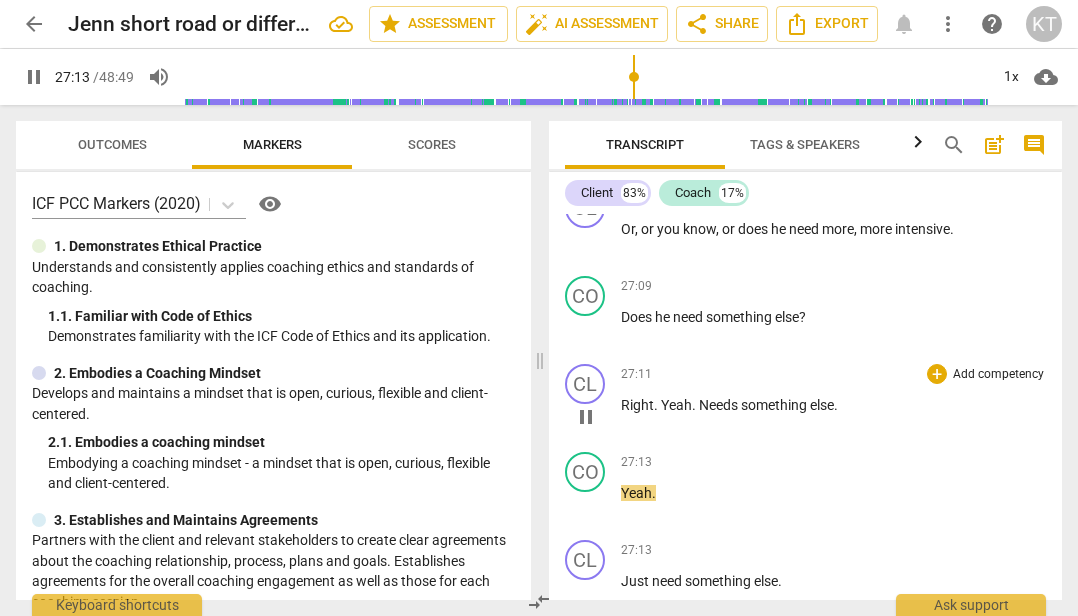 click on "Right" at bounding box center (637, 405) 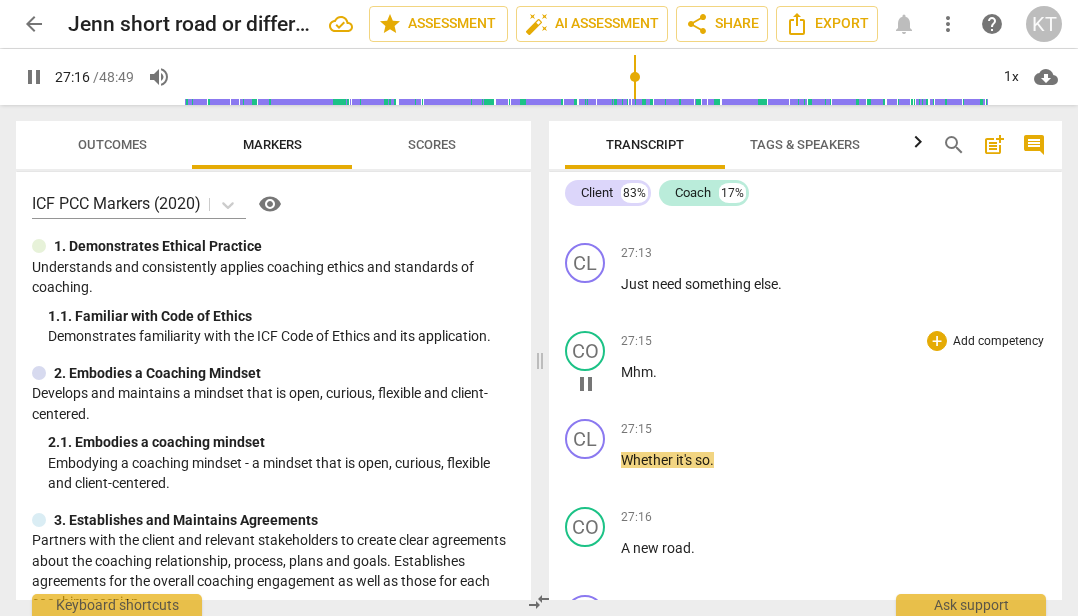 scroll, scrollTop: 12076, scrollLeft: 0, axis: vertical 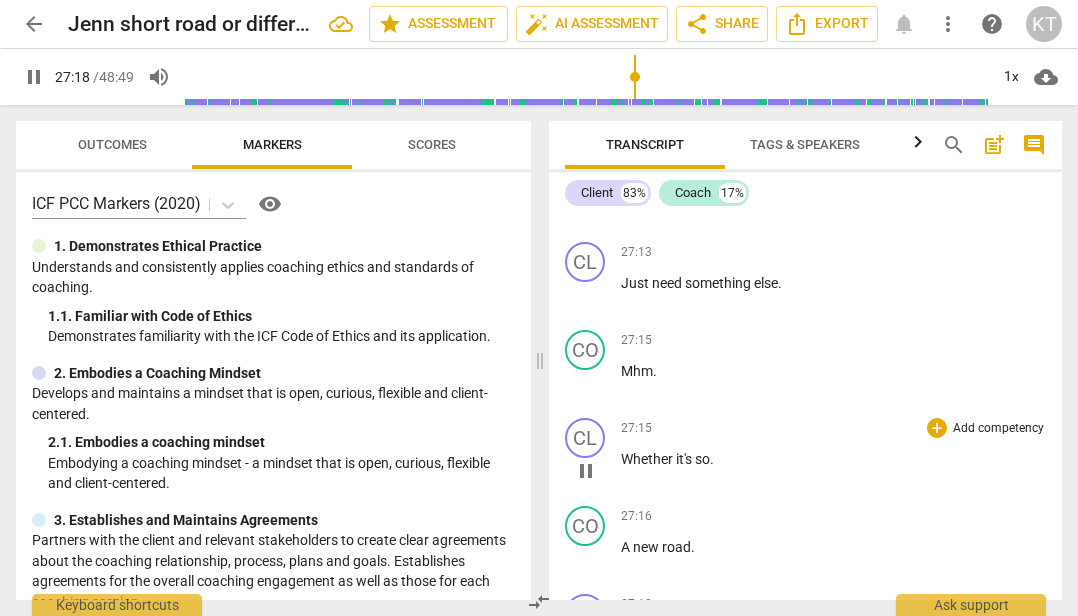 click on "it's" at bounding box center [685, 459] 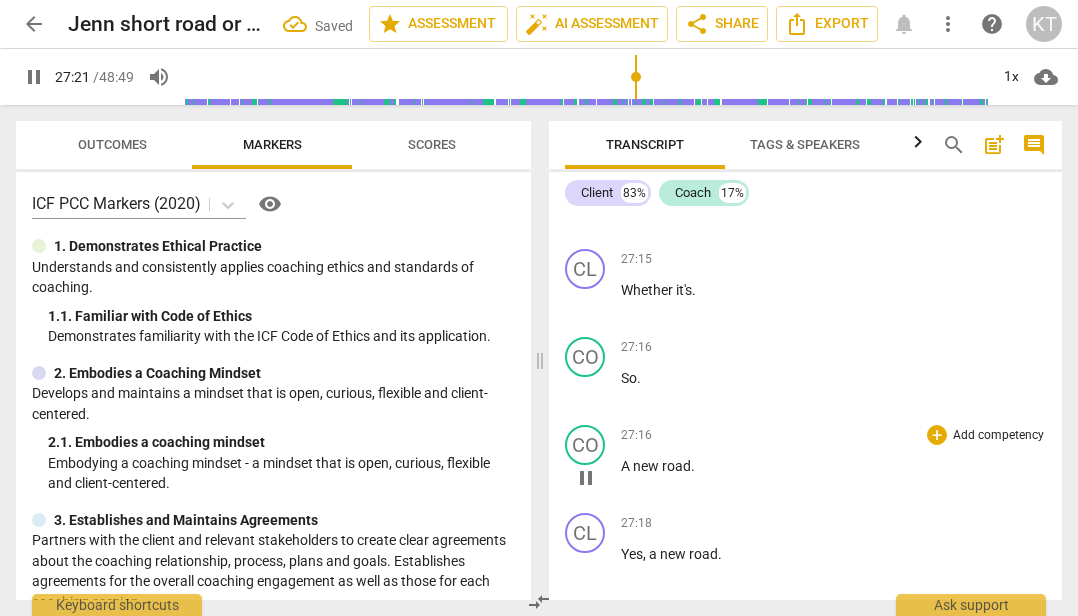 scroll, scrollTop: 12248, scrollLeft: 0, axis: vertical 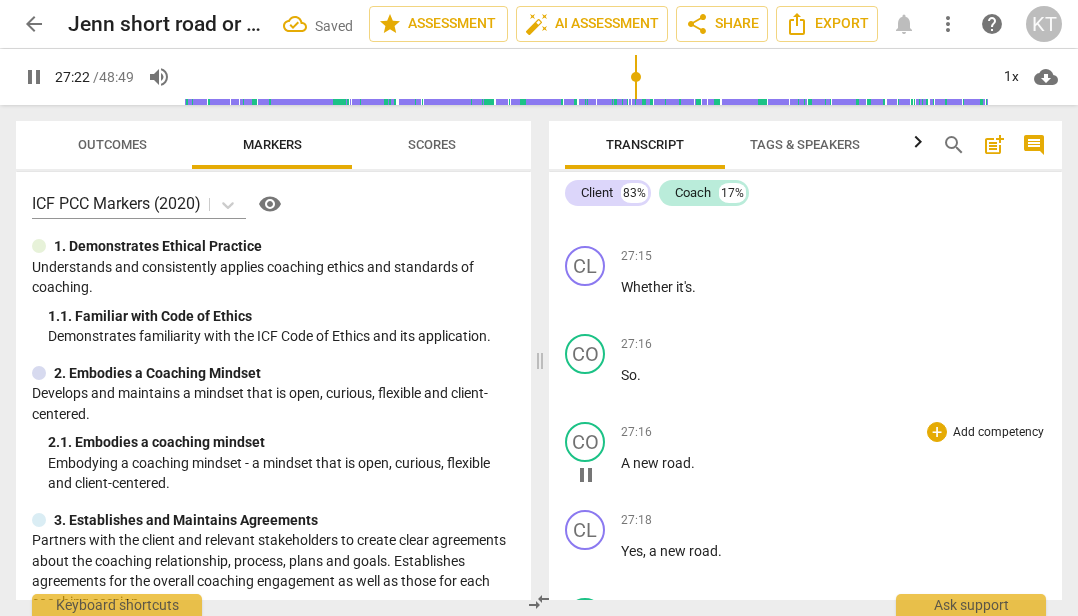 click on "A" at bounding box center (627, 463) 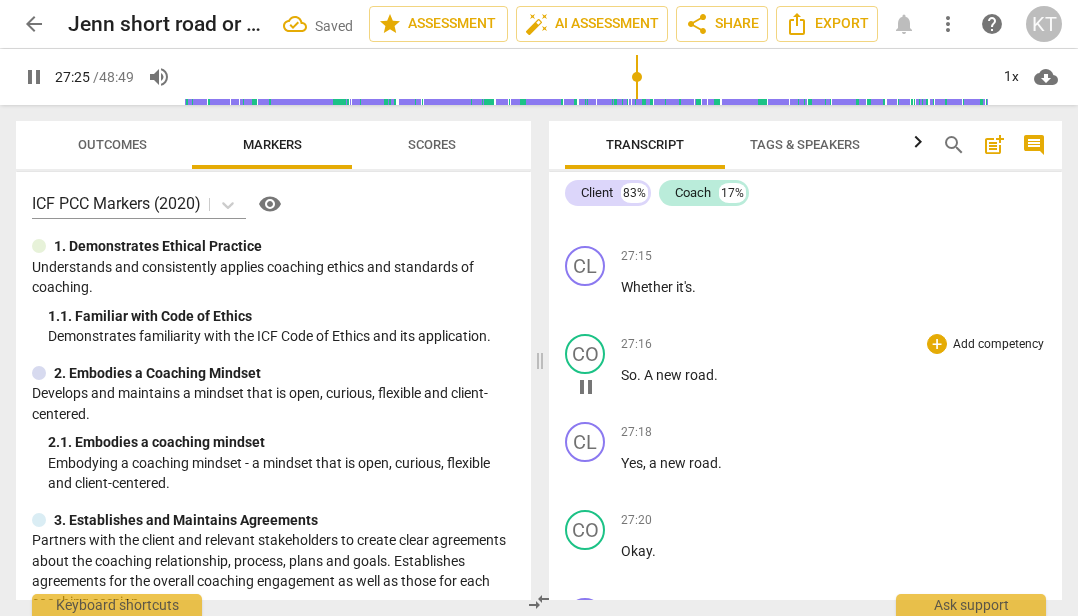 click on "." at bounding box center (640, 375) 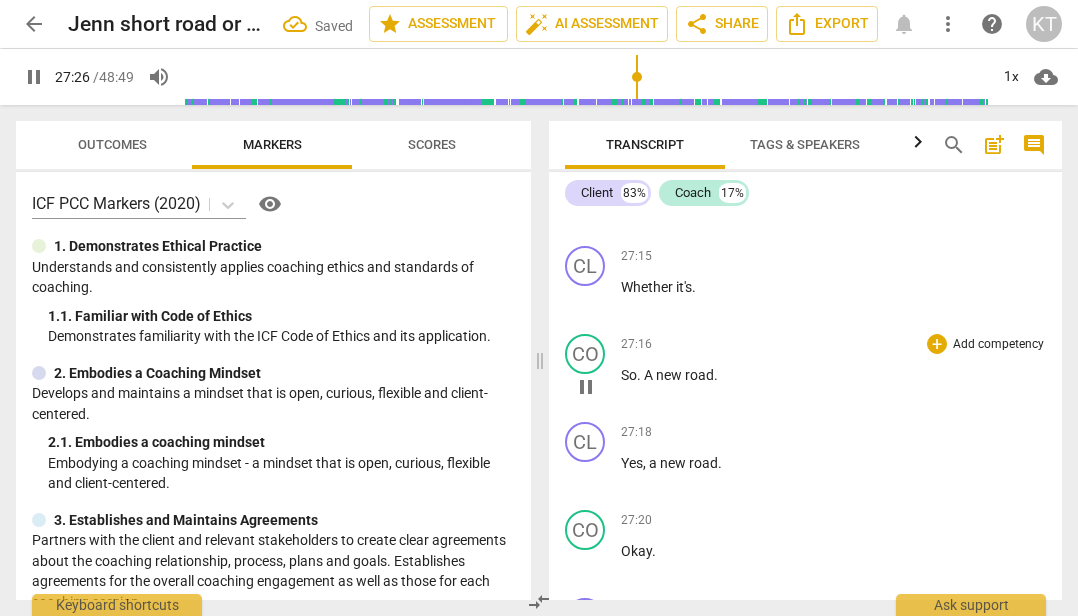 type on "1647" 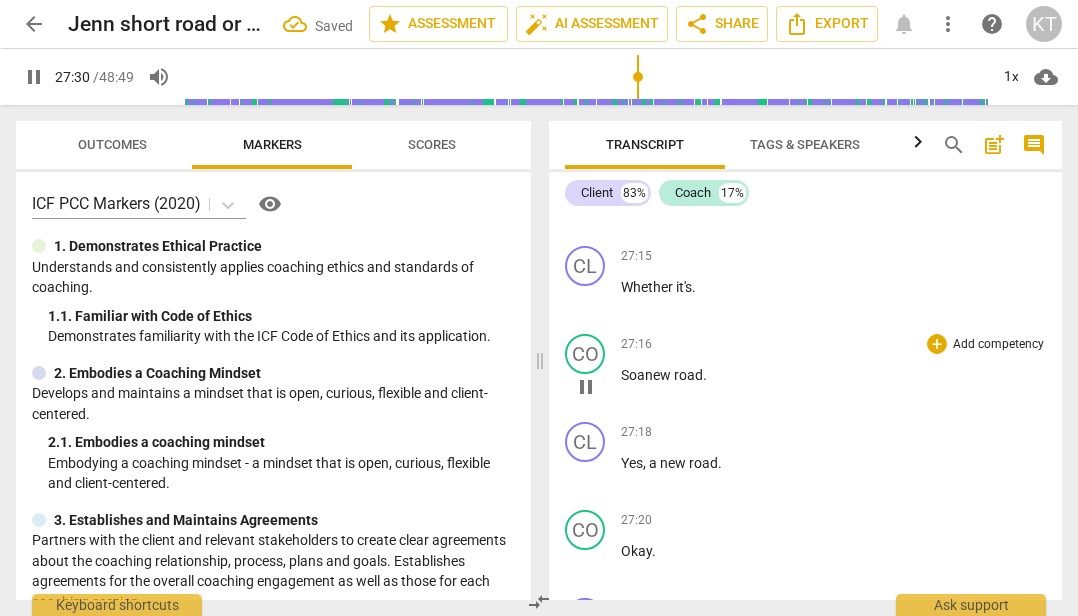 drag, startPoint x: 714, startPoint y: 321, endPoint x: 731, endPoint y: 318, distance: 17.262676 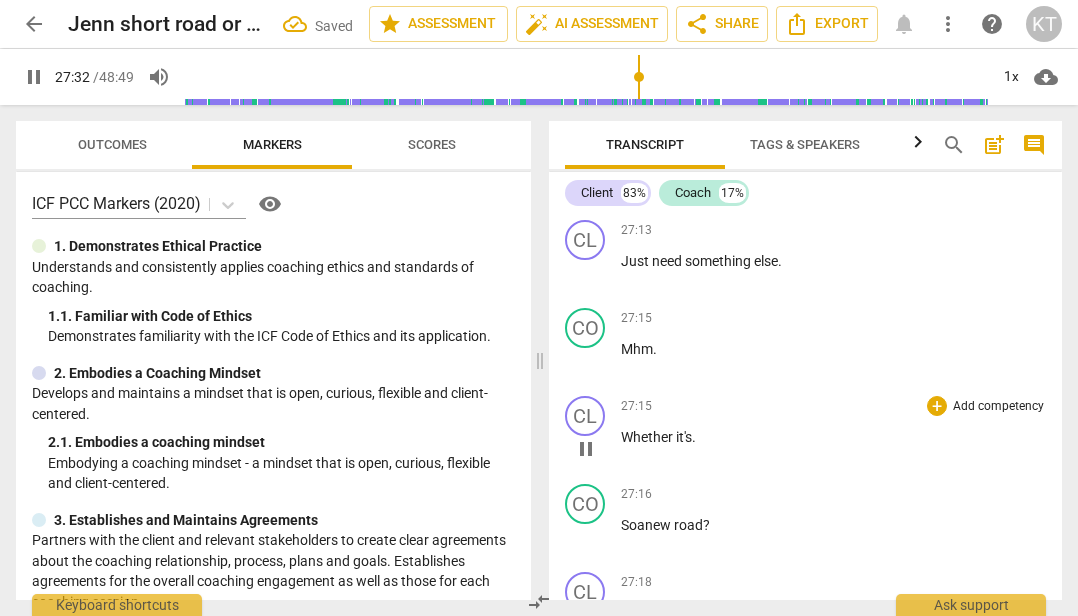 scroll, scrollTop: 12018, scrollLeft: 0, axis: vertical 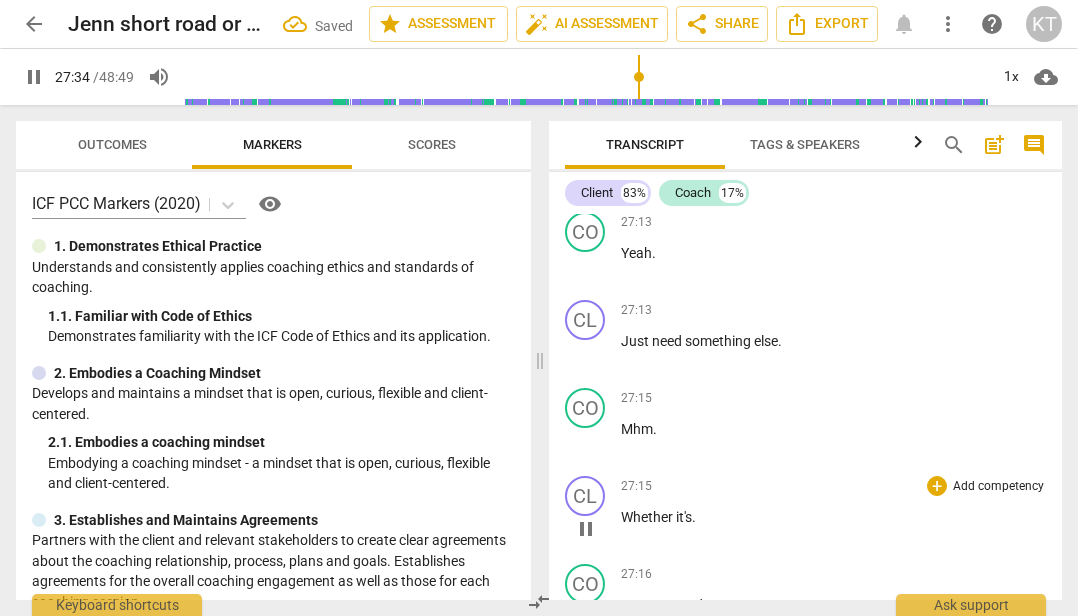 click on "Whether   it's ." at bounding box center [833, 517] 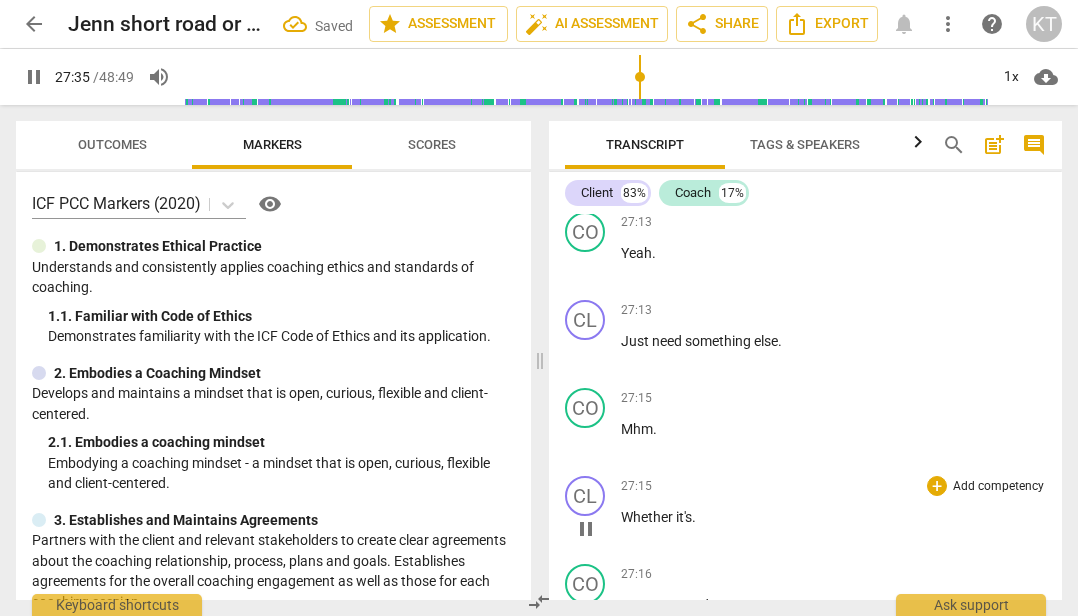 type on "1656" 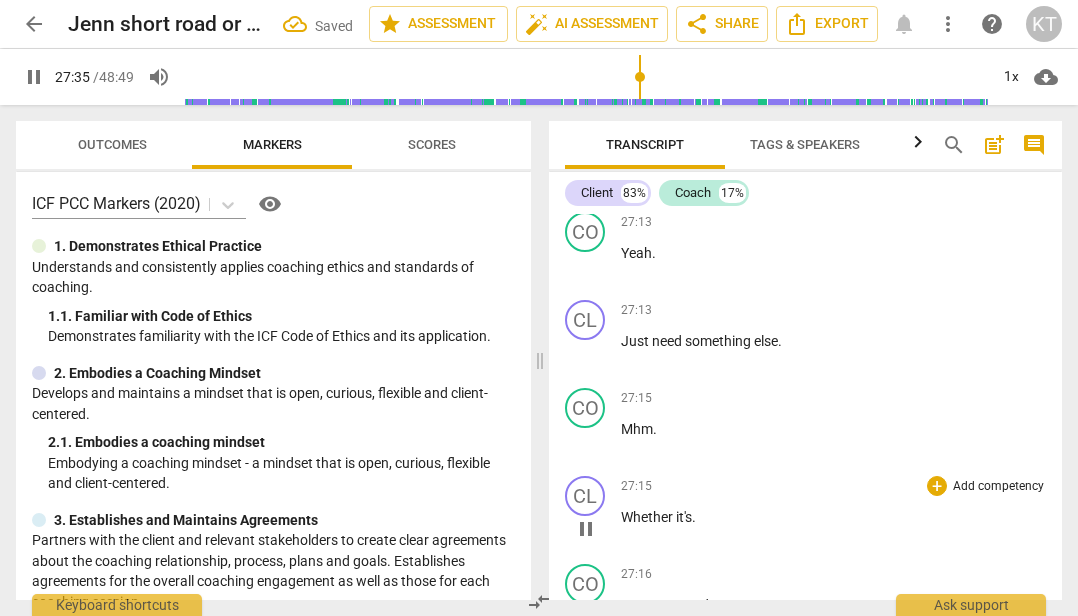 type 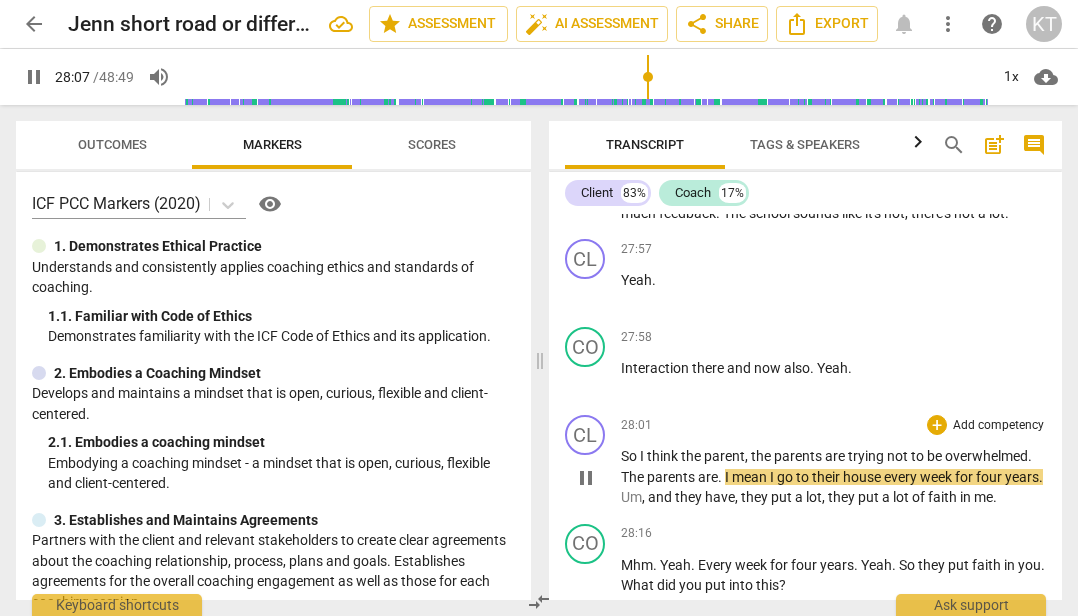 scroll, scrollTop: 13059, scrollLeft: 0, axis: vertical 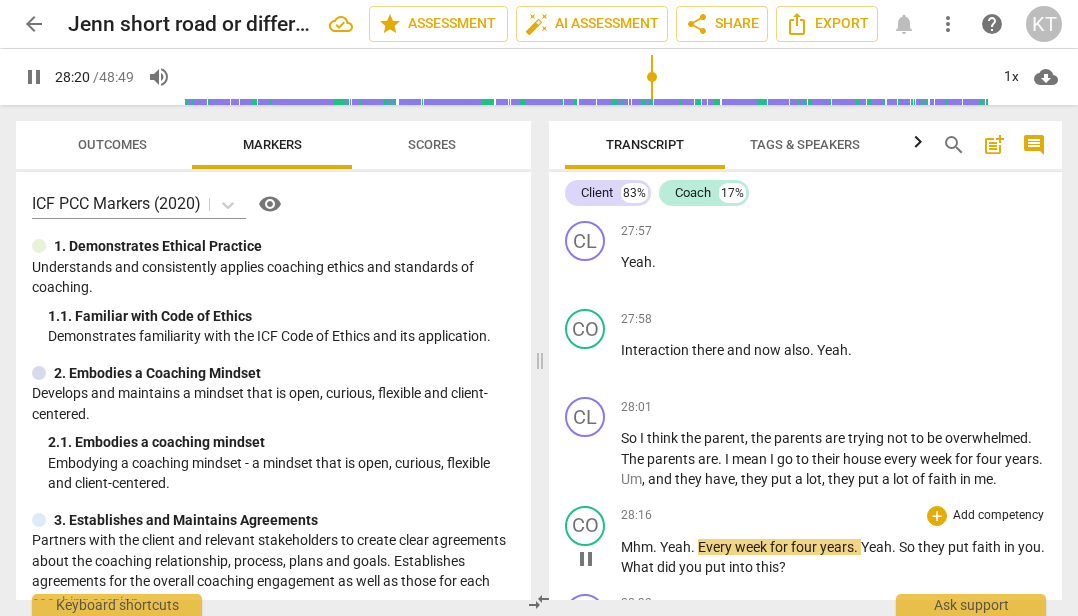 drag, startPoint x: 662, startPoint y: 486, endPoint x: 681, endPoint y: 482, distance: 19.416489 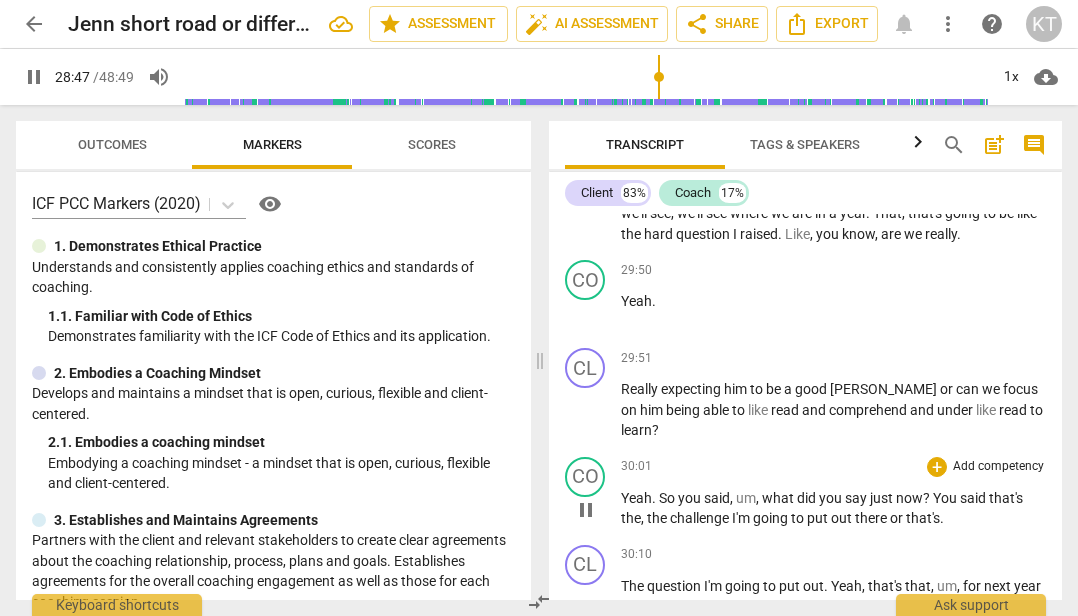 scroll, scrollTop: 14060, scrollLeft: 0, axis: vertical 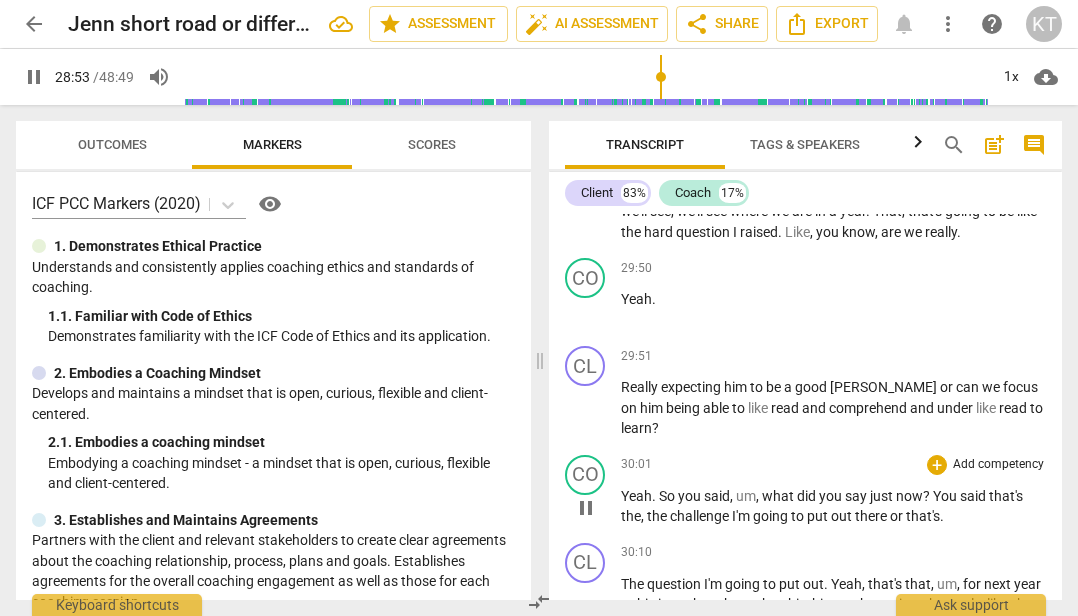 click on "pause" at bounding box center (586, 508) 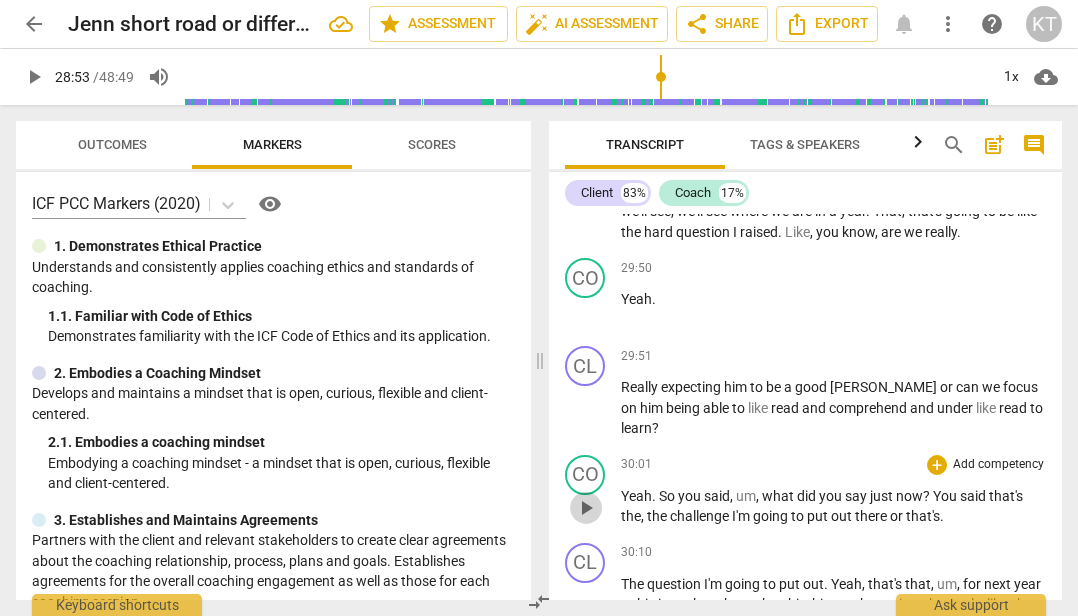 click on "play_arrow" at bounding box center [586, 508] 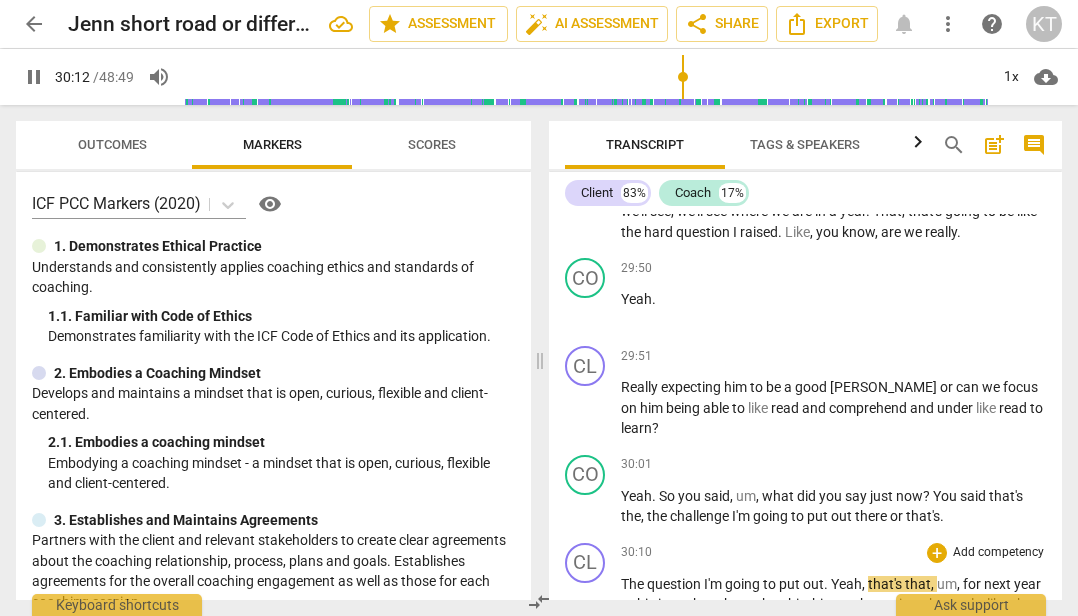 click on "Yeah" at bounding box center [846, 584] 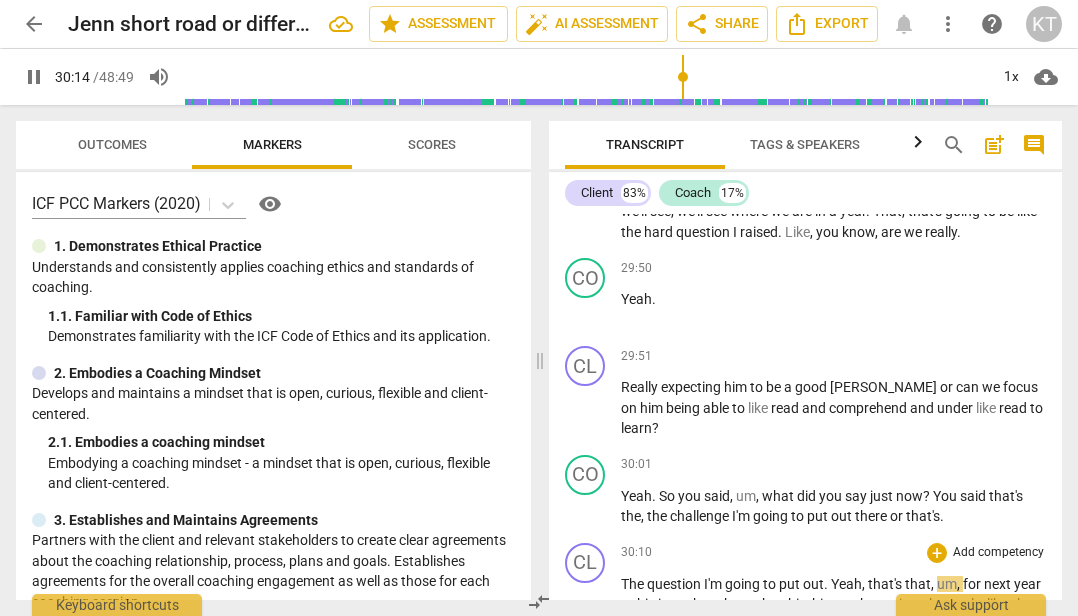 click on "The" at bounding box center (634, 584) 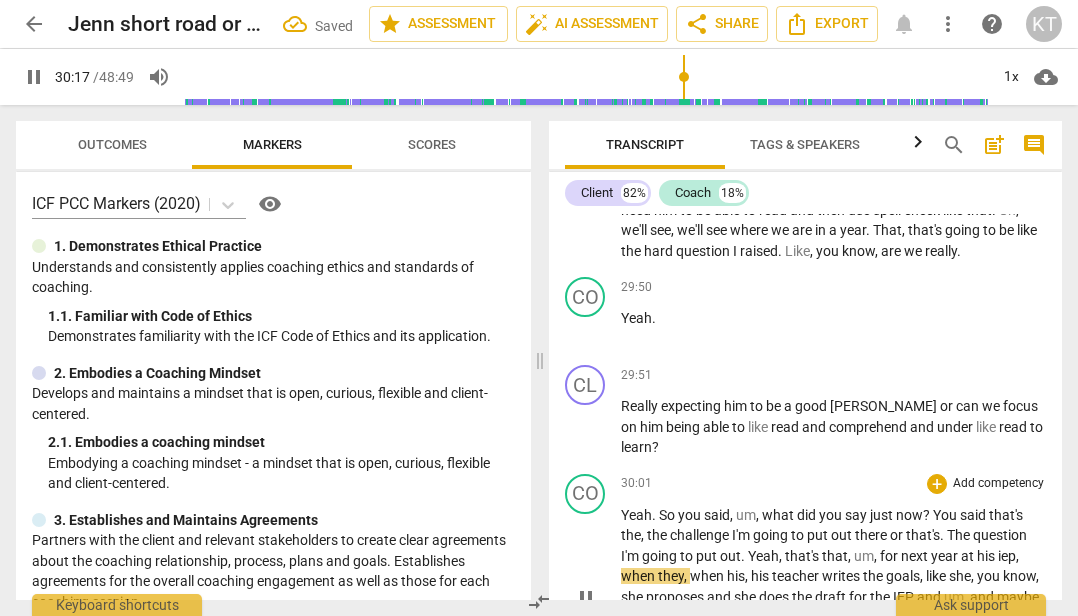 scroll, scrollTop: 14043, scrollLeft: 0, axis: vertical 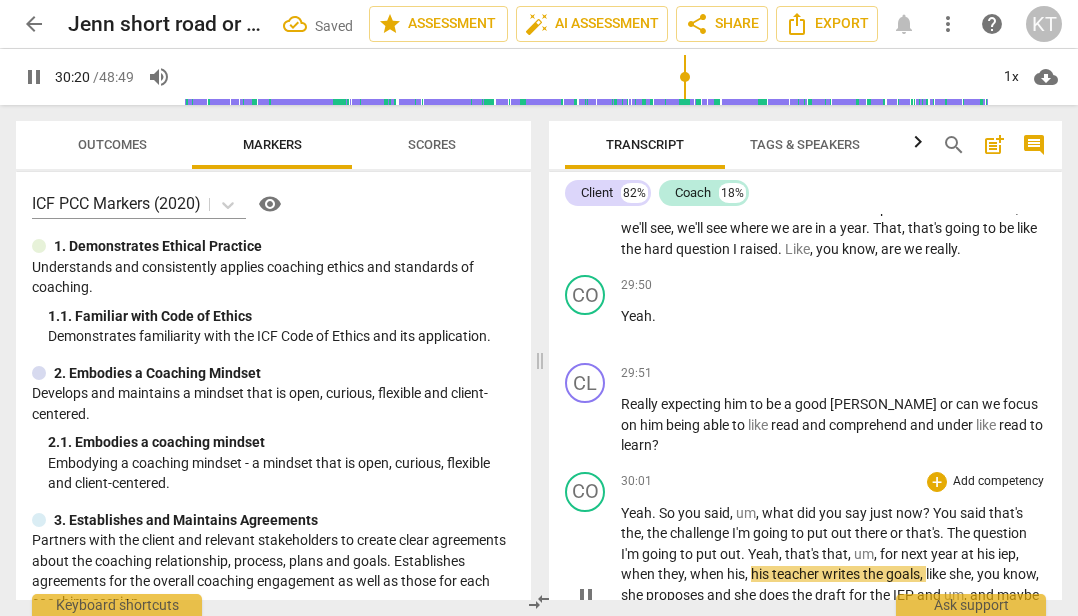 click on "Yeah" at bounding box center [763, 554] 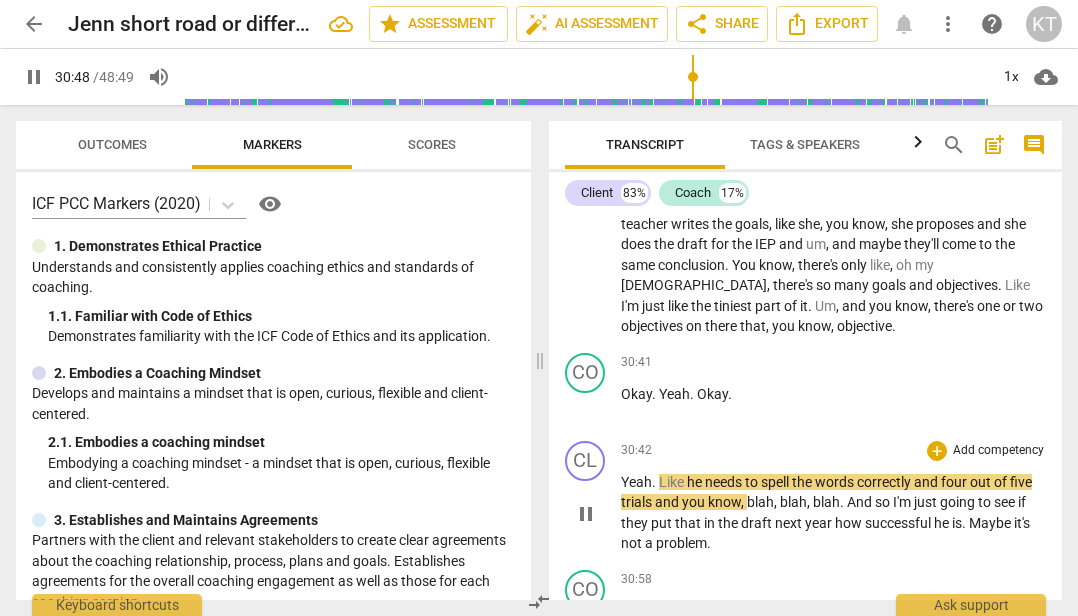 scroll, scrollTop: 14455, scrollLeft: 0, axis: vertical 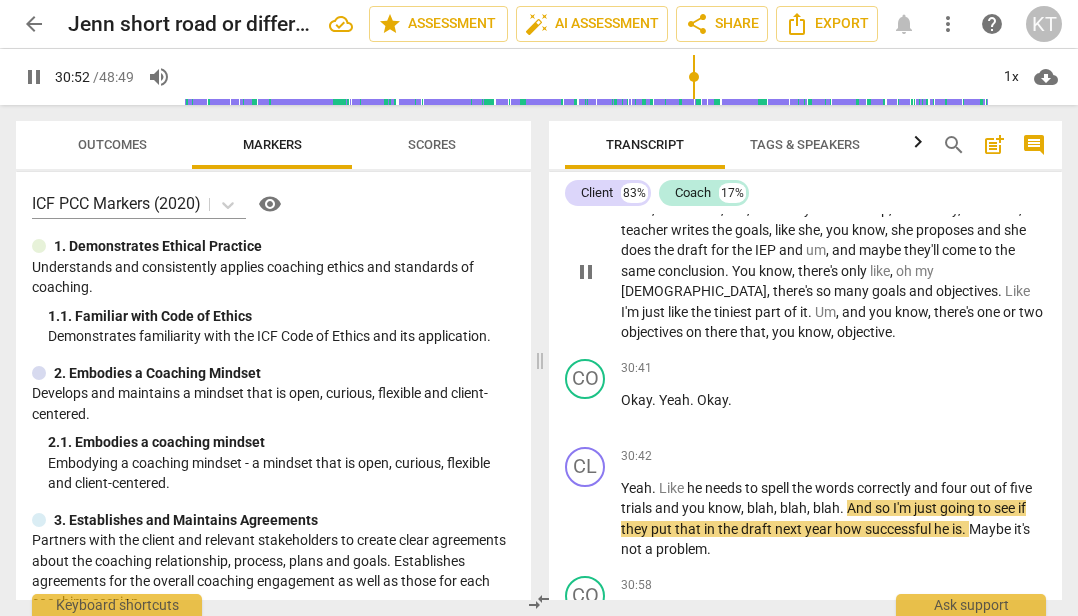 click on "objective" at bounding box center (864, 332) 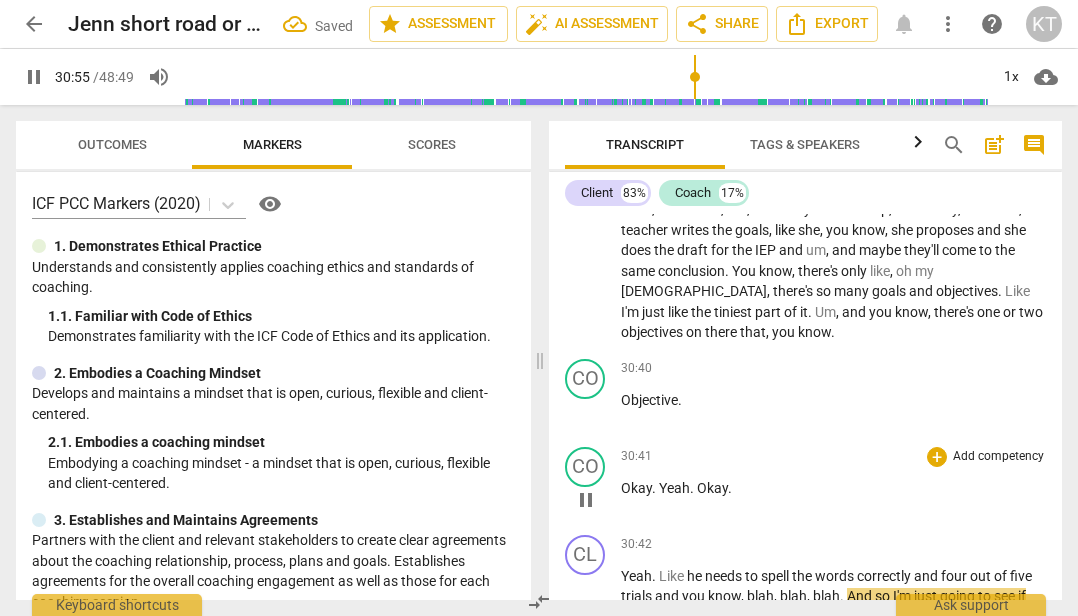click on "Okay" at bounding box center (636, 488) 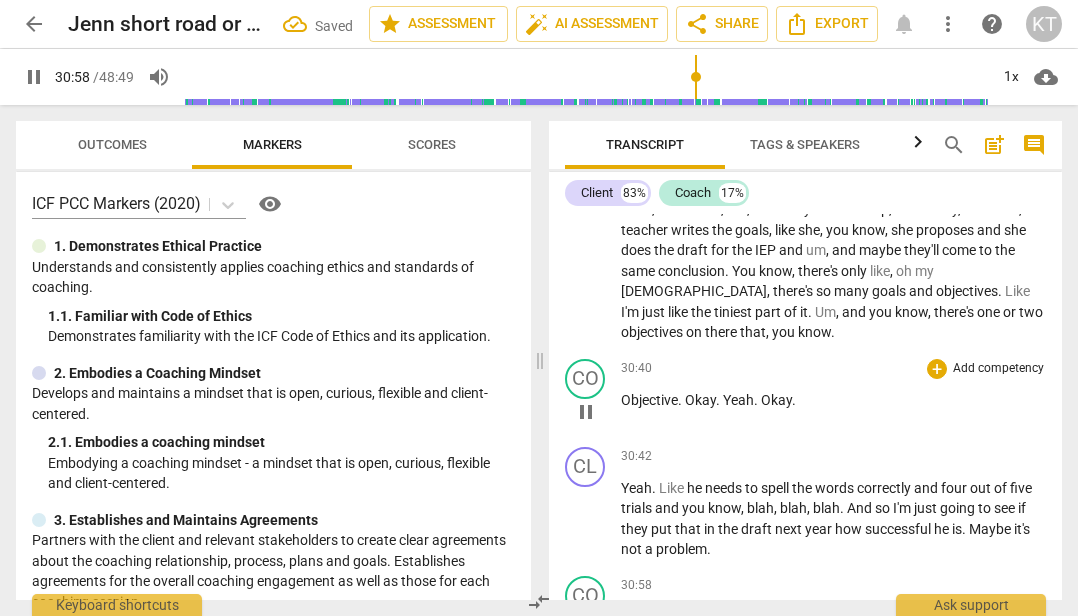 click on "." at bounding box center (681, 400) 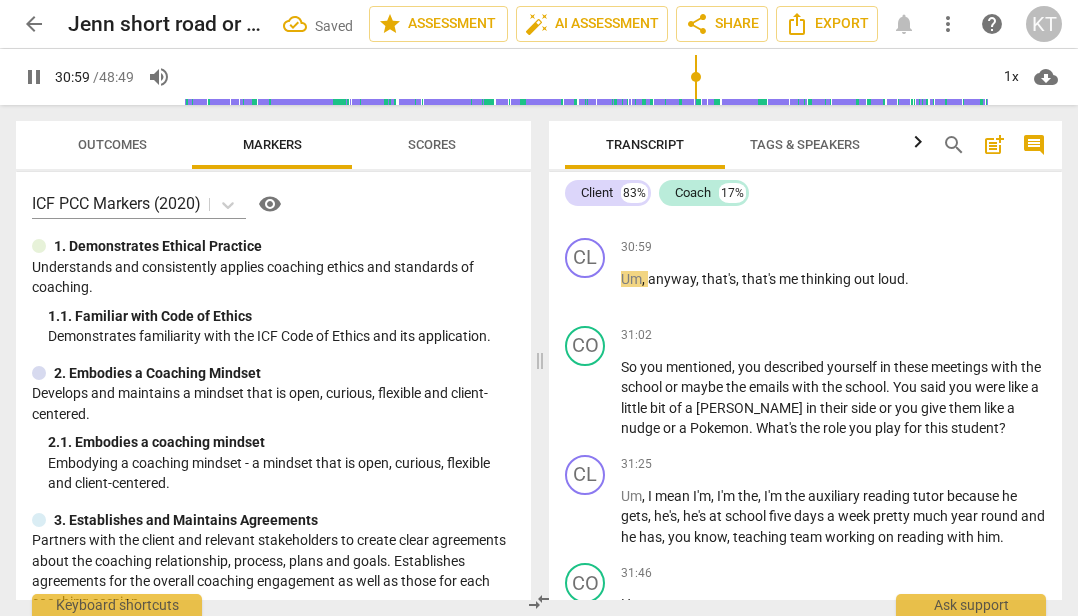 type on "1860" 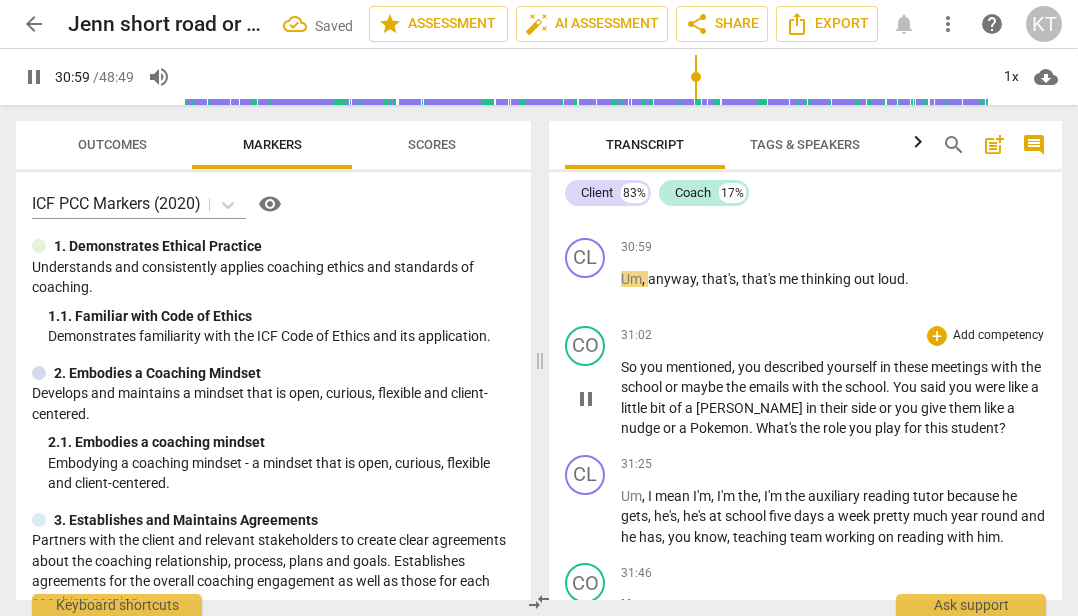 type 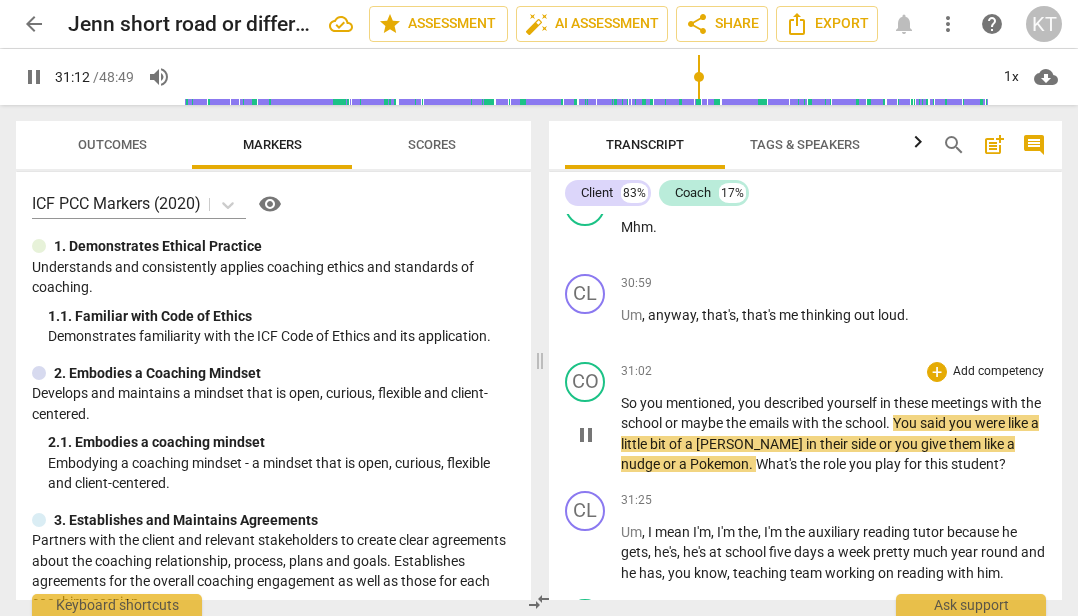 scroll, scrollTop: 14841, scrollLeft: 0, axis: vertical 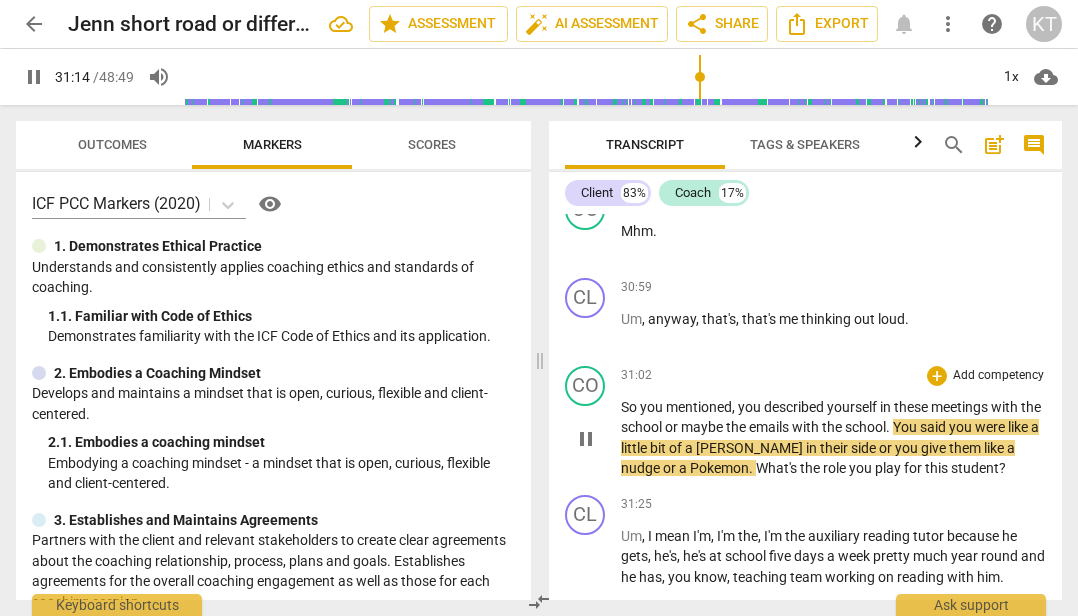 drag, startPoint x: 690, startPoint y: 411, endPoint x: 699, endPoint y: 402, distance: 12.727922 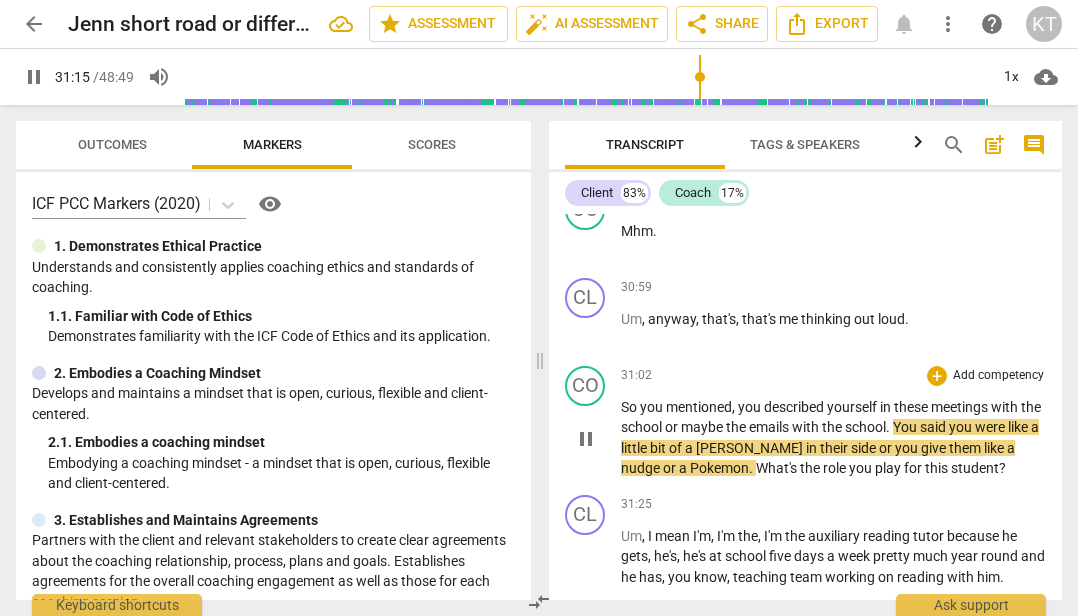 type on "1875" 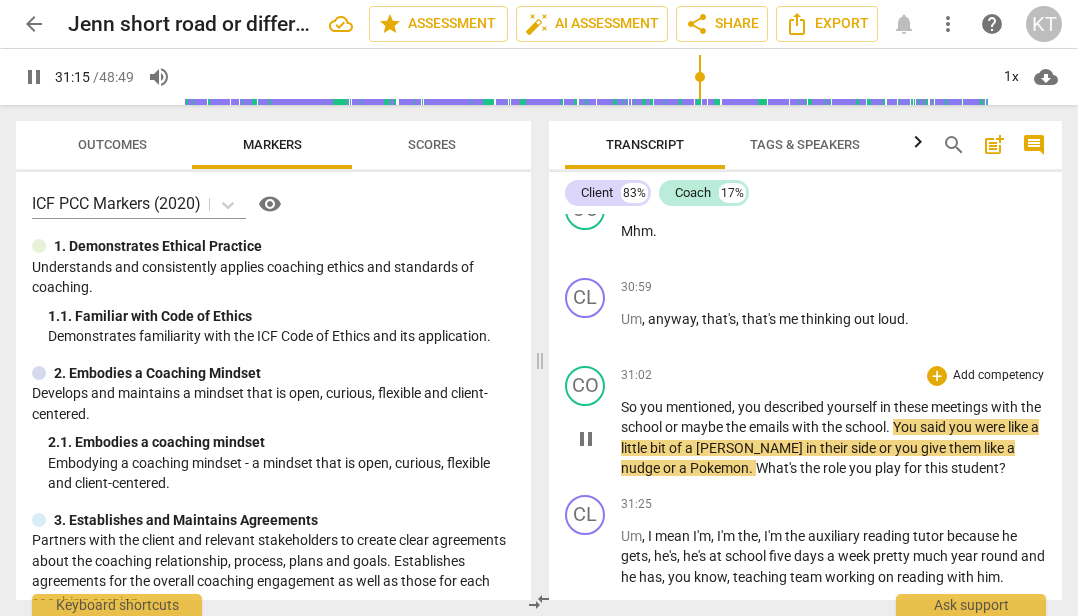 type 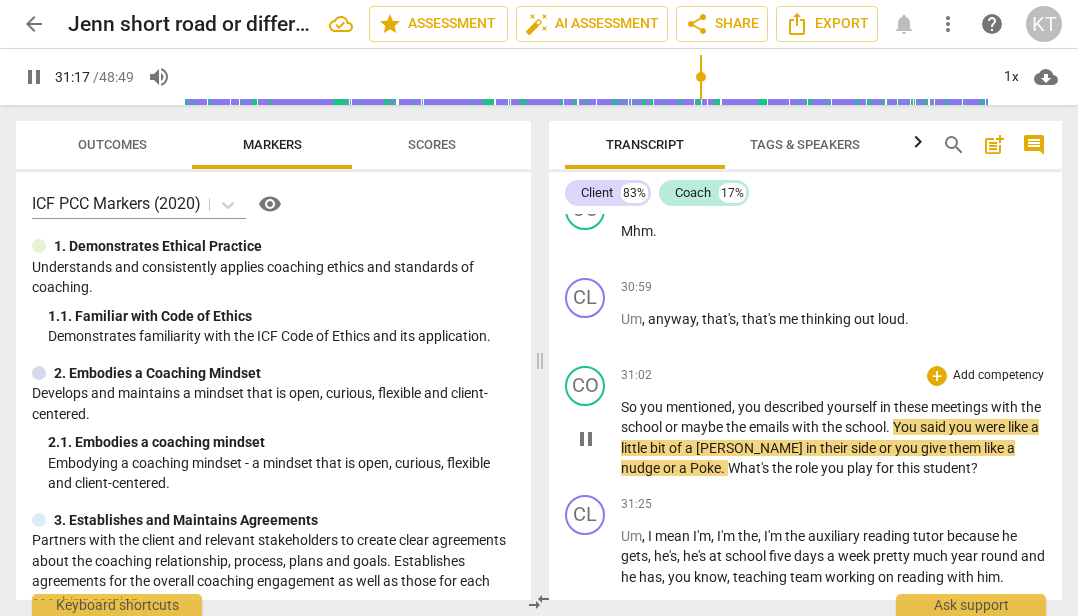 click on "you" at bounding box center [834, 468] 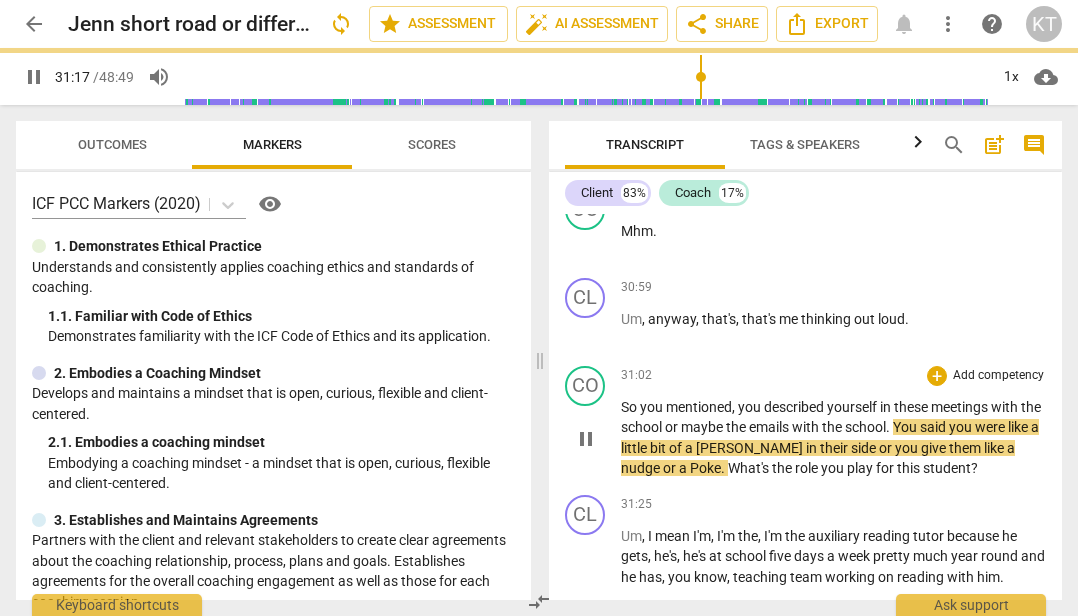 scroll, scrollTop: 0, scrollLeft: 0, axis: both 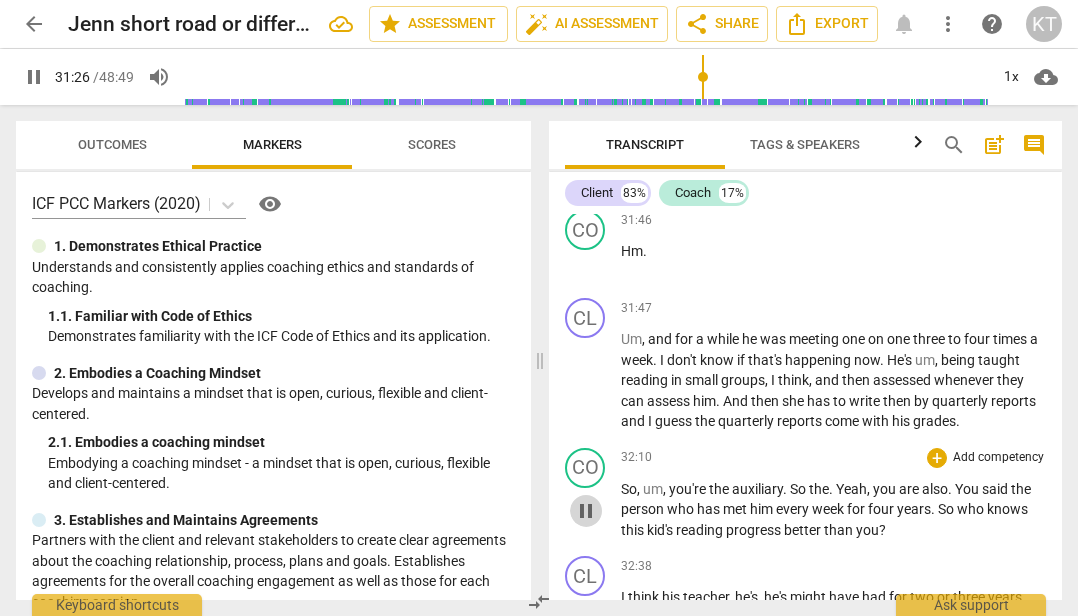 click on "pause" at bounding box center [586, 511] 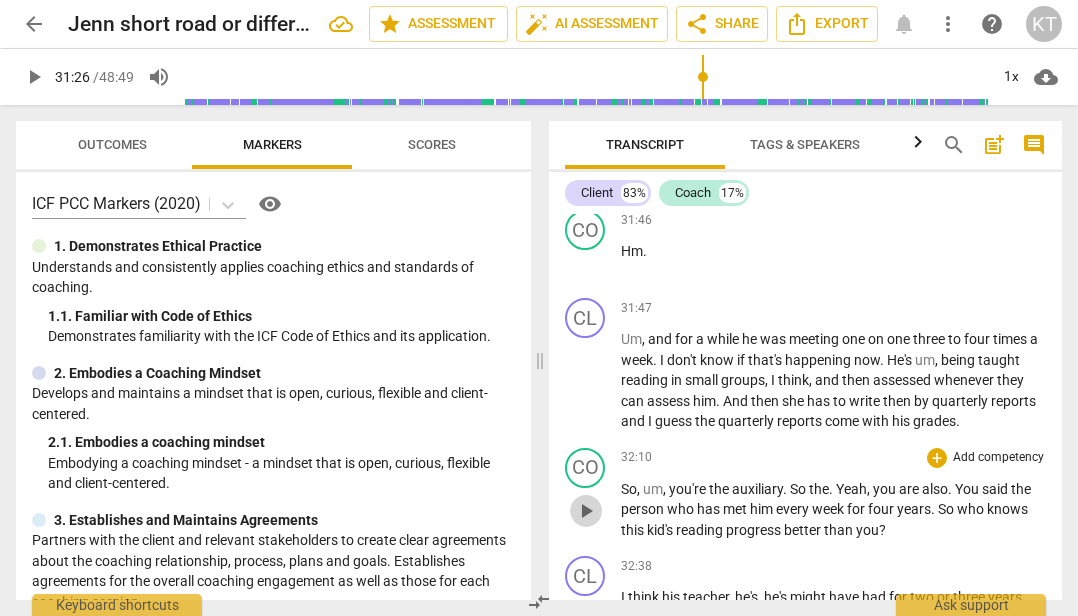 click on "play_arrow" at bounding box center (586, 511) 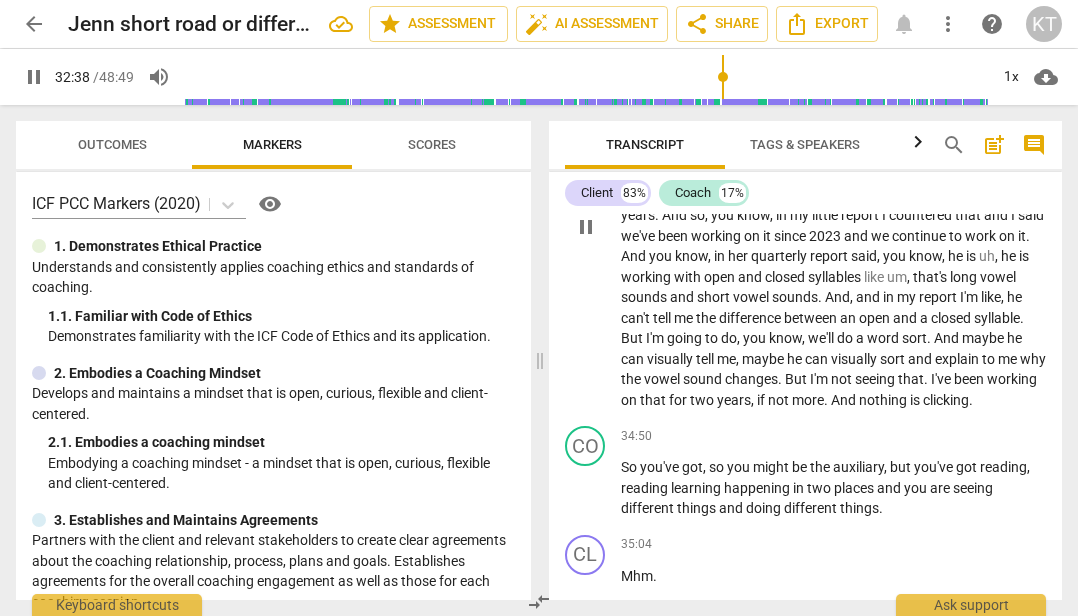 scroll, scrollTop: 16124, scrollLeft: 0, axis: vertical 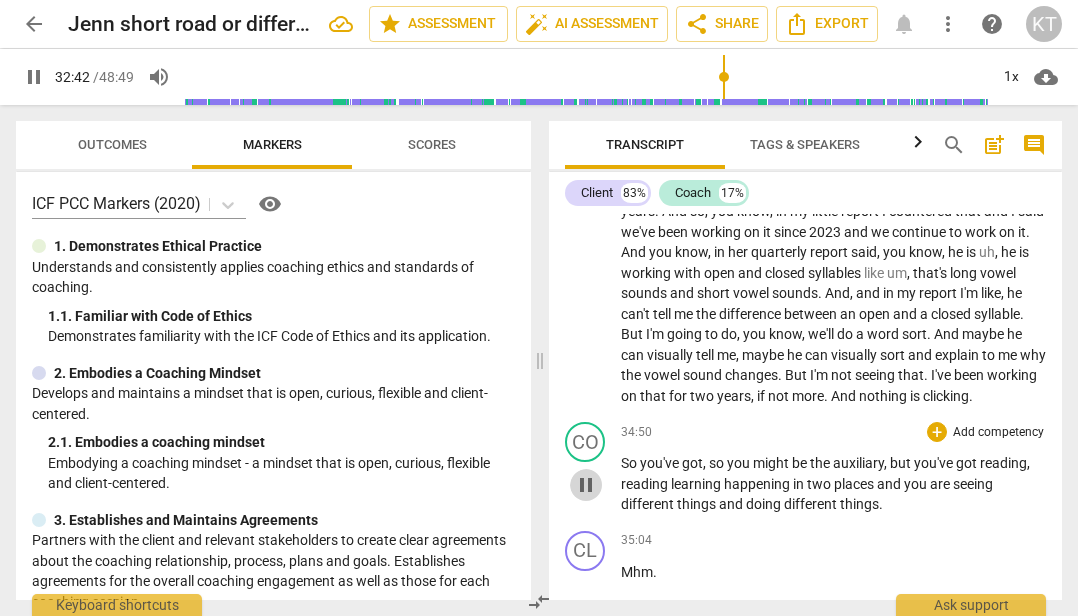 click on "pause" at bounding box center [586, 485] 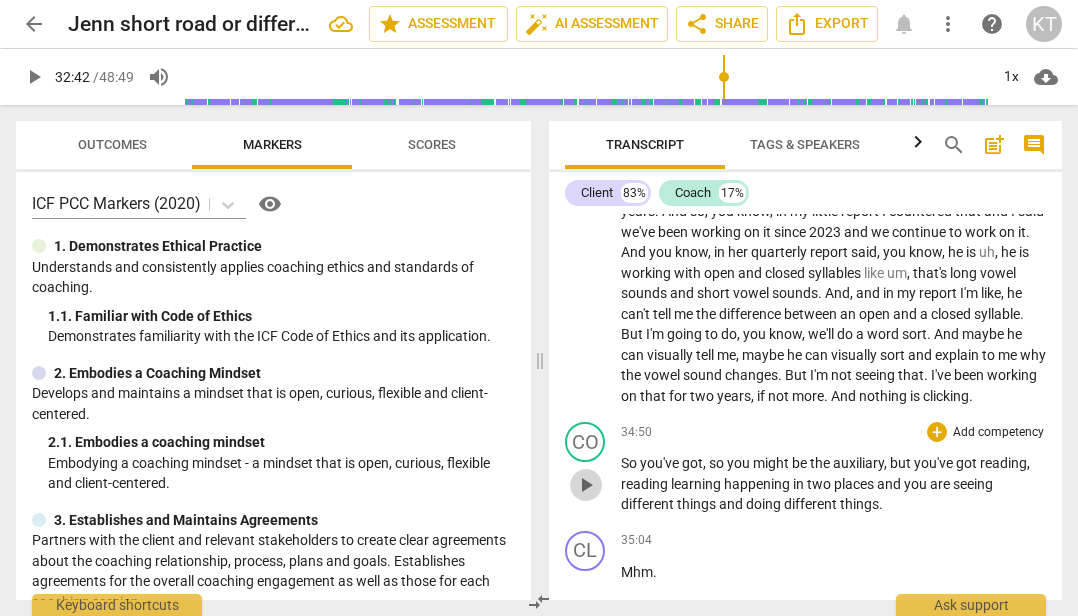 click on "play_arrow" at bounding box center (586, 485) 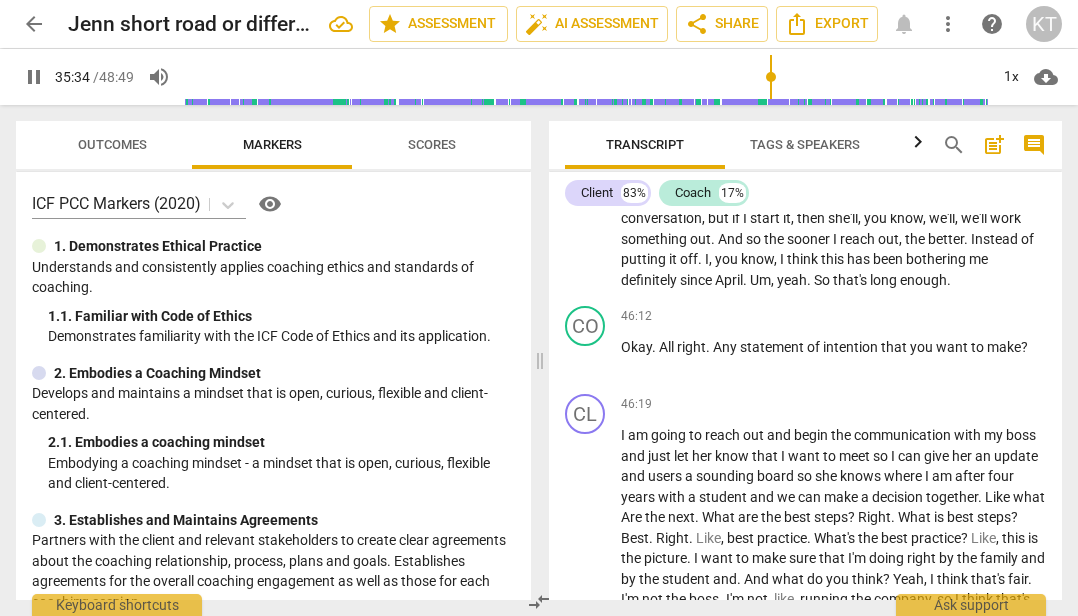 scroll, scrollTop: 22834, scrollLeft: 0, axis: vertical 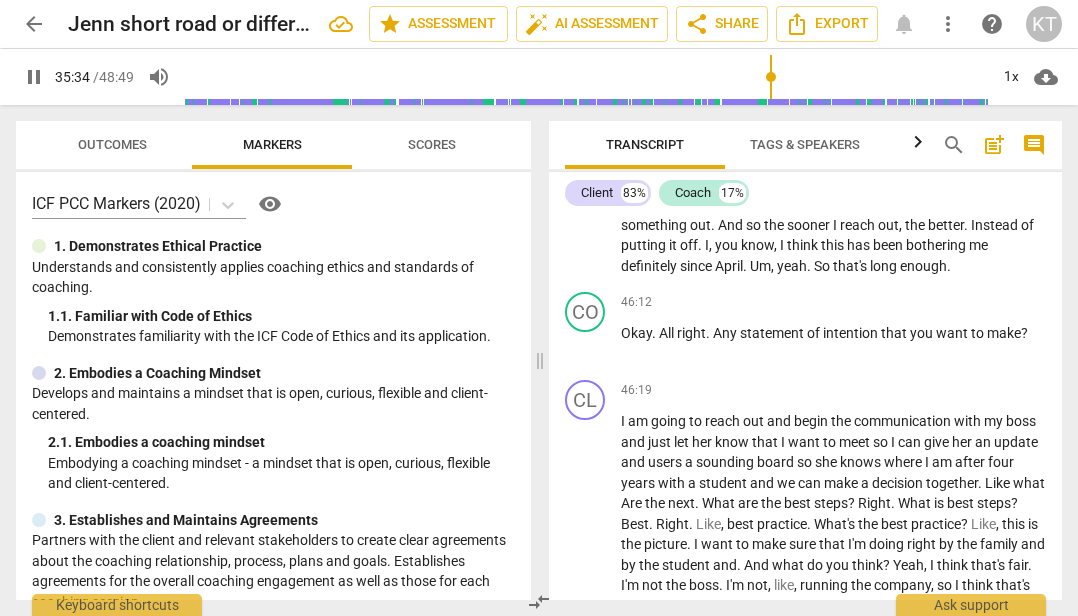 click on "pause" at bounding box center [34, 77] 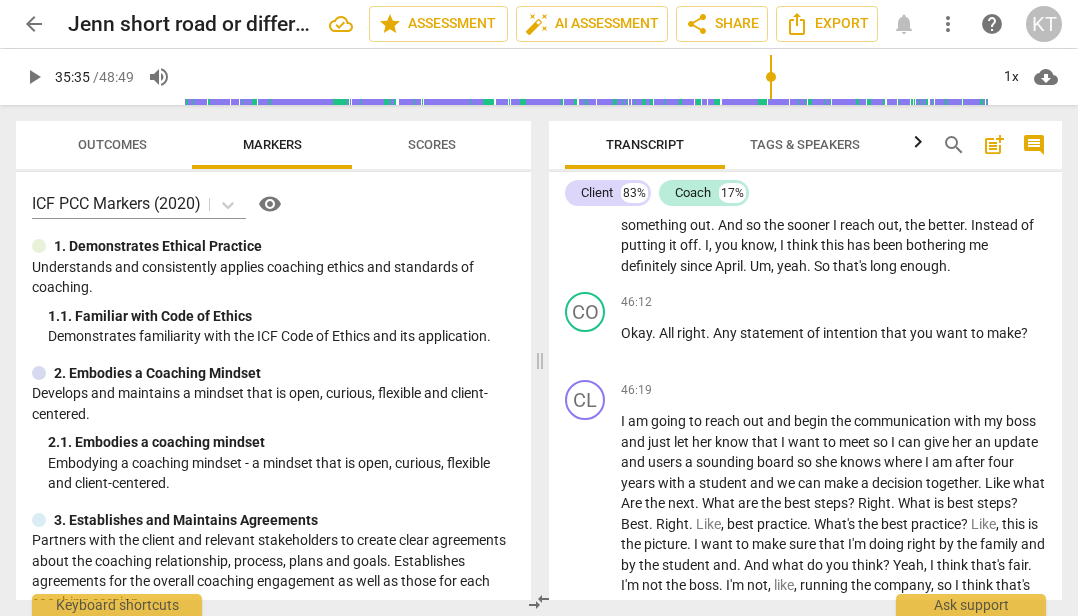type on "2135" 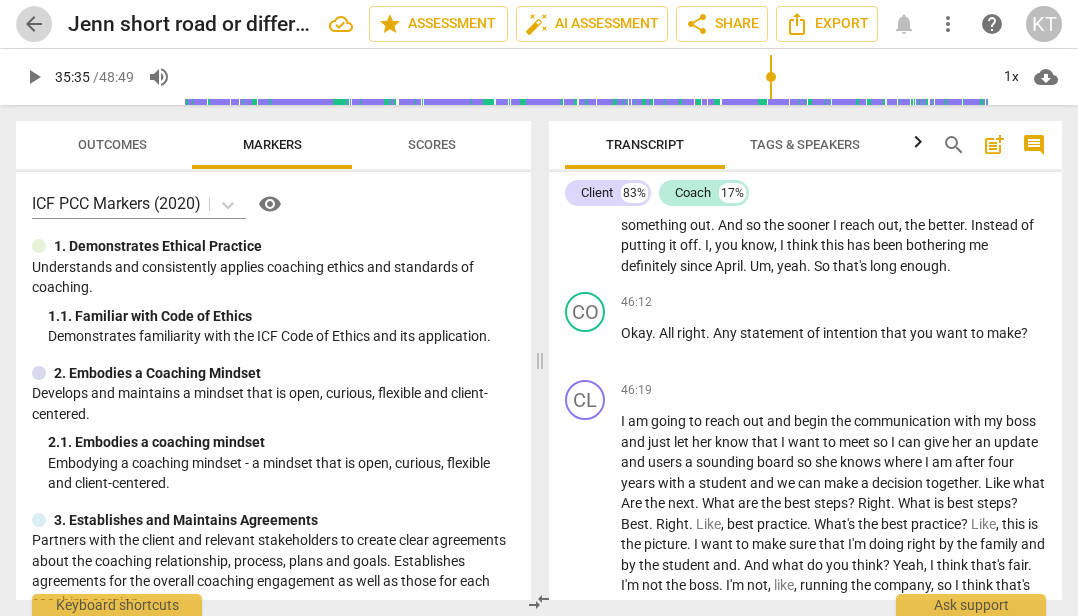 click on "arrow_back" at bounding box center (34, 24) 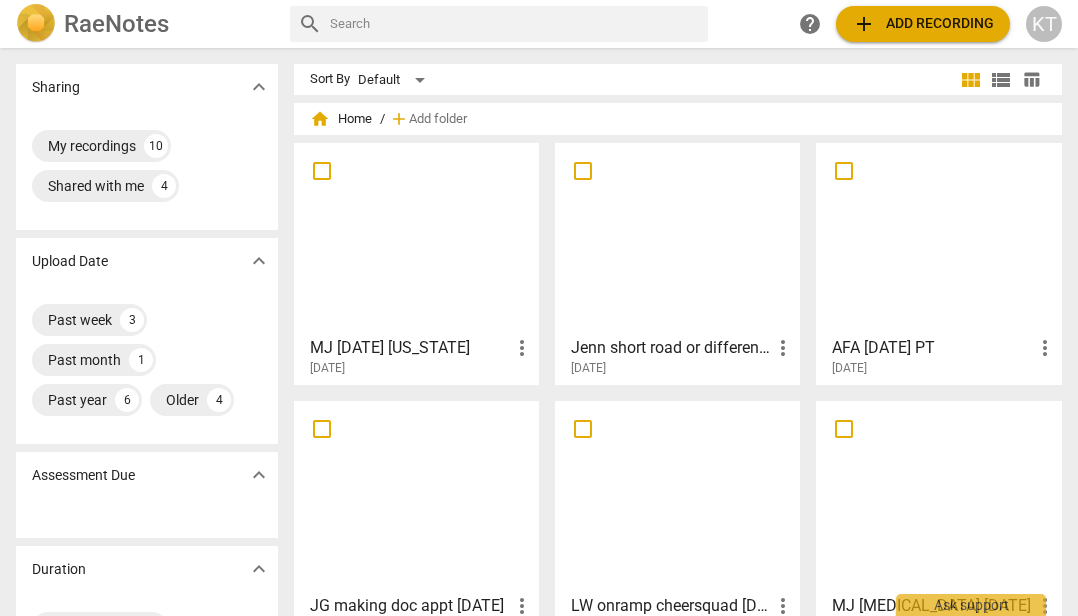 scroll, scrollTop: 0, scrollLeft: 0, axis: both 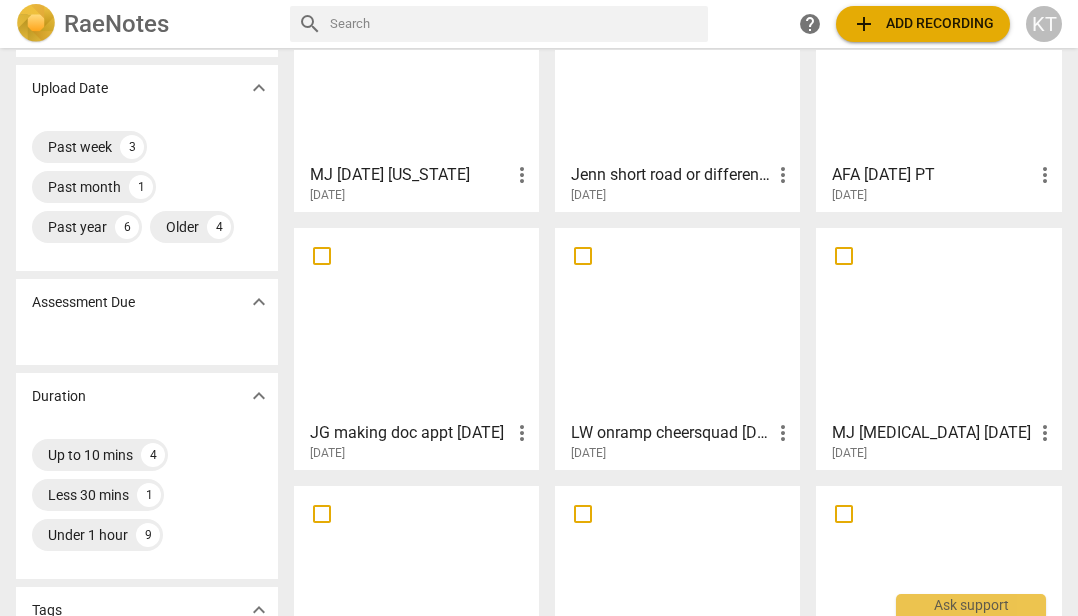 click at bounding box center [677, 323] 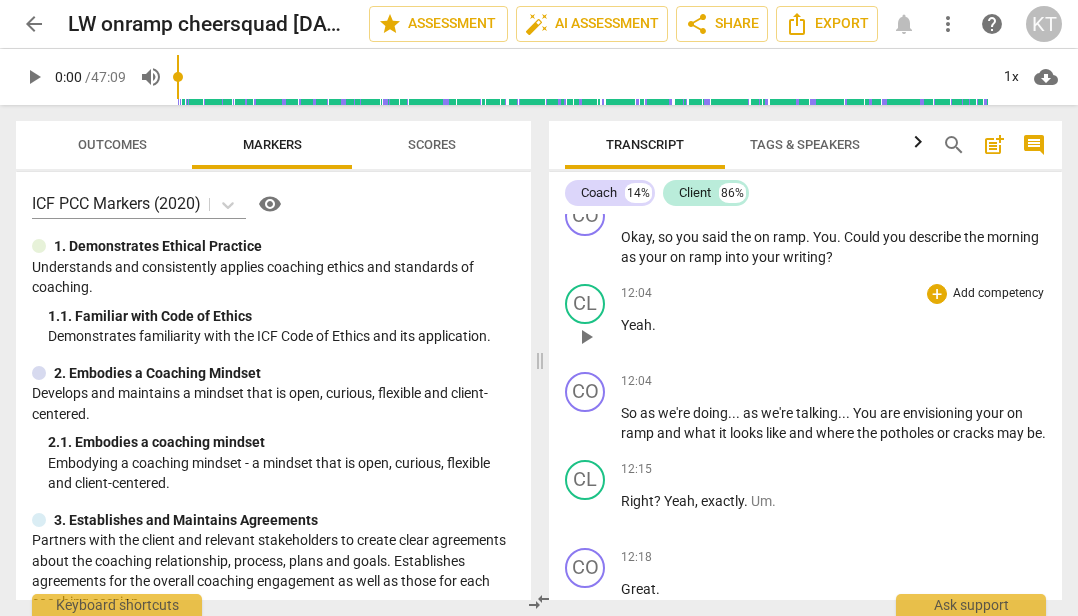 scroll, scrollTop: 5469, scrollLeft: 0, axis: vertical 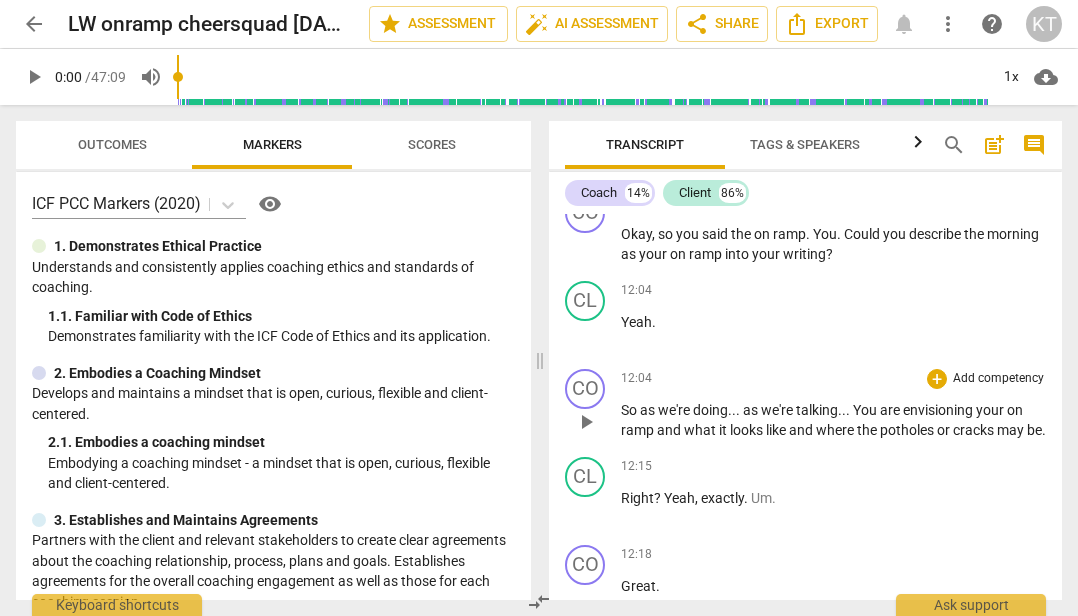 click on "ramp" at bounding box center (639, 430) 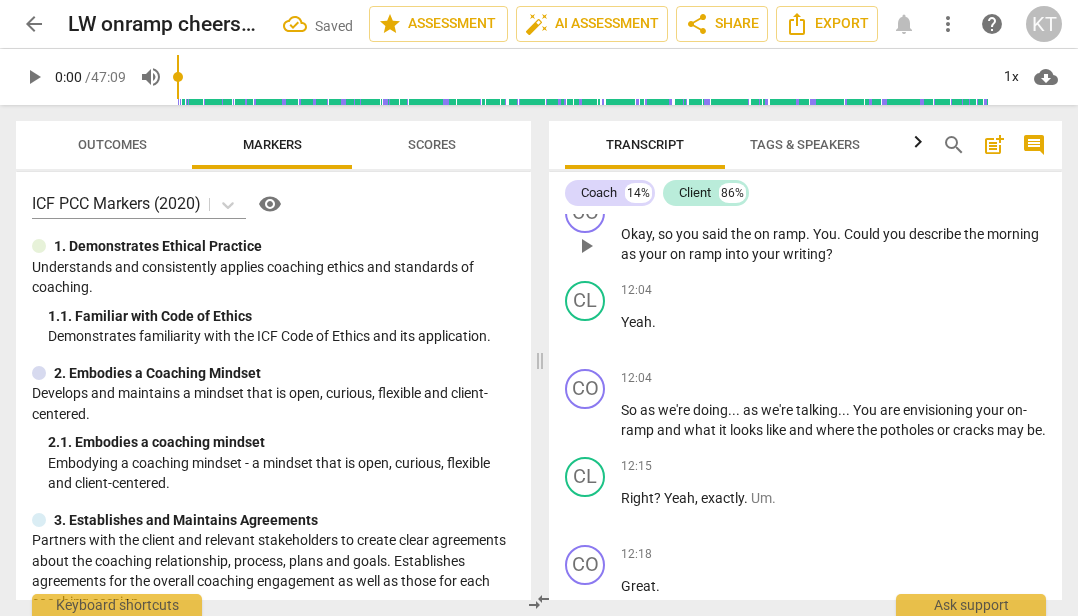 click on "on" at bounding box center [679, 254] 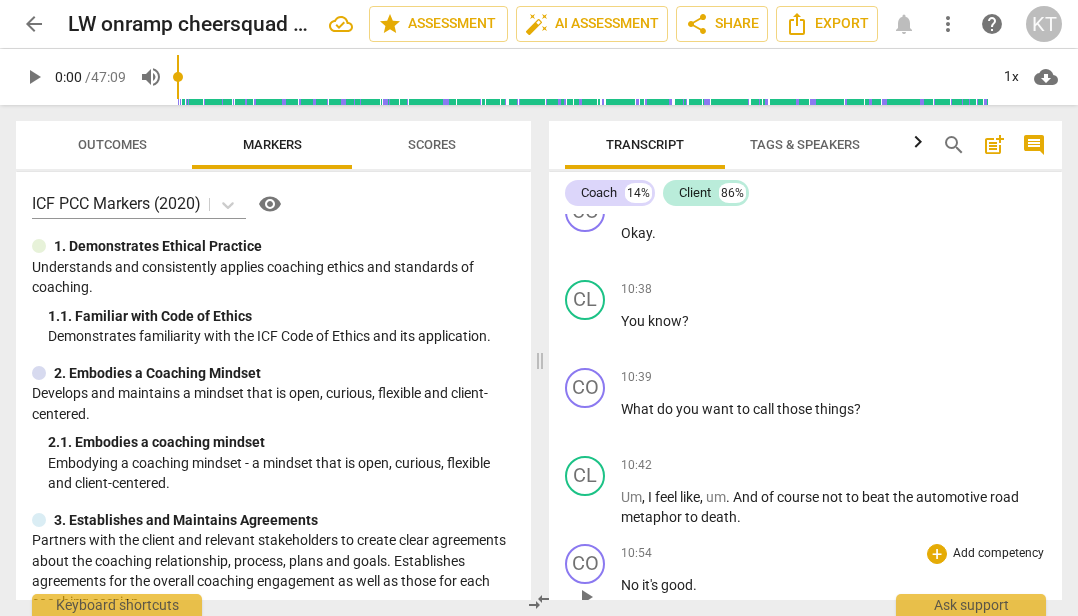 scroll, scrollTop: 4637, scrollLeft: 0, axis: vertical 